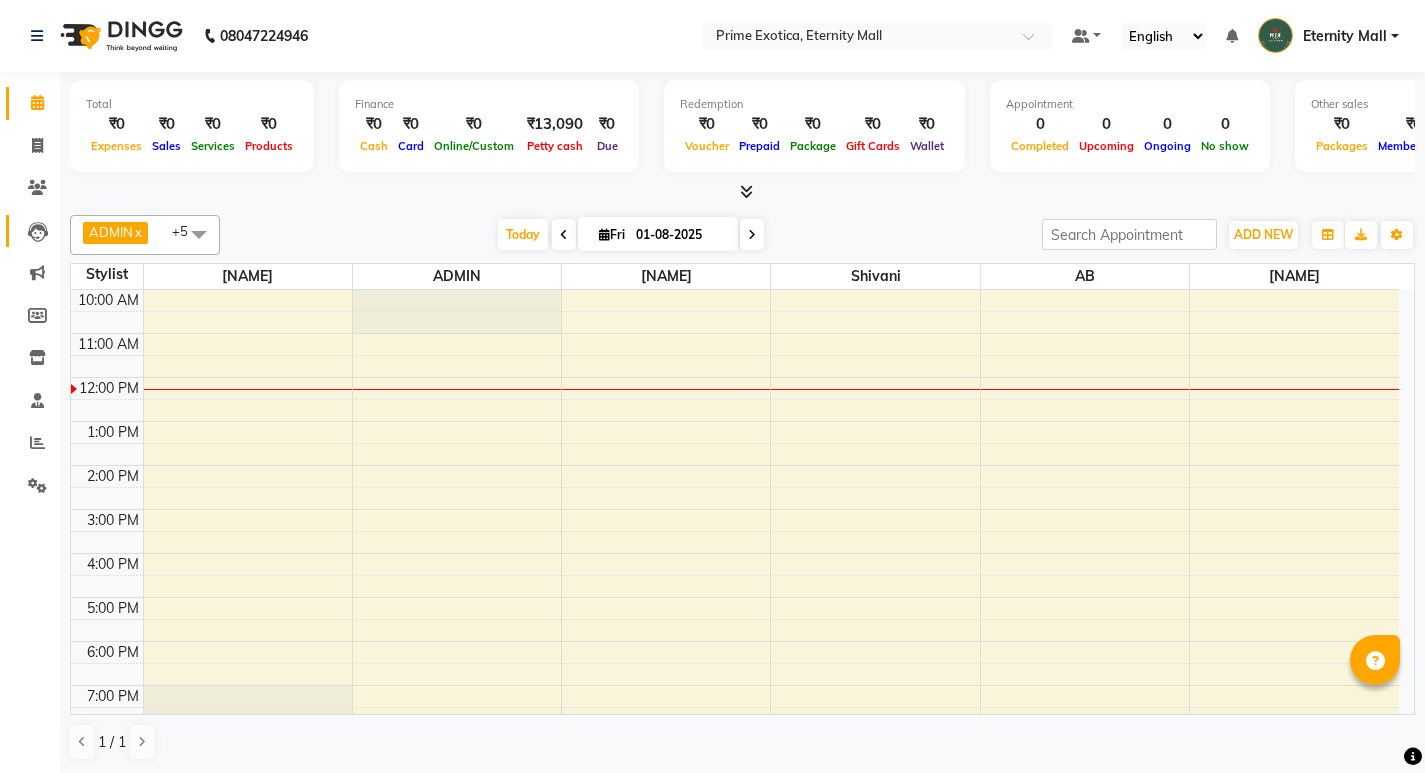 scroll, scrollTop: 0, scrollLeft: 0, axis: both 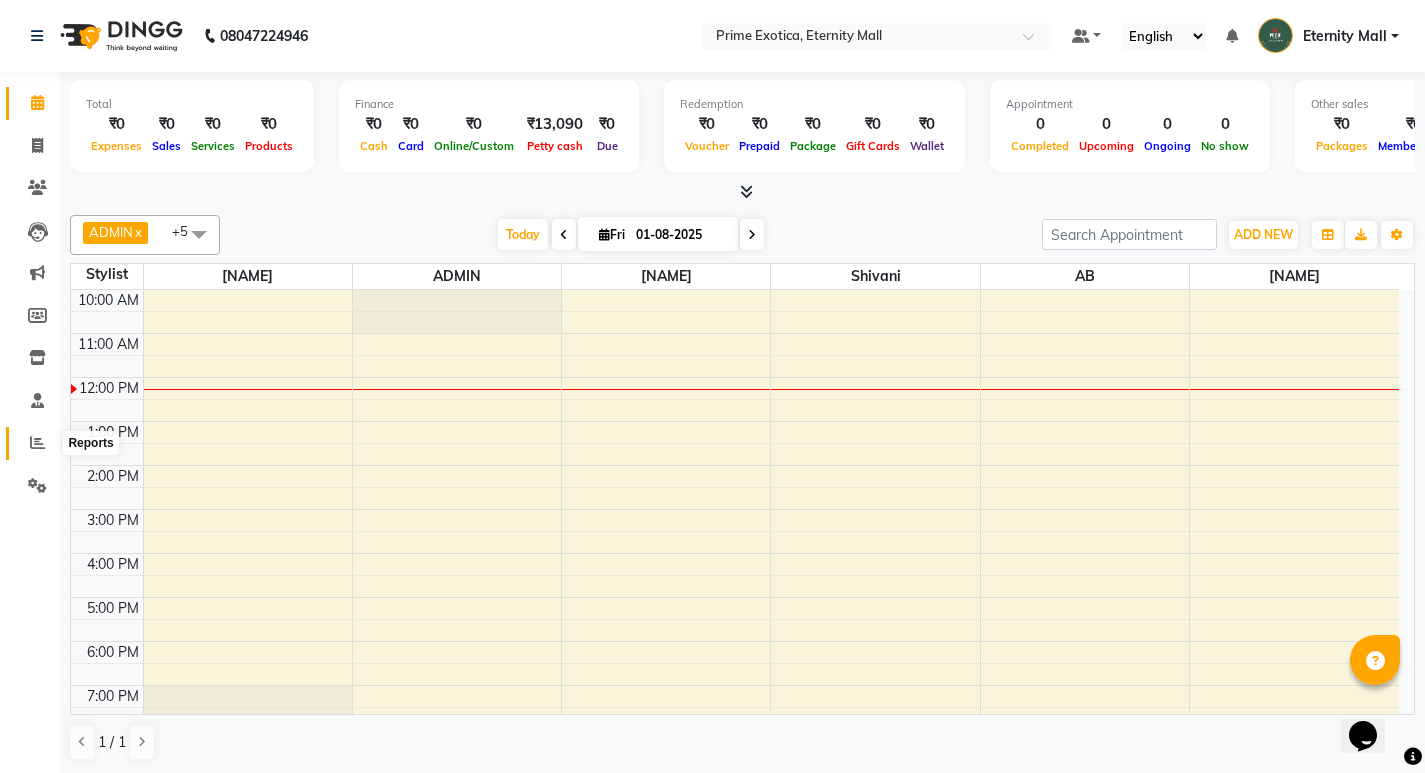 click 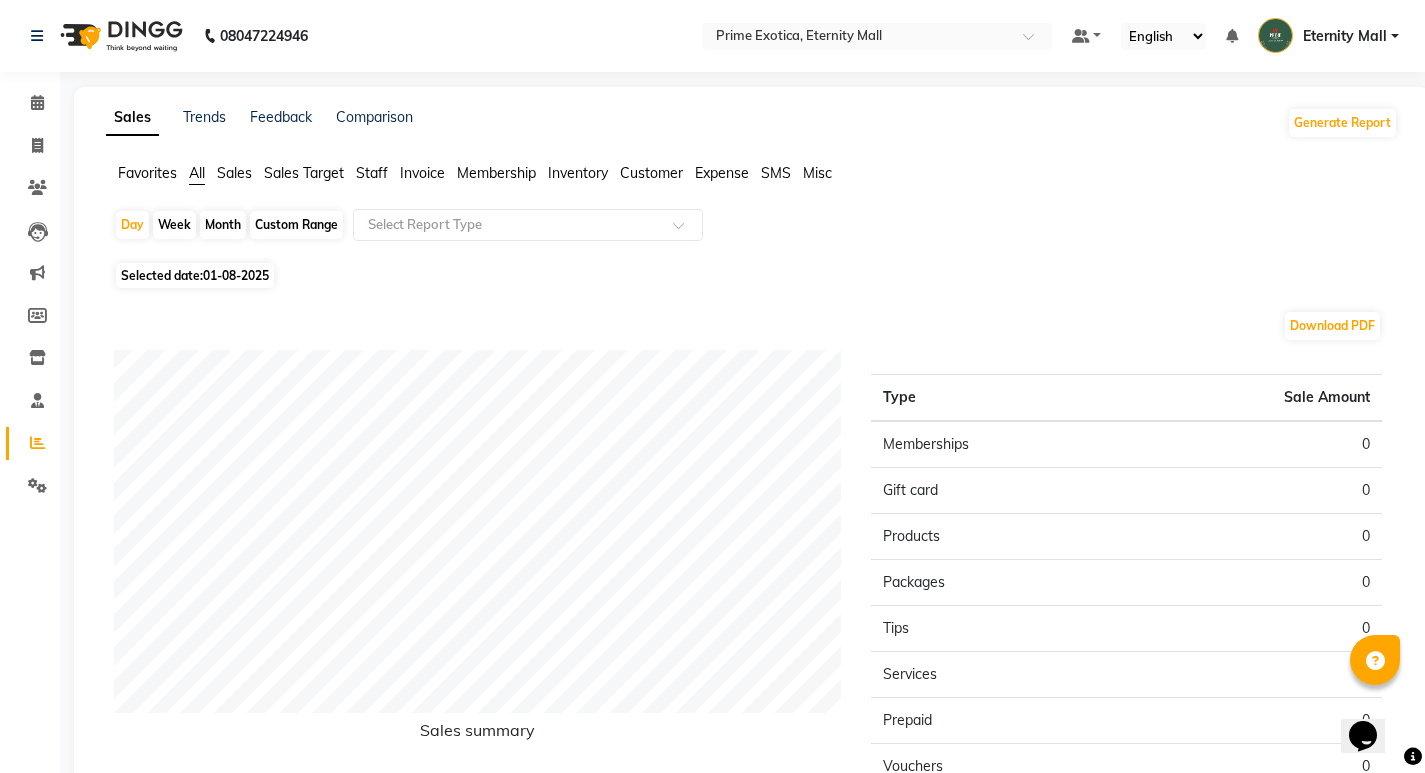 click on "Favorites All Sales Sales Target Staff Invoice Membership Customer Expense SMS Misc Day Week Month Custom Range Select Report Type Selected date: 01-08-2025 Download PDF Sales summary Type Sale Amount Memberships 0 Gift card 0 Products 0 Packages 0 Tips 0 Services 0 Prepaid 0 Vouchers 0 Fee 0 Total 0 ★ Mark as Favorite Choose how you'd like to save "" report to favorites Save to Personal Favorites: Only you can see this report in your favorites tab. Share with Organization: Everyone in your organization can see this report in their favorites tab. Save to Favorites" 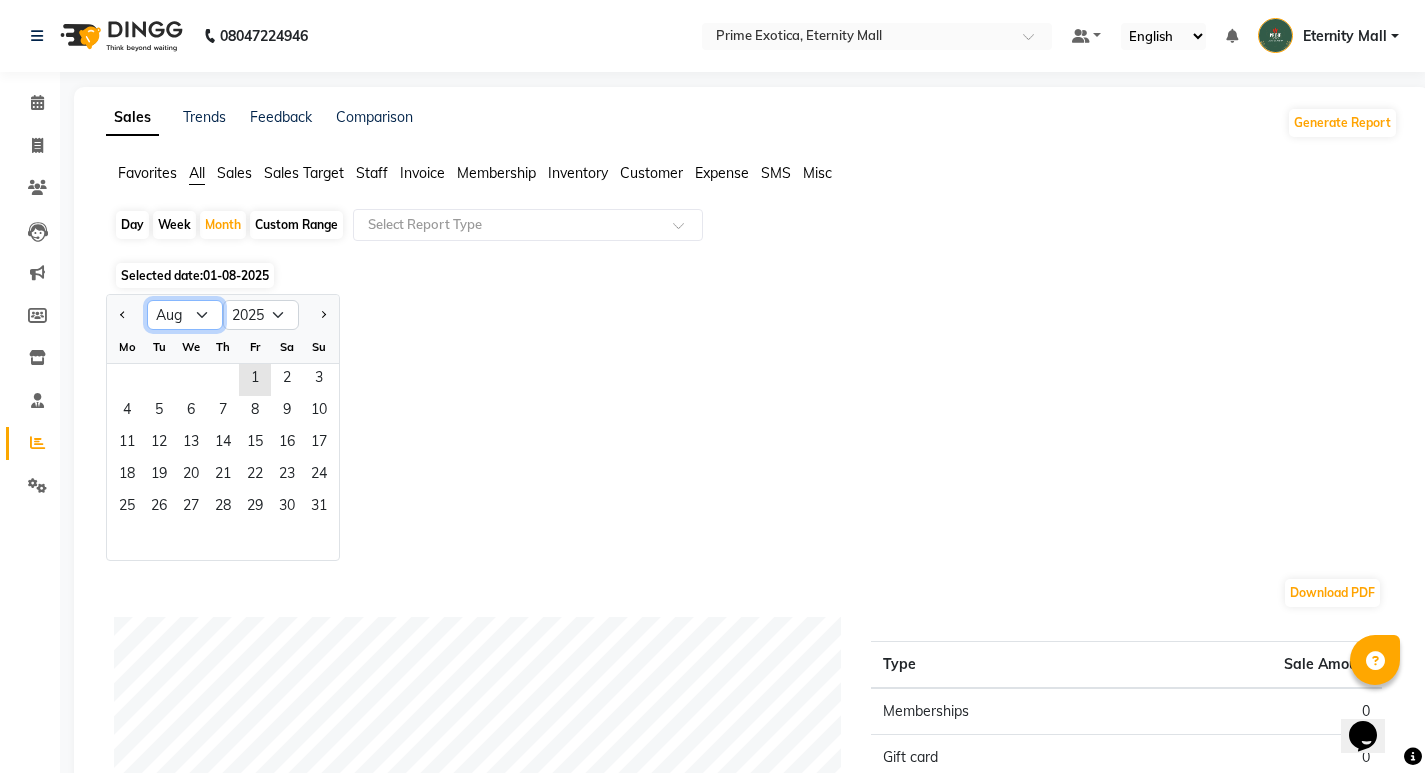 click on "Jan Feb Mar Apr May Jun Jul Aug Sep Oct Nov Dec" 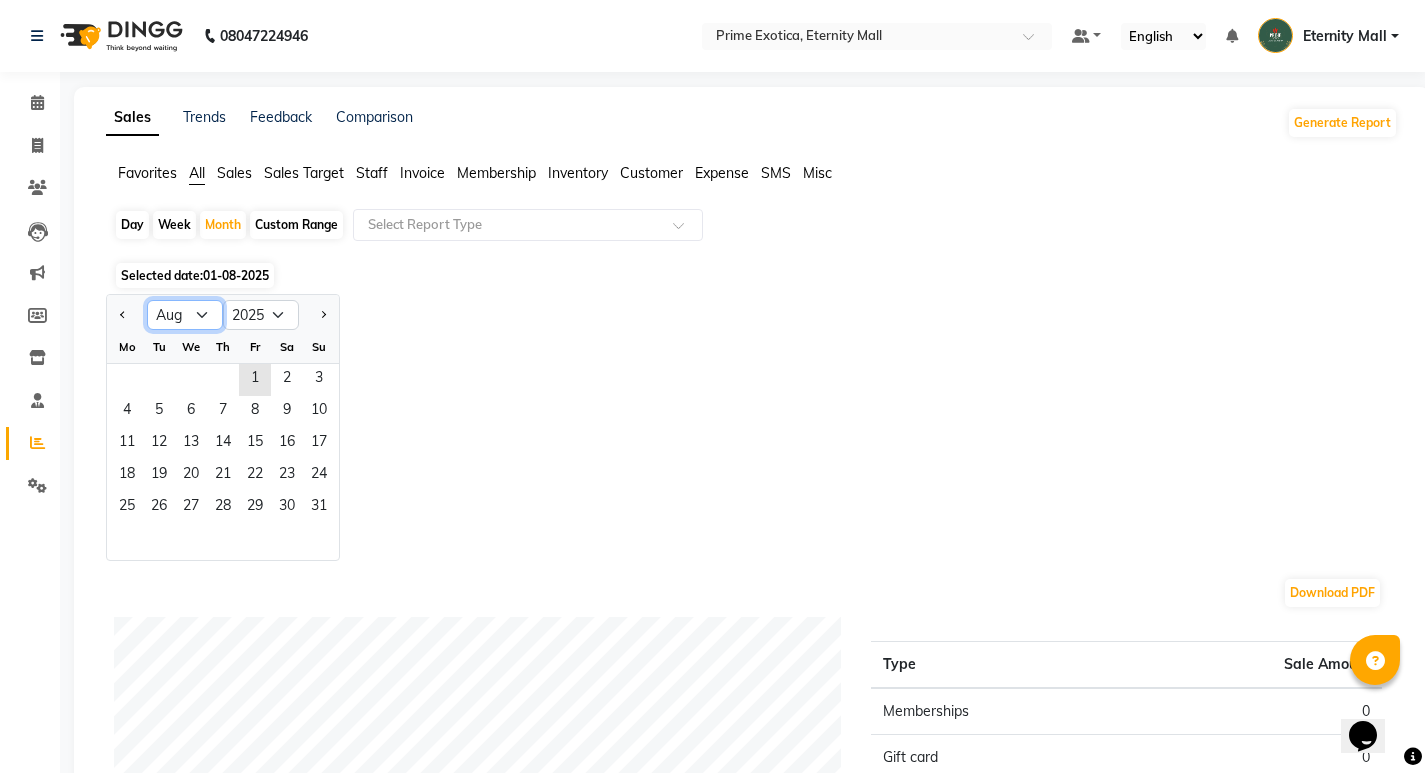 select on "7" 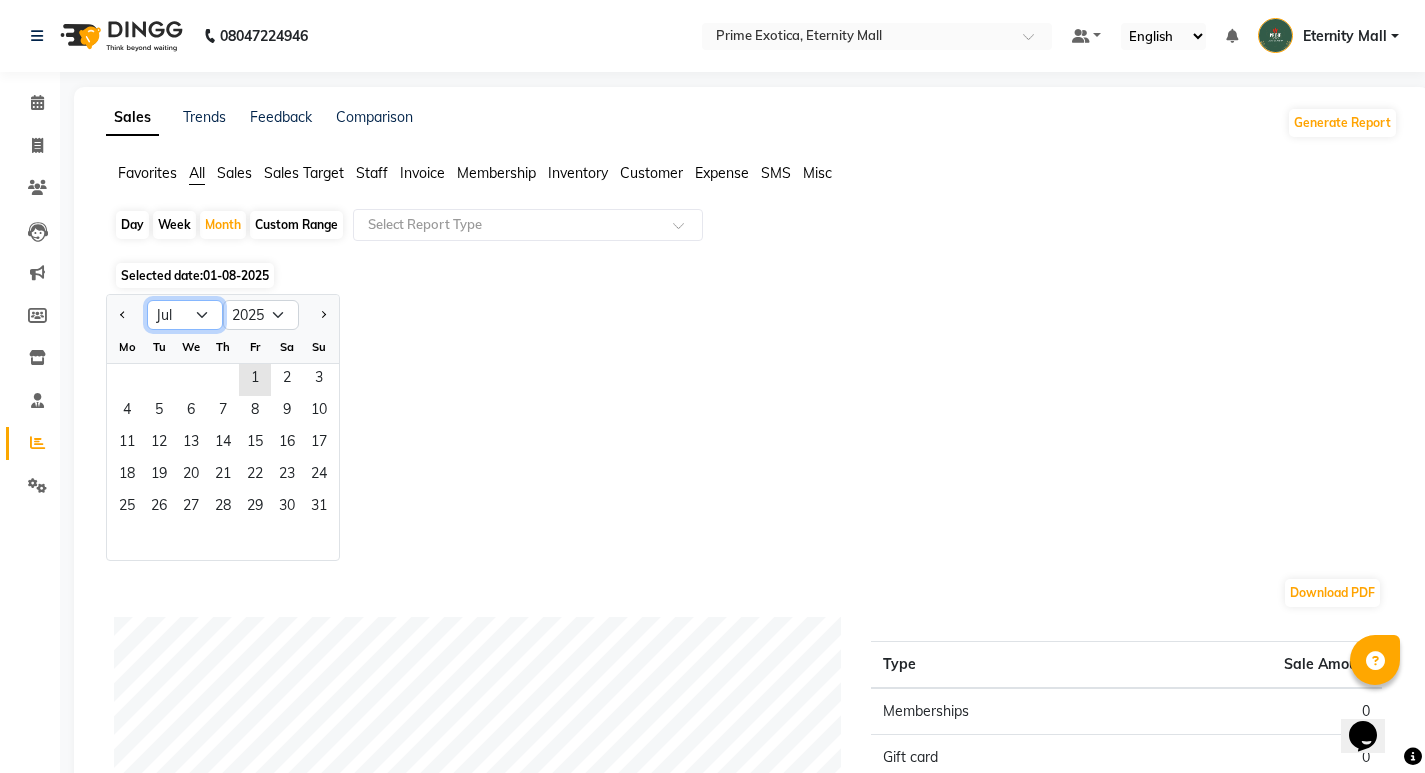 click on "Jan Feb Mar Apr May Jun Jul Aug Sep Oct Nov Dec" 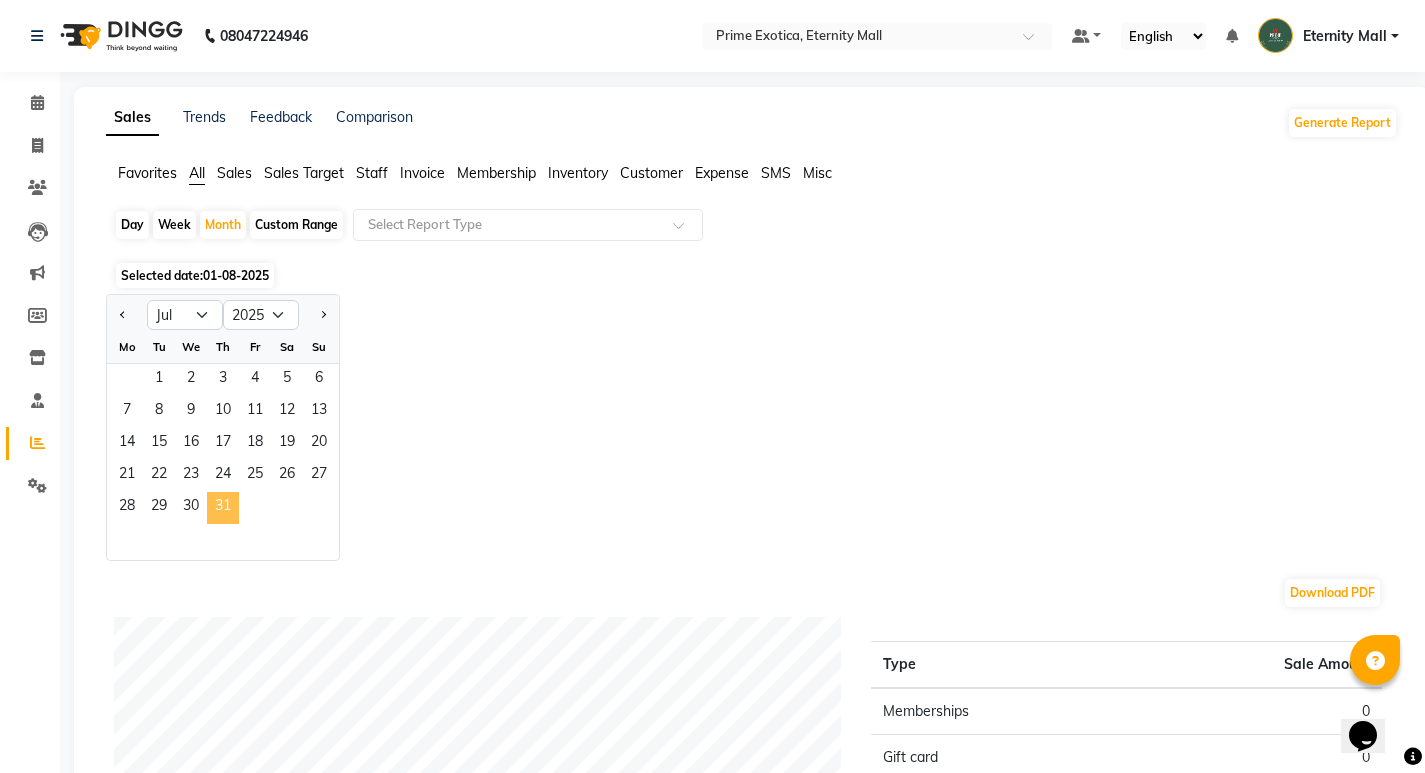 click on "31" 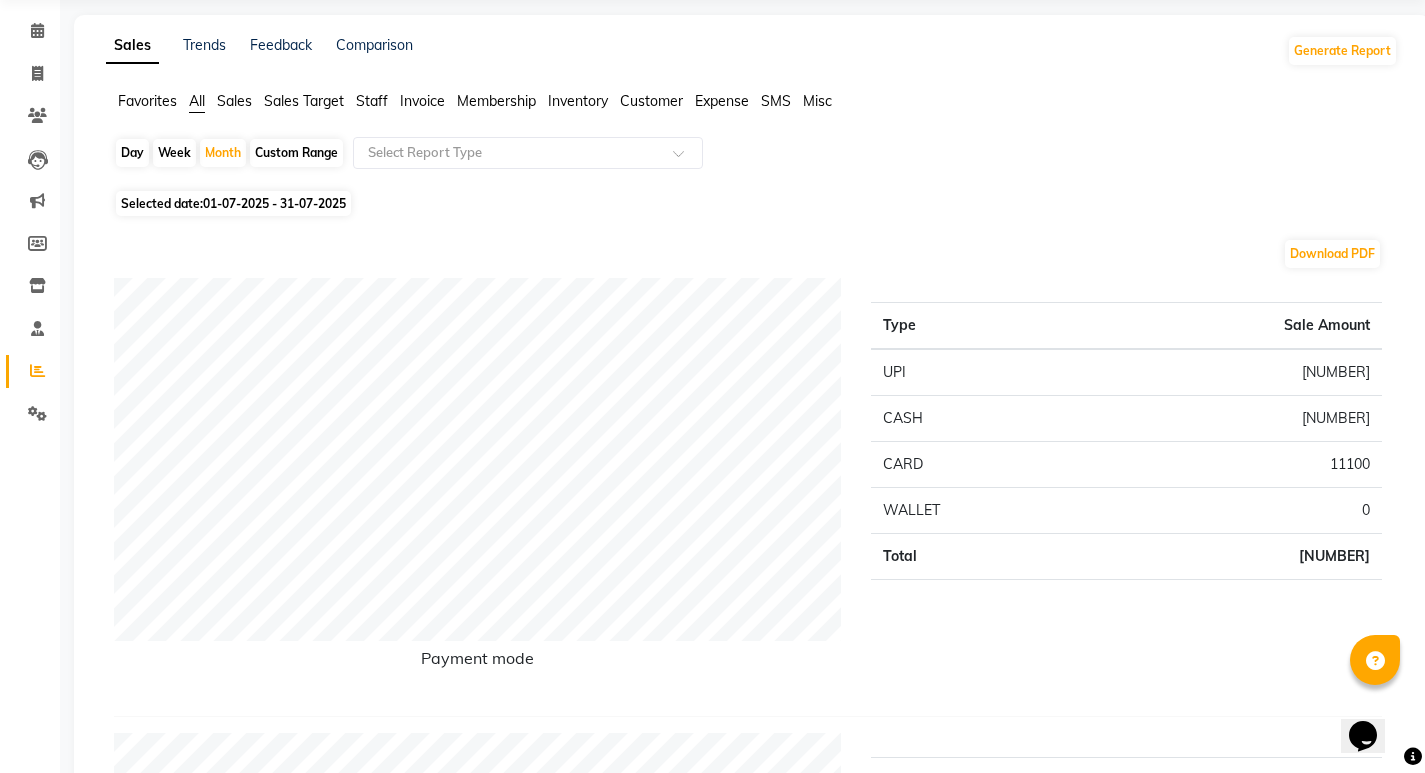 scroll, scrollTop: 0, scrollLeft: 0, axis: both 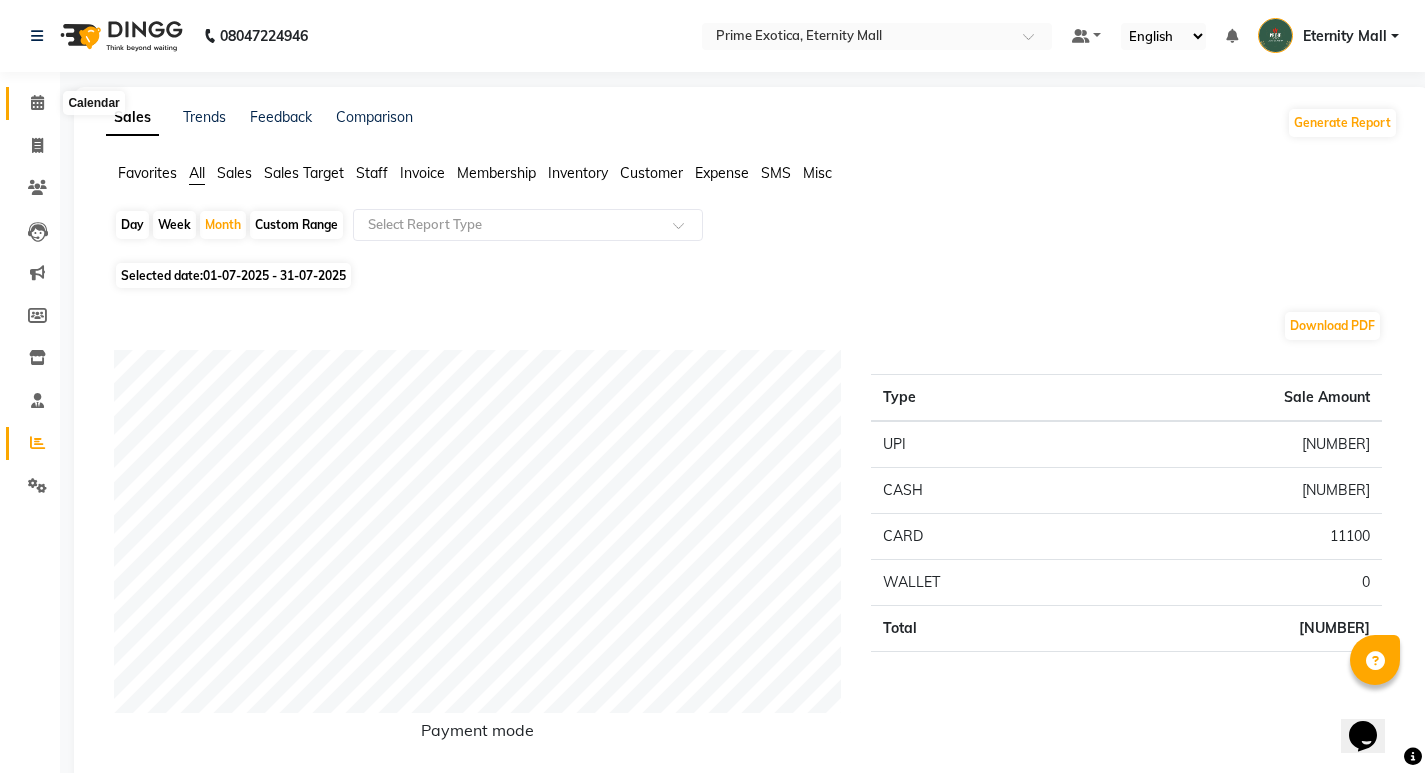 click 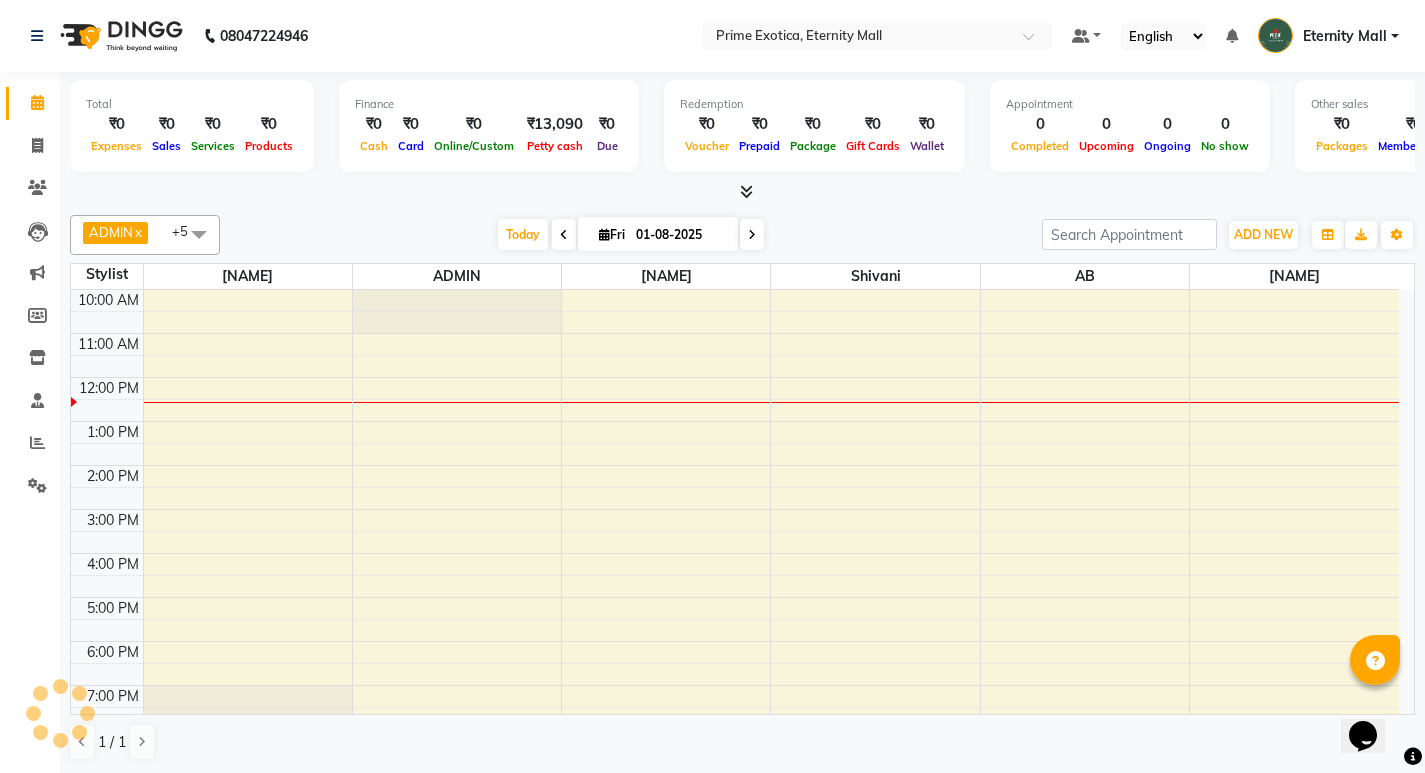 scroll, scrollTop: 0, scrollLeft: 0, axis: both 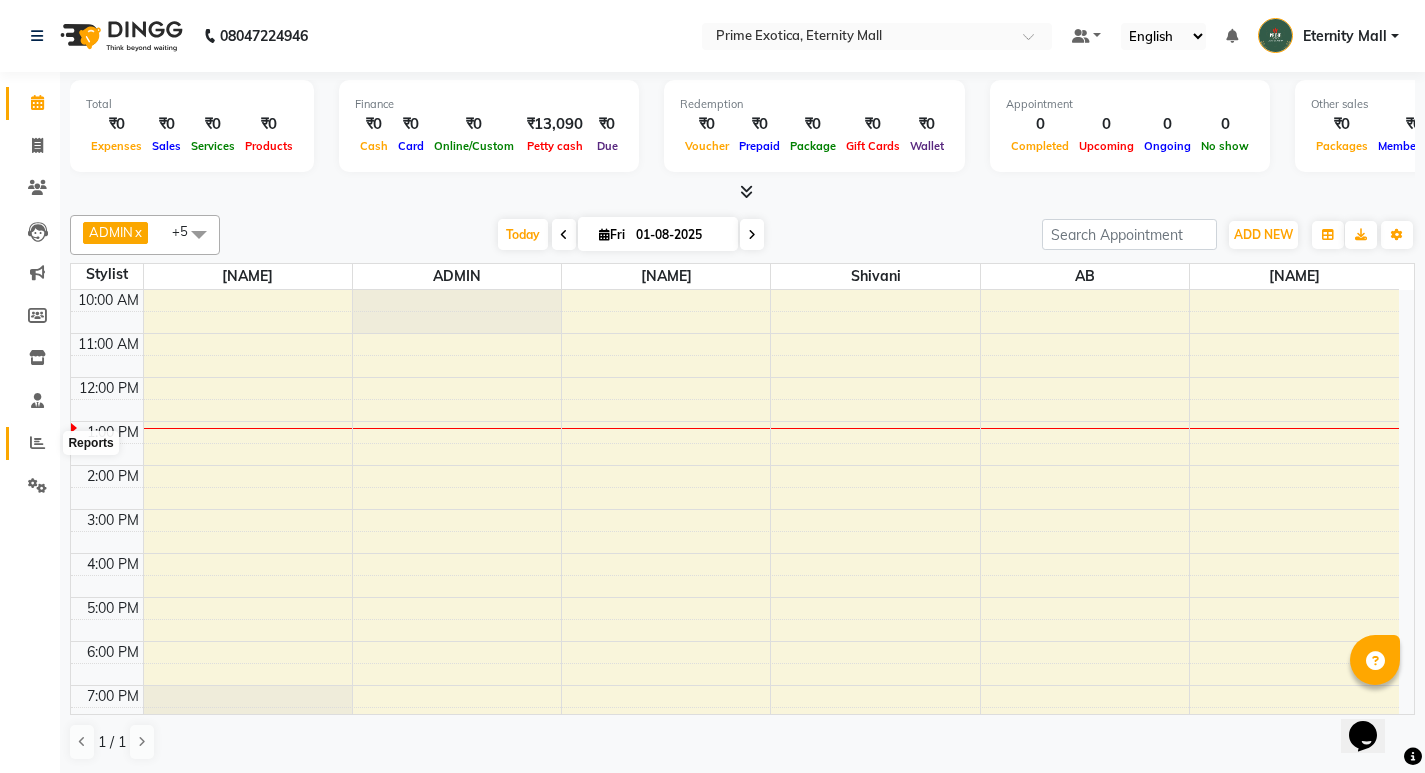 click 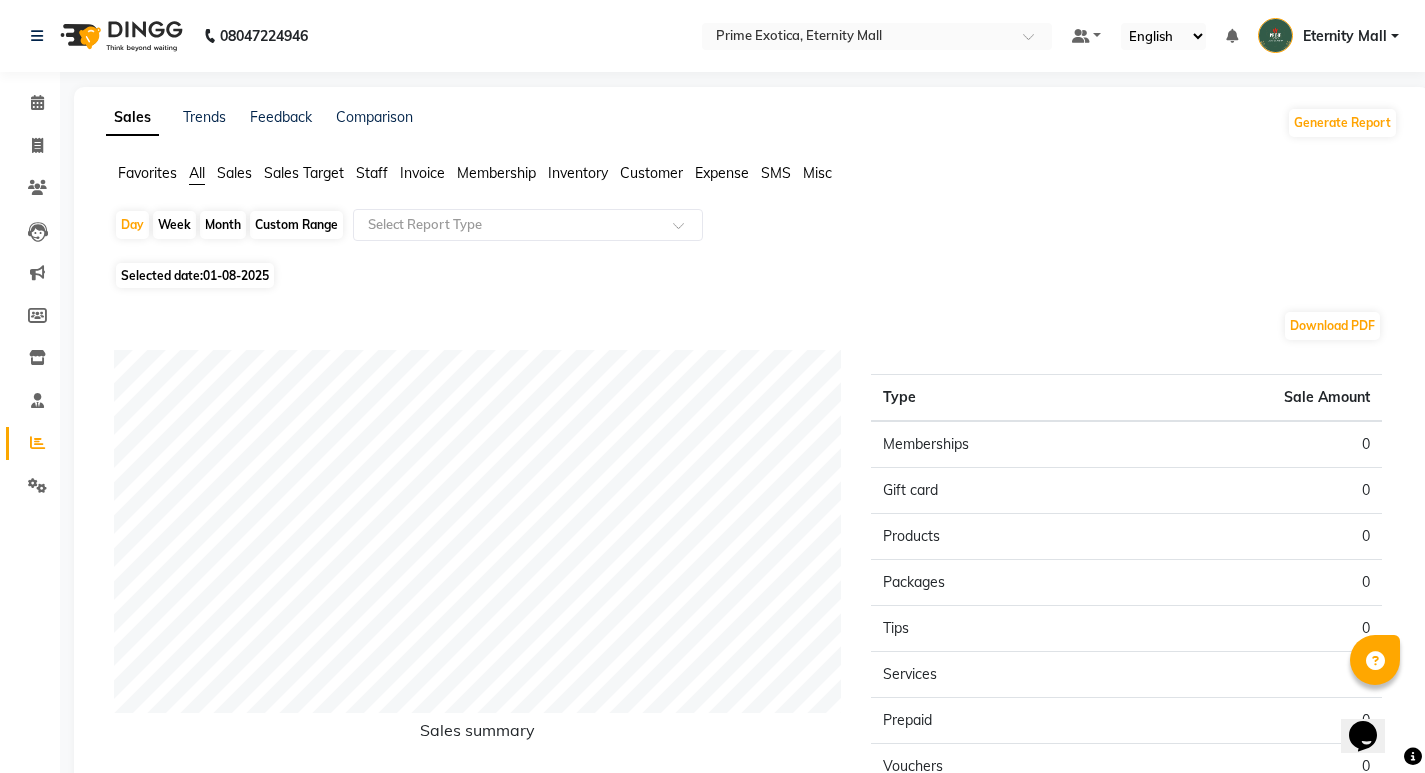 click on "Month" 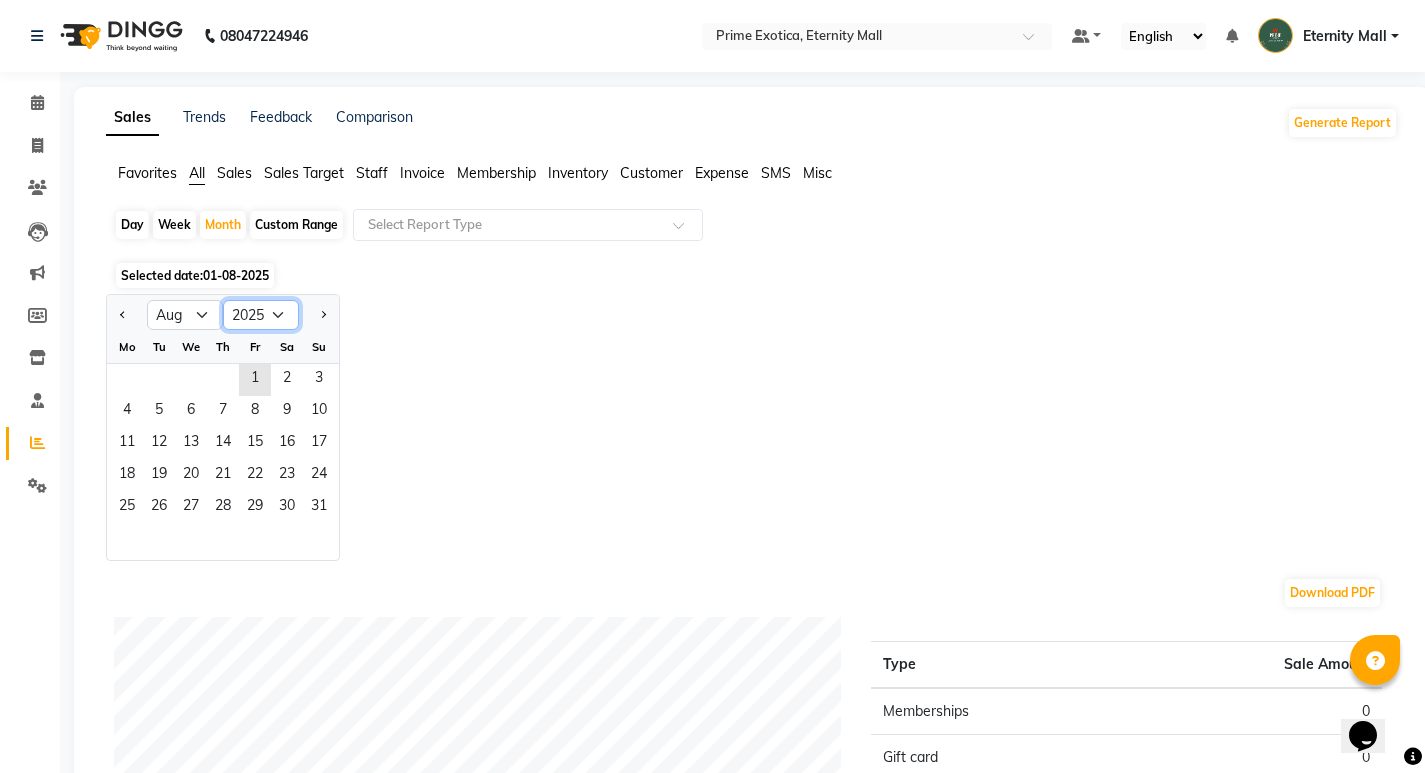 click on "2015 2016 2017 2018 2019 2020 2021 2022 2023 2024 2025 2026 2027 2028 2029 2030 2031 2032 2033 2034 2035" 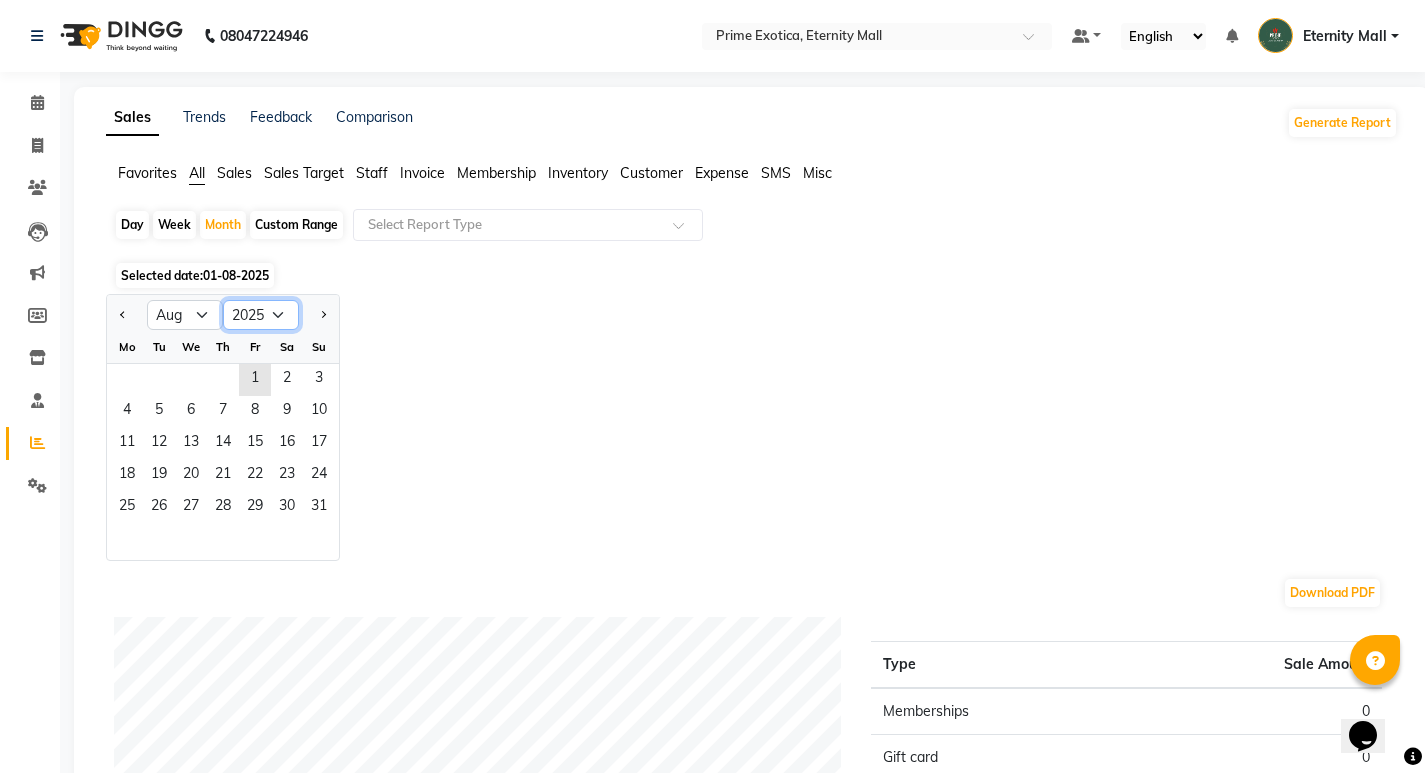select on "2024" 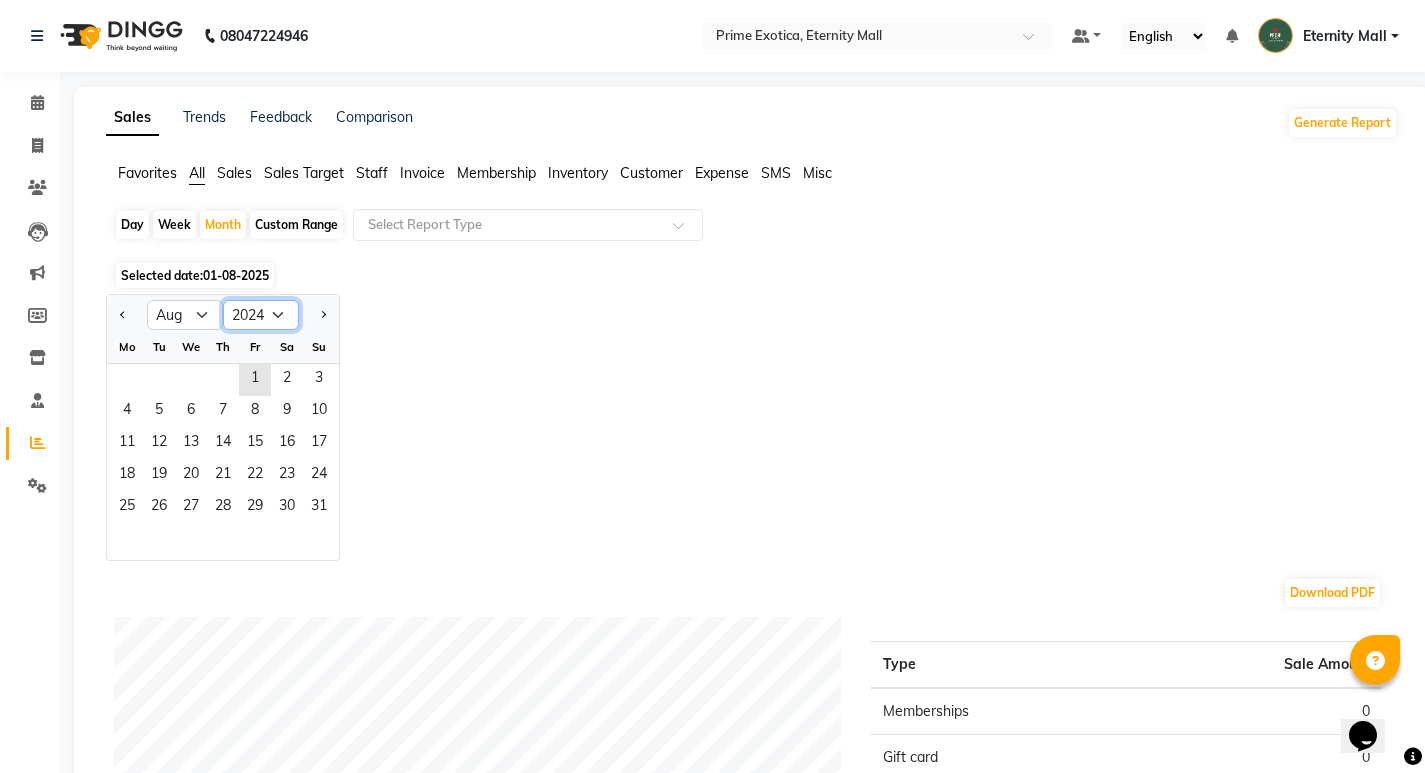 click on "2015 2016 2017 2018 2019 2020 2021 2022 2023 2024 2025 2026 2027 2028 2029 2030 2031 2032 2033 2034 2035" 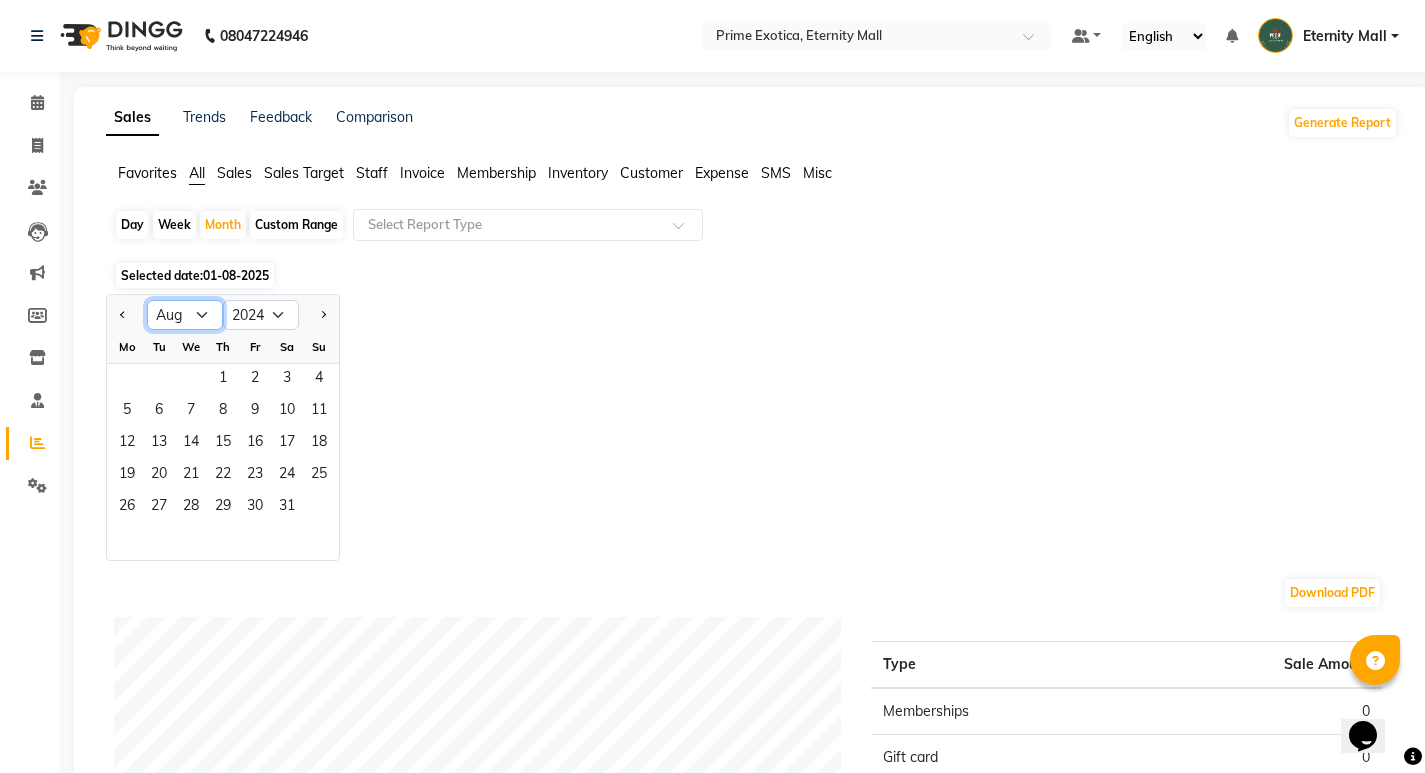 click on "Jan Feb Mar Apr May Jun Jul Aug Sep Oct Nov Dec" 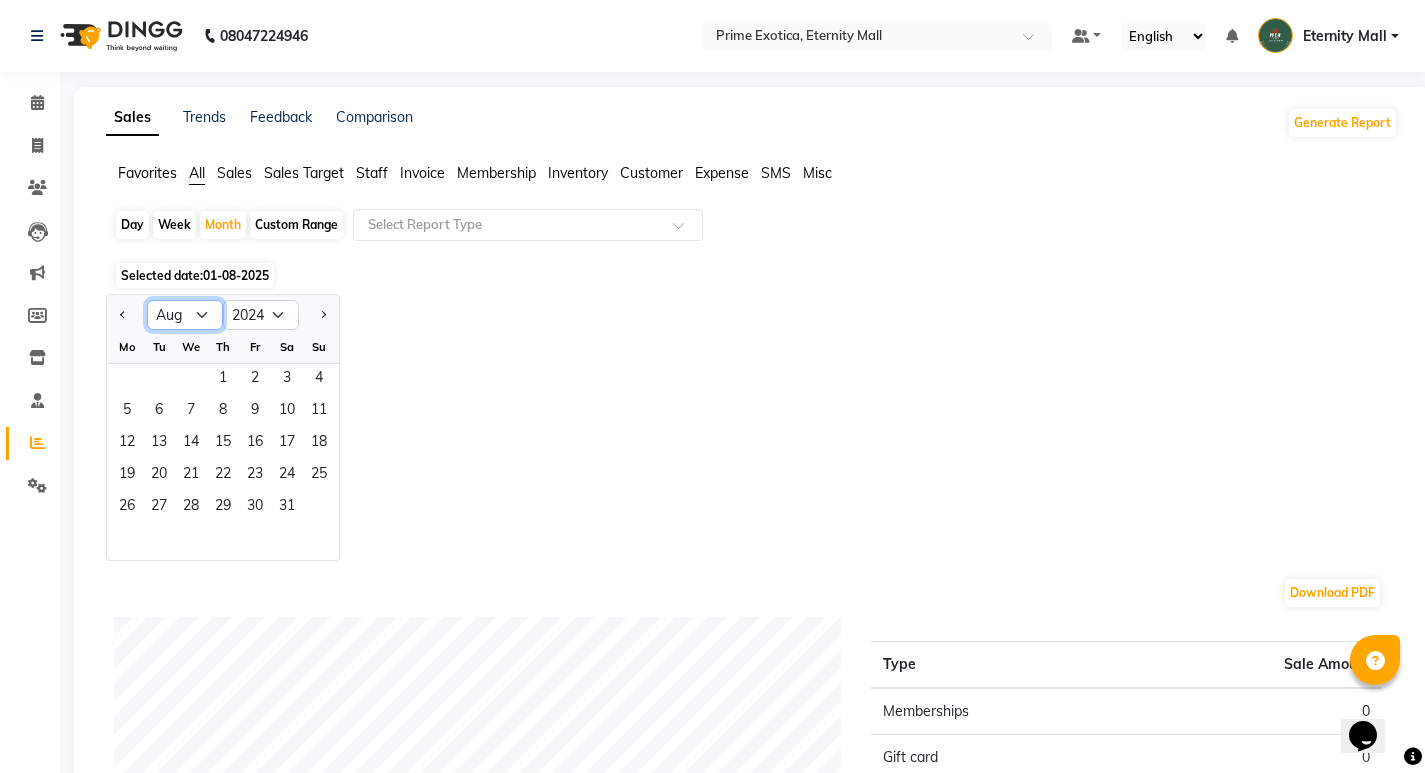 click on "Jan Feb Mar Apr May Jun Jul Aug Sep Oct Nov Dec" 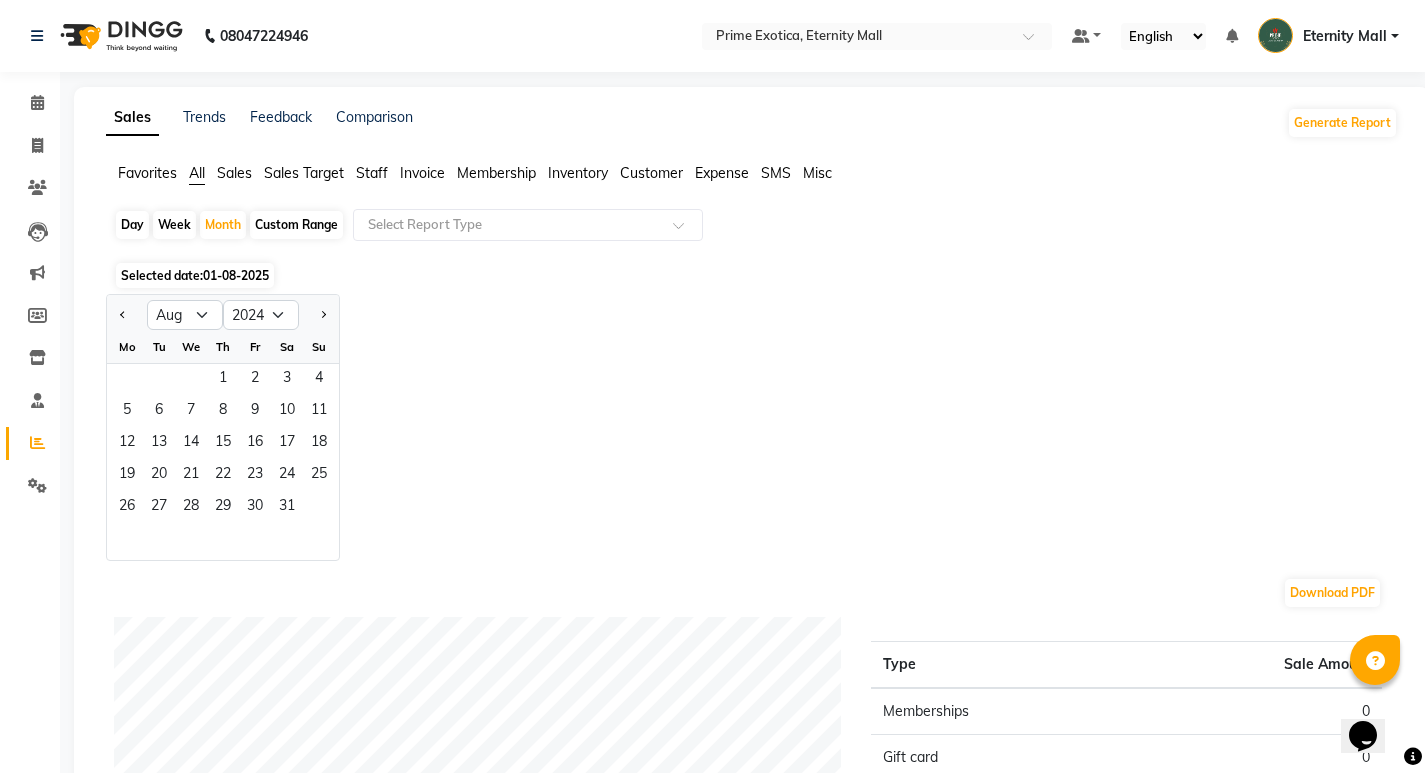 click on "Th" 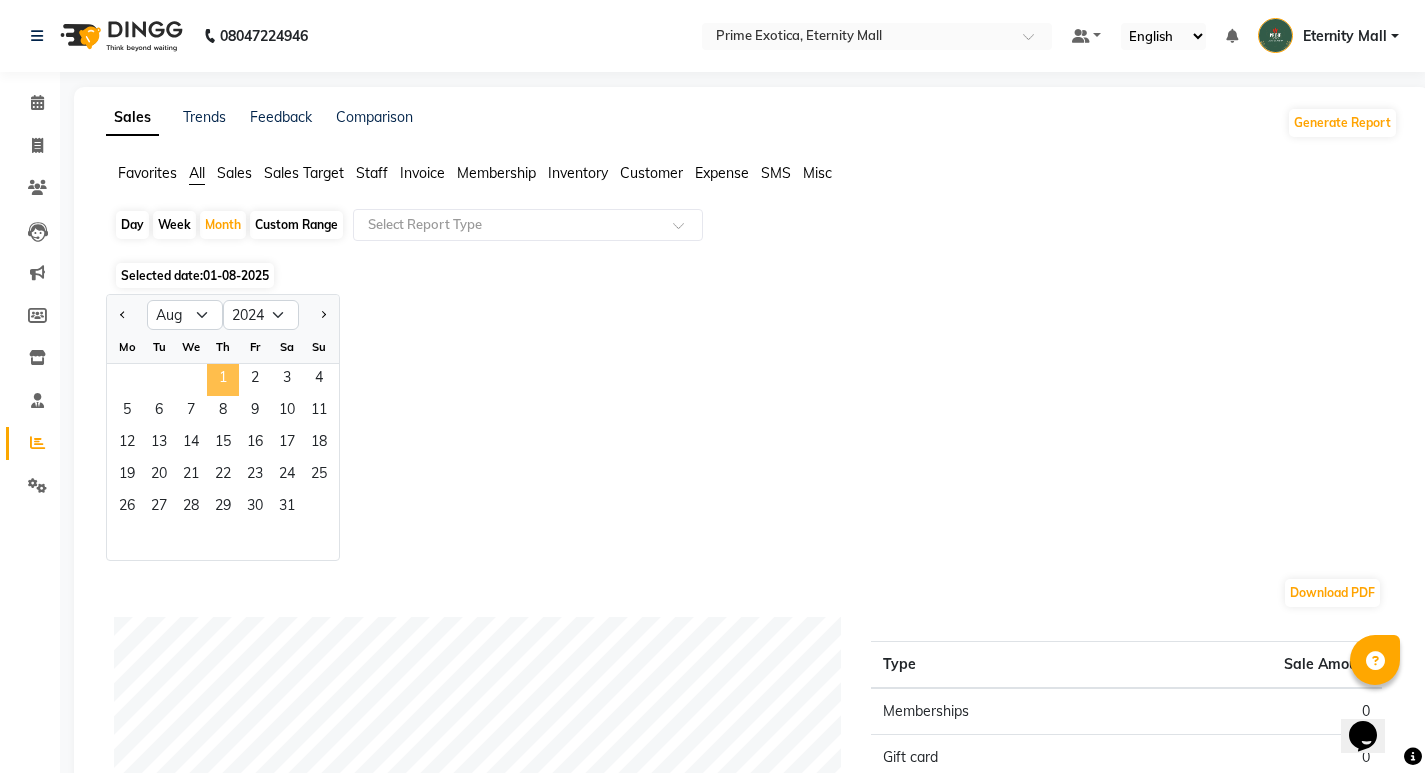 click on "1" 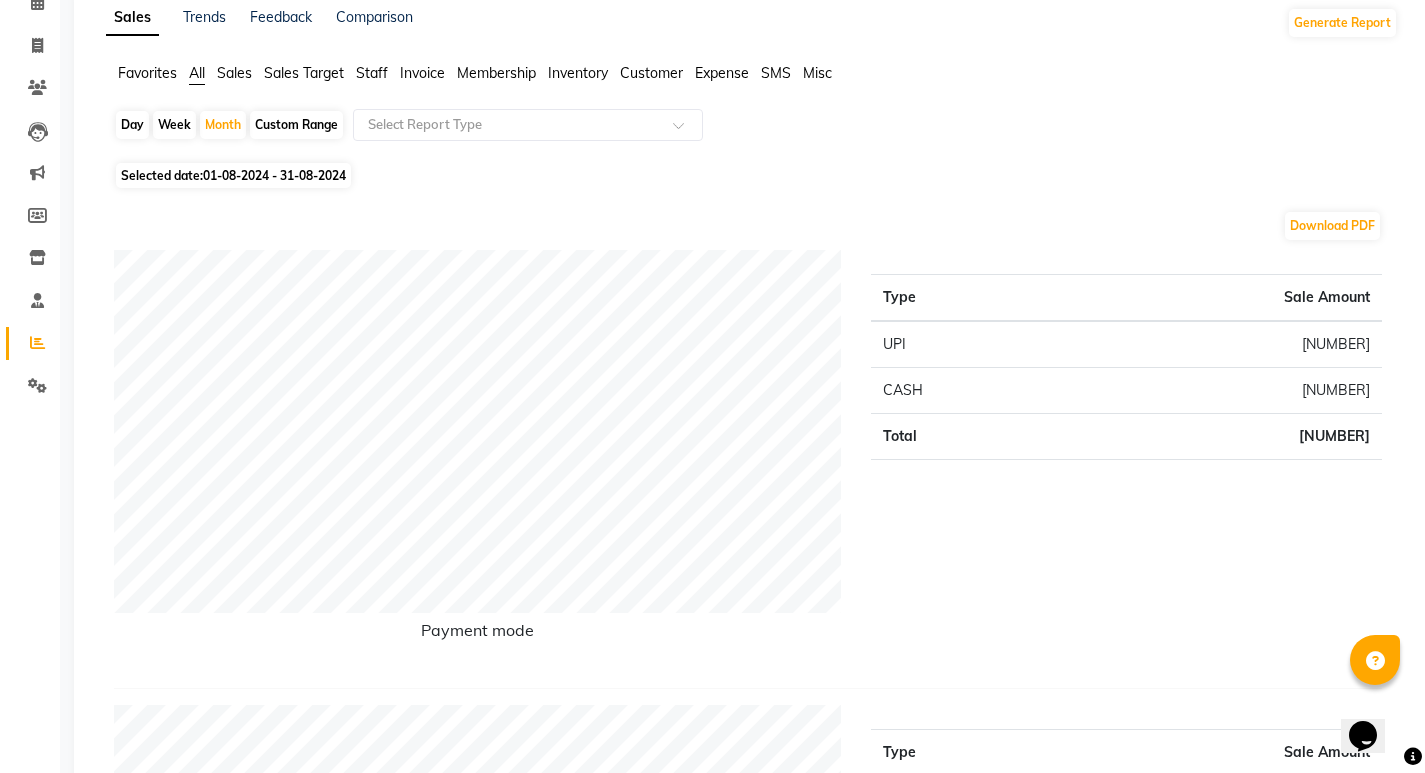 scroll, scrollTop: 0, scrollLeft: 0, axis: both 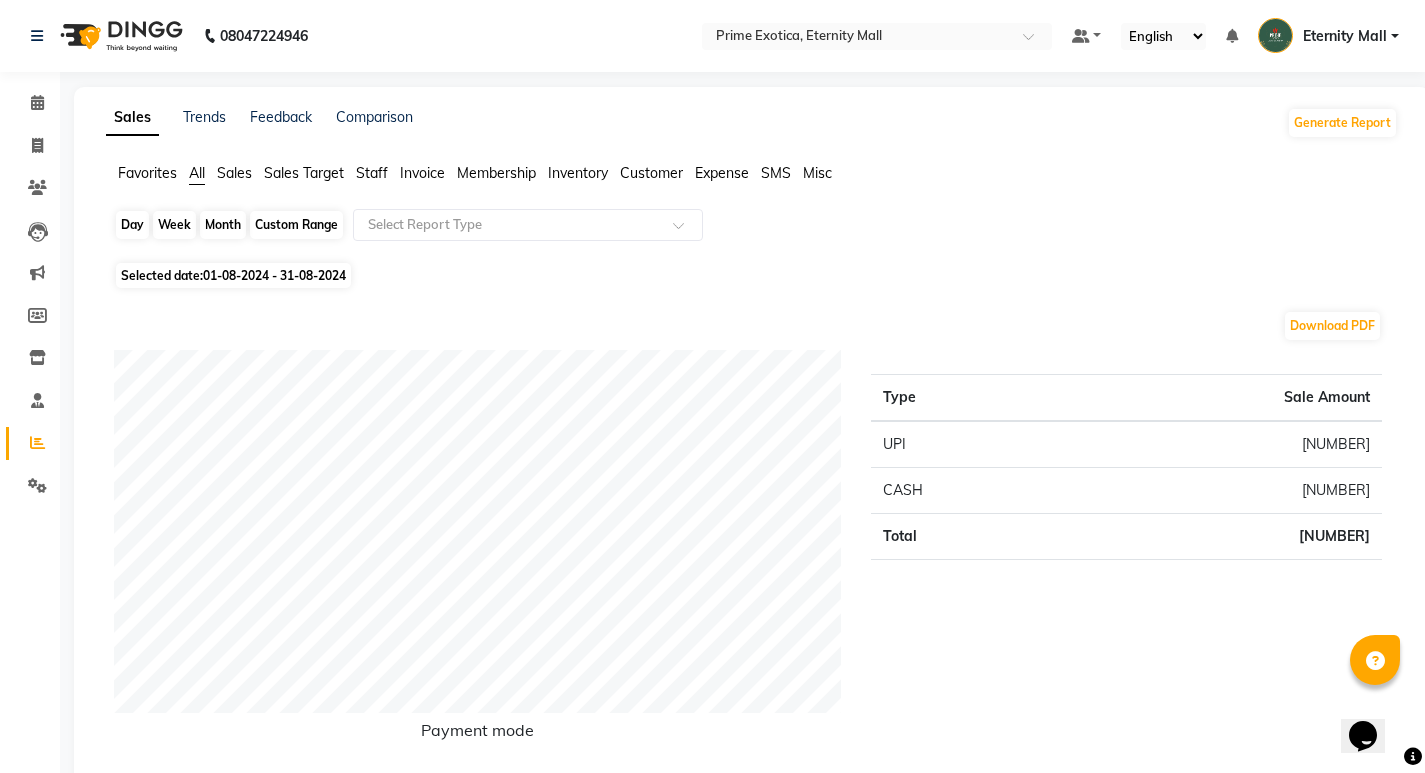 click on "Month" 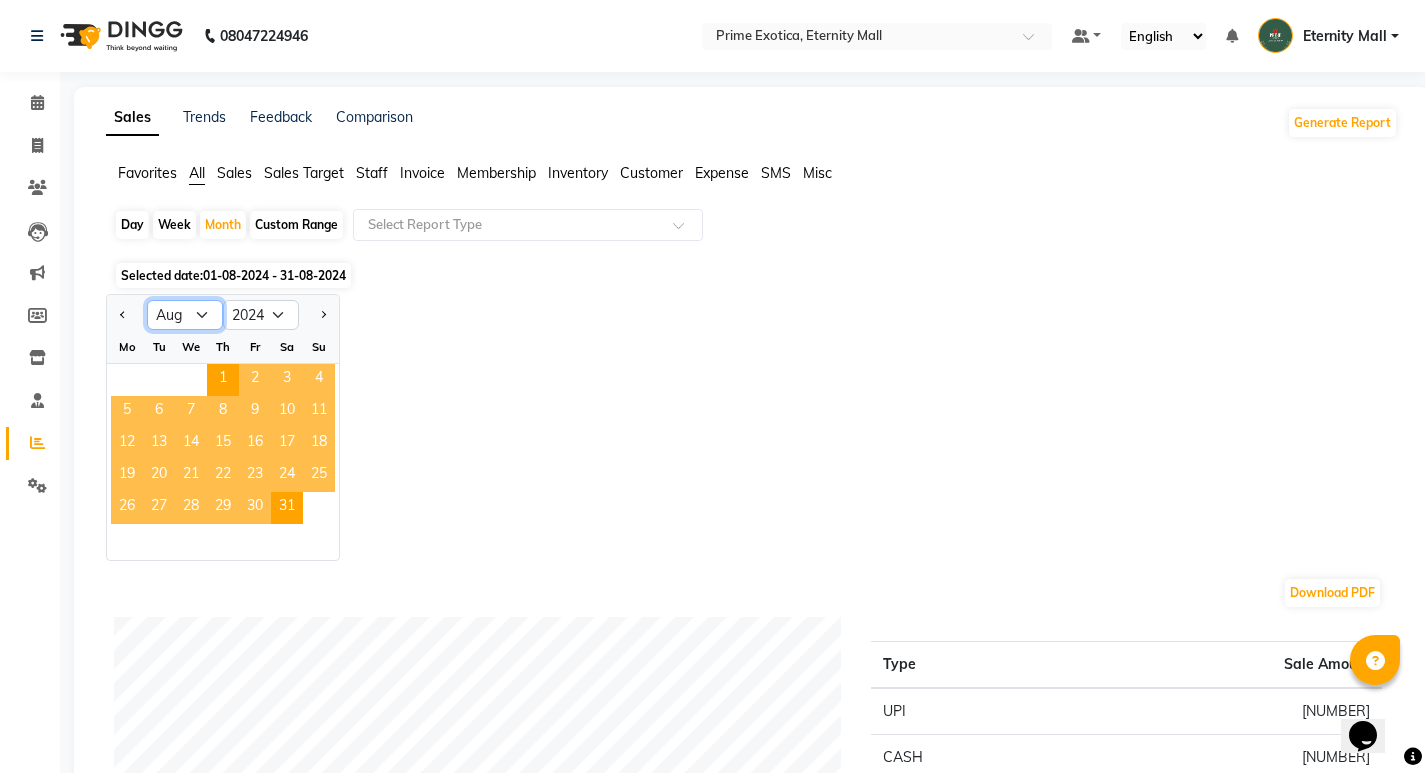 click on "Jan Feb Mar Apr May Jun Jul Aug Sep Oct Nov Dec" 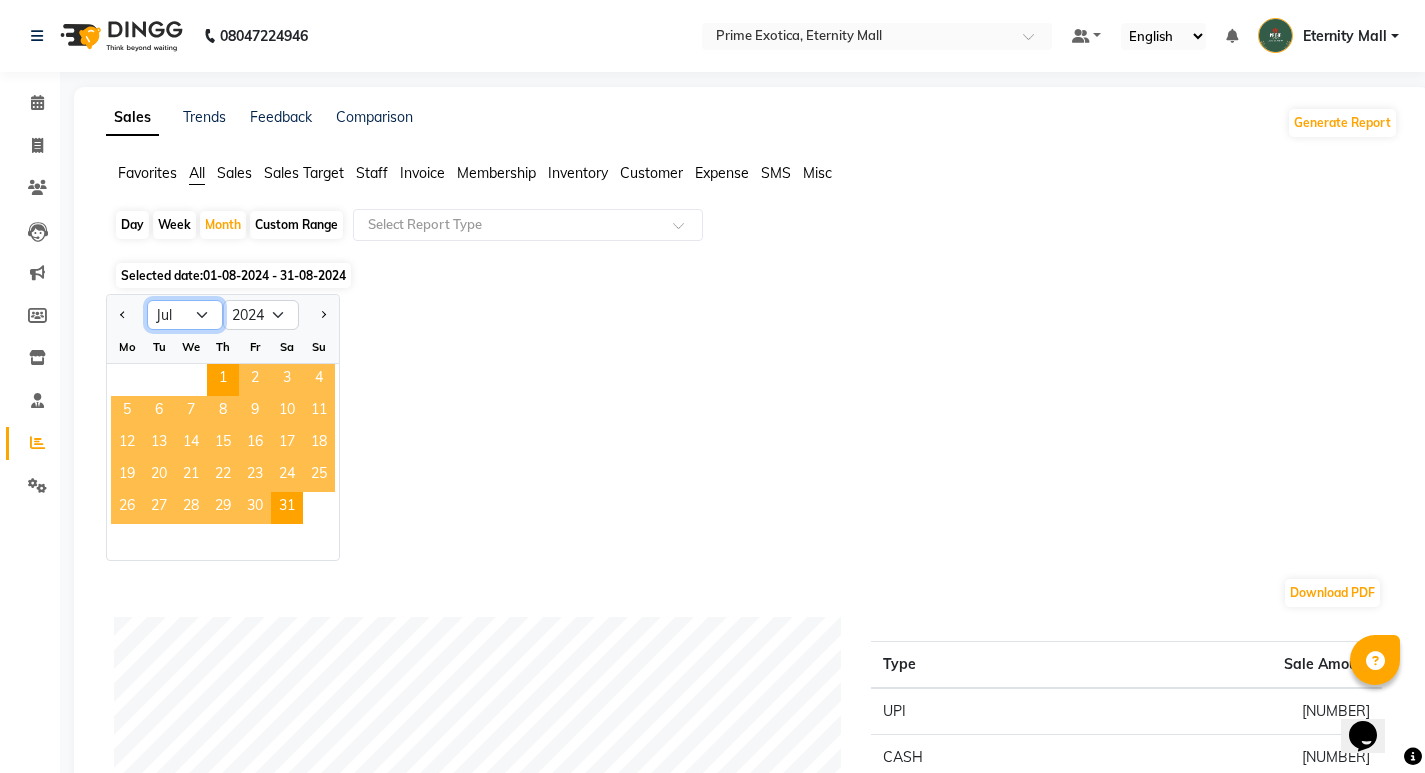 click on "Jan Feb Mar Apr May Jun Jul Aug Sep Oct Nov Dec" 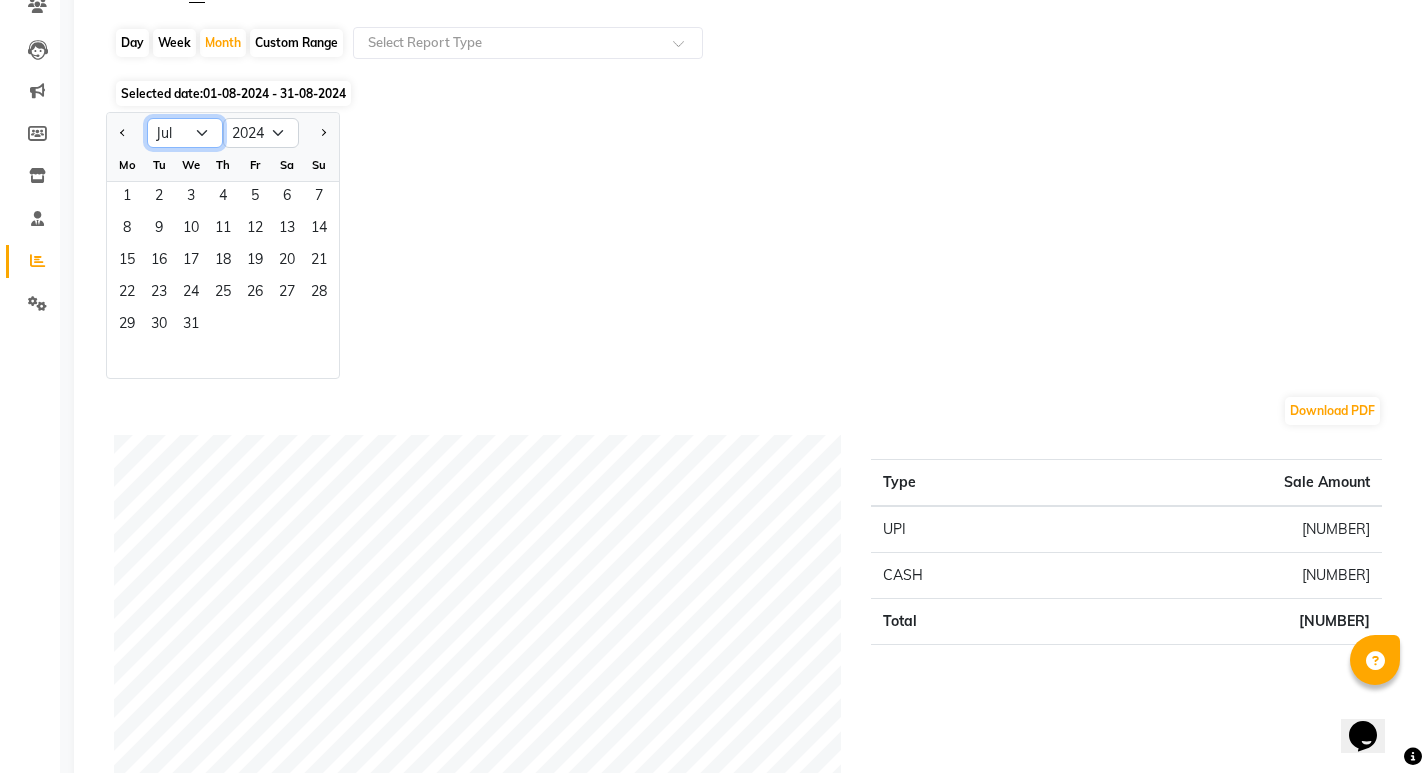scroll, scrollTop: 100, scrollLeft: 0, axis: vertical 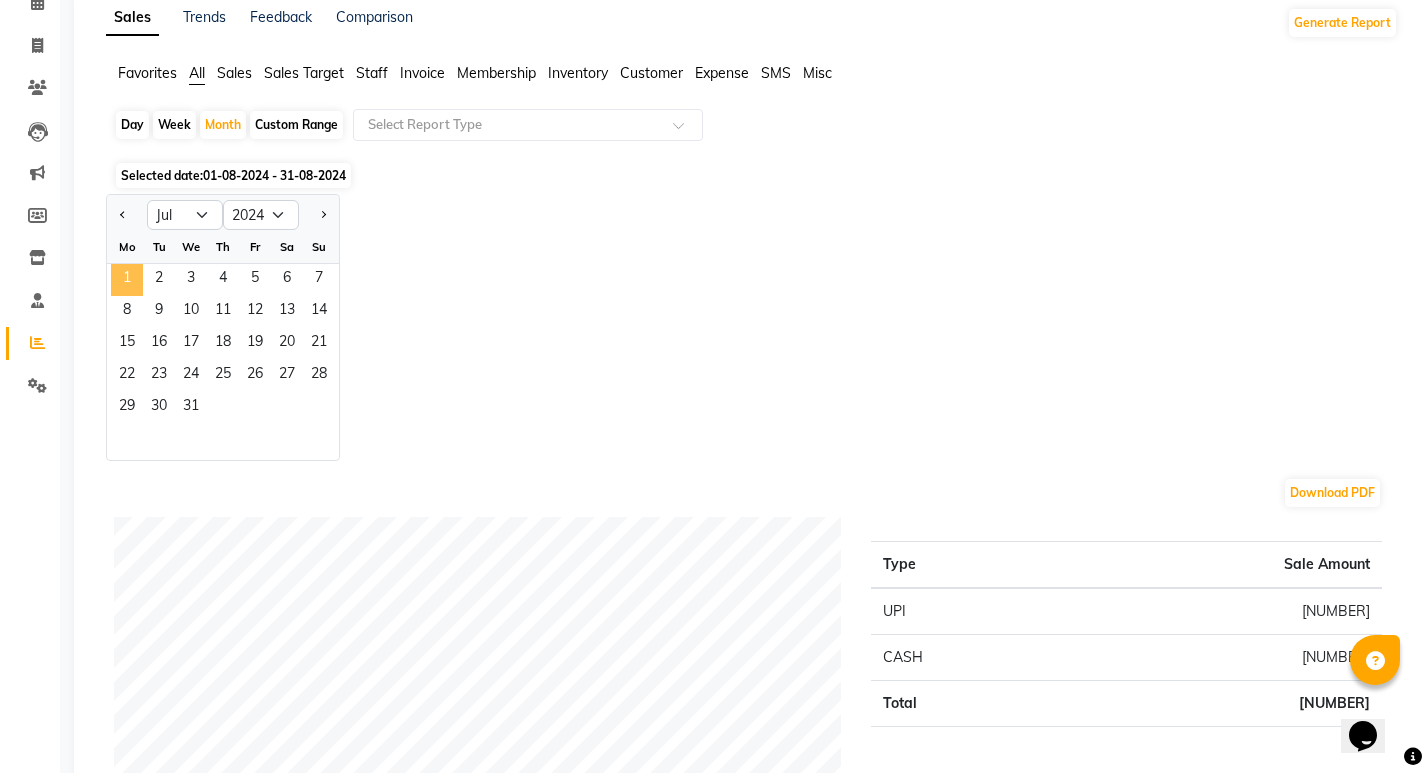 click on "1" 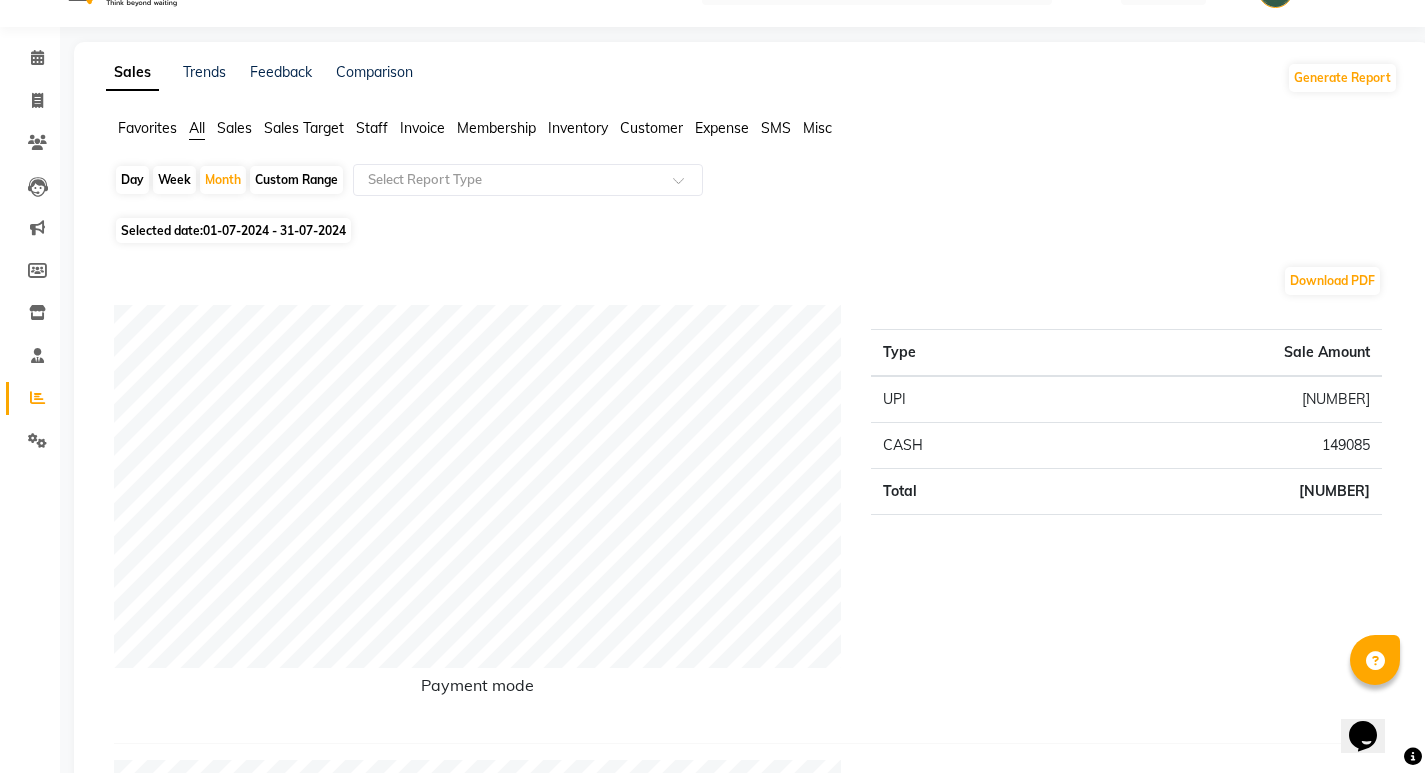 scroll, scrollTop: 0, scrollLeft: 0, axis: both 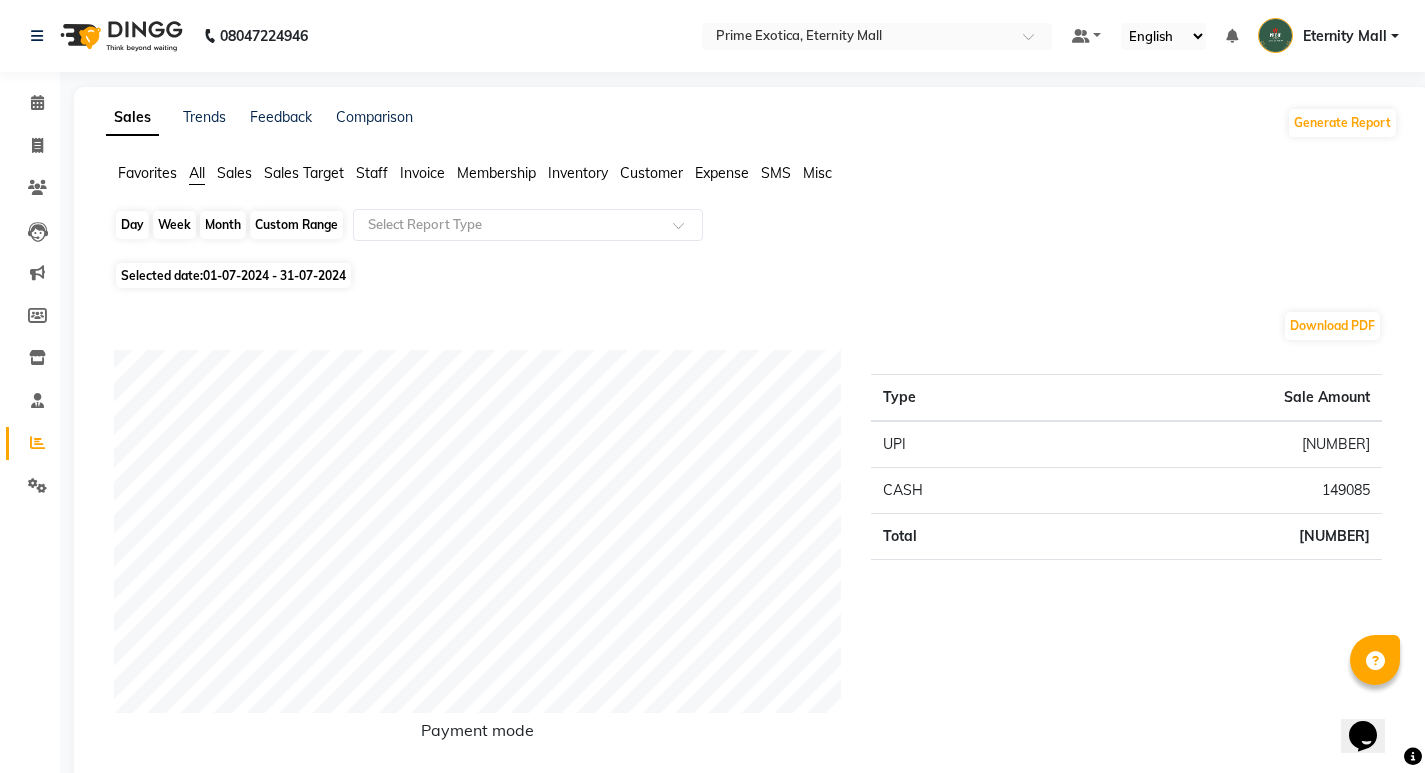 click on "Month" 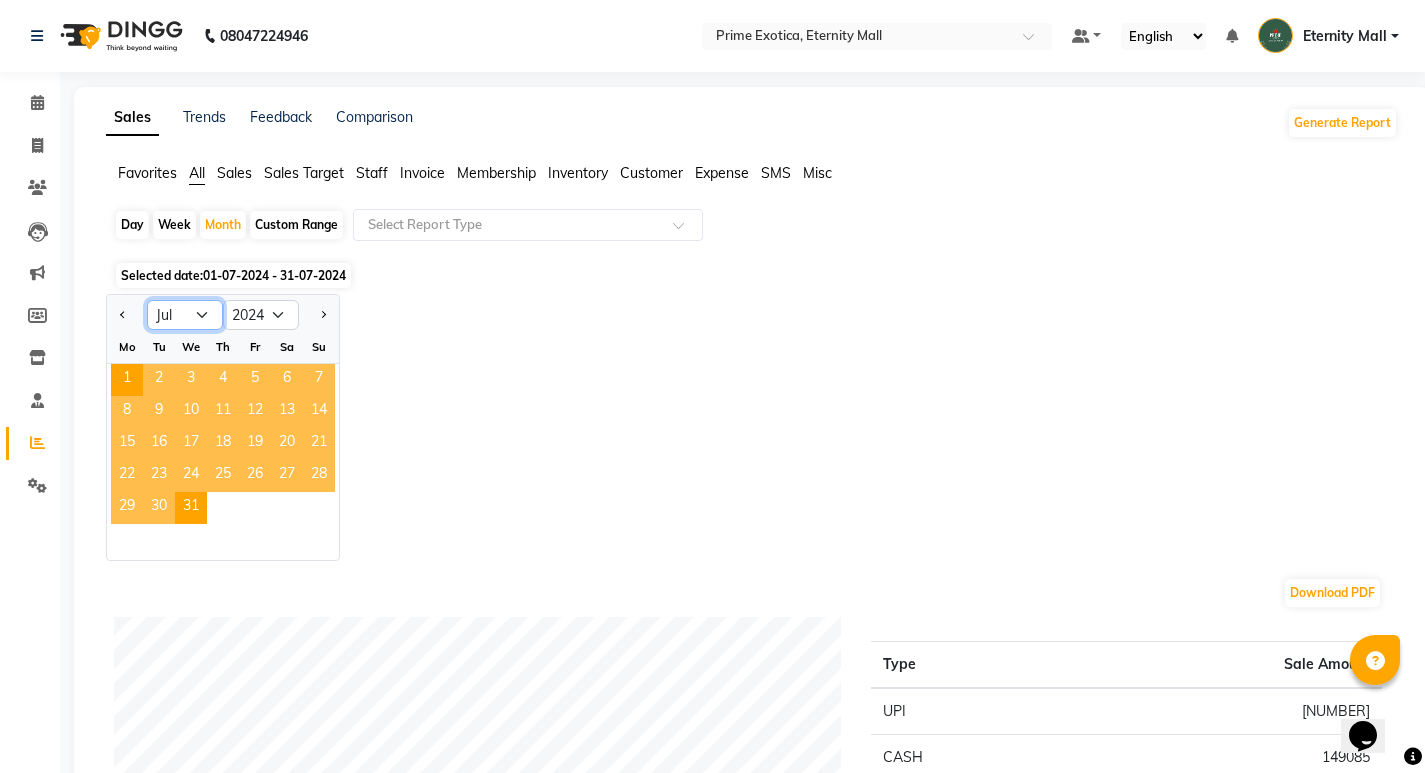 click on "Jan Feb Mar Apr May Jun Jul Aug Sep Oct Nov Dec" 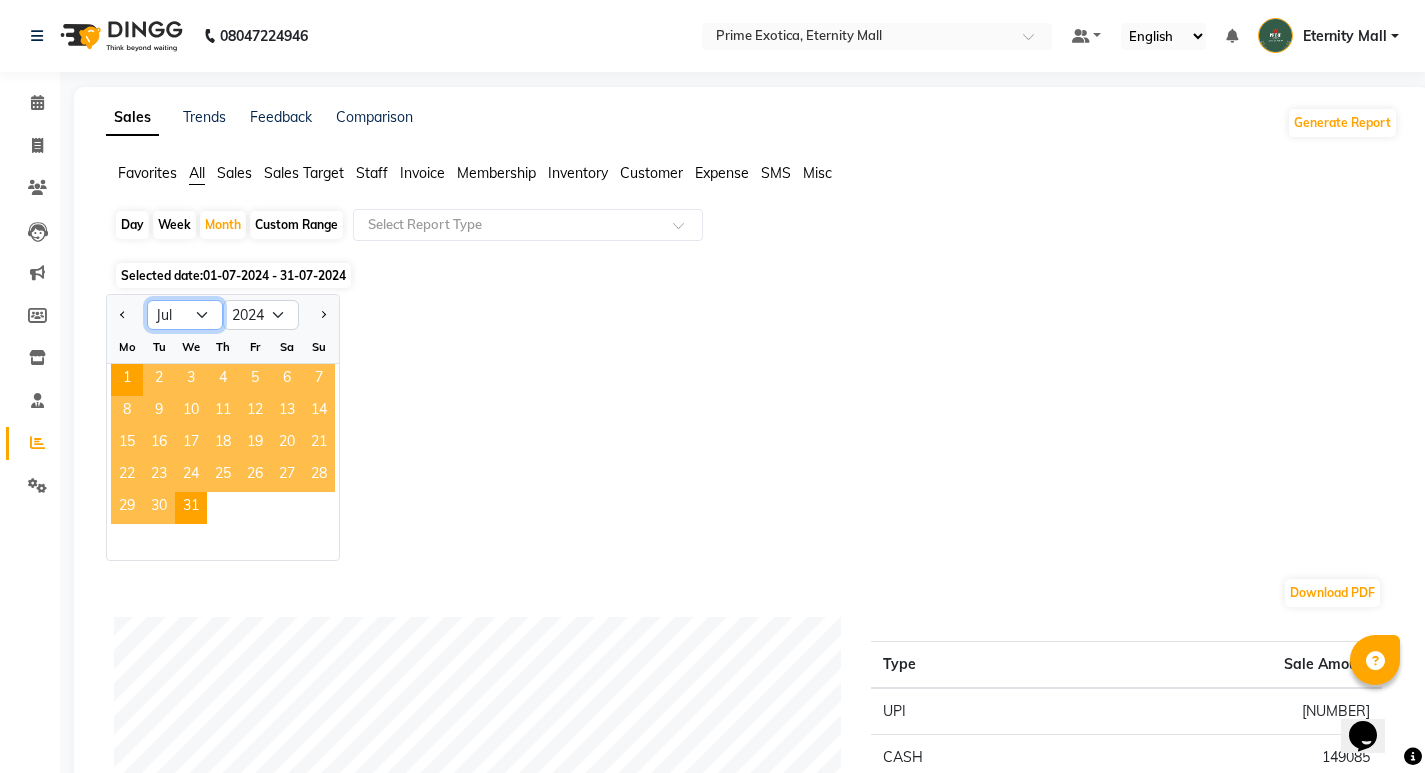 select on "8" 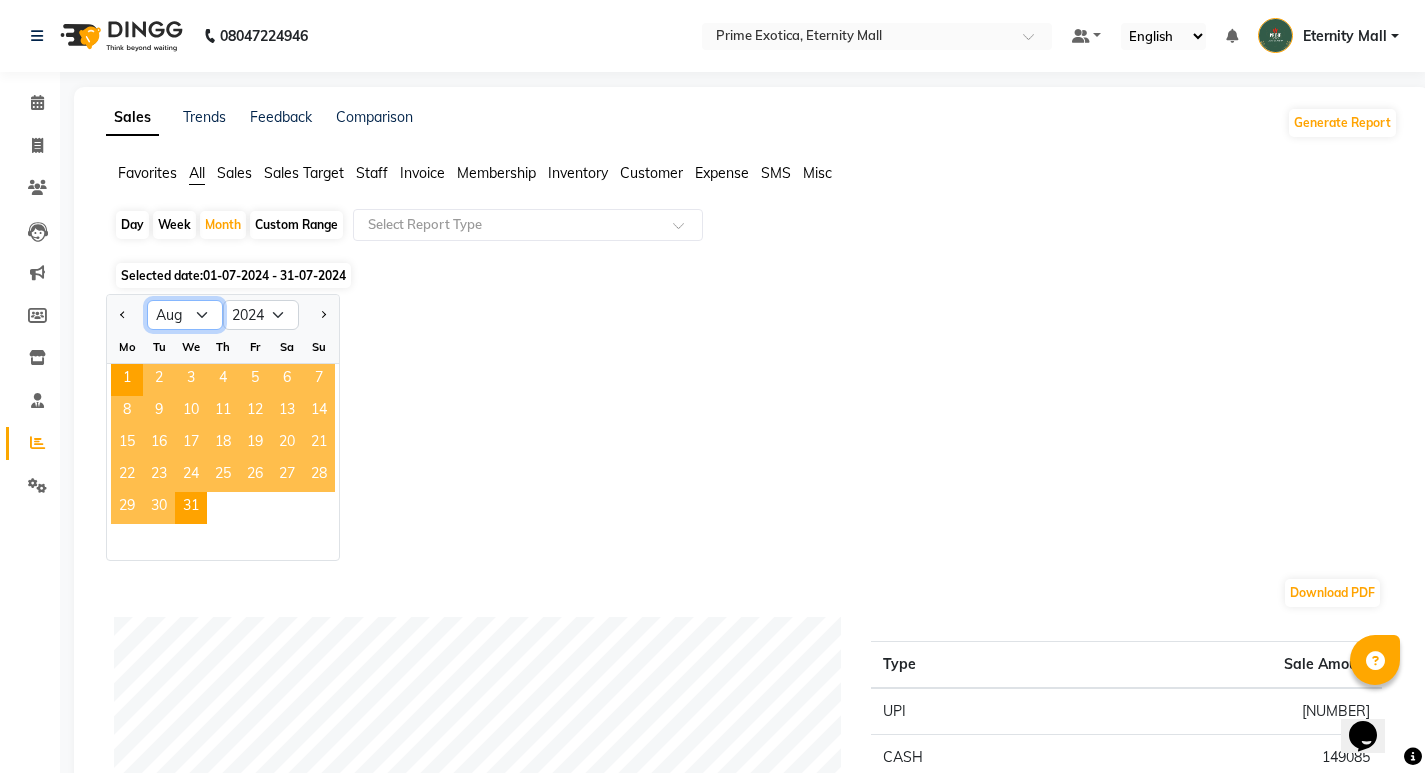 click on "Jan Feb Mar Apr May Jun Jul Aug Sep Oct Nov Dec" 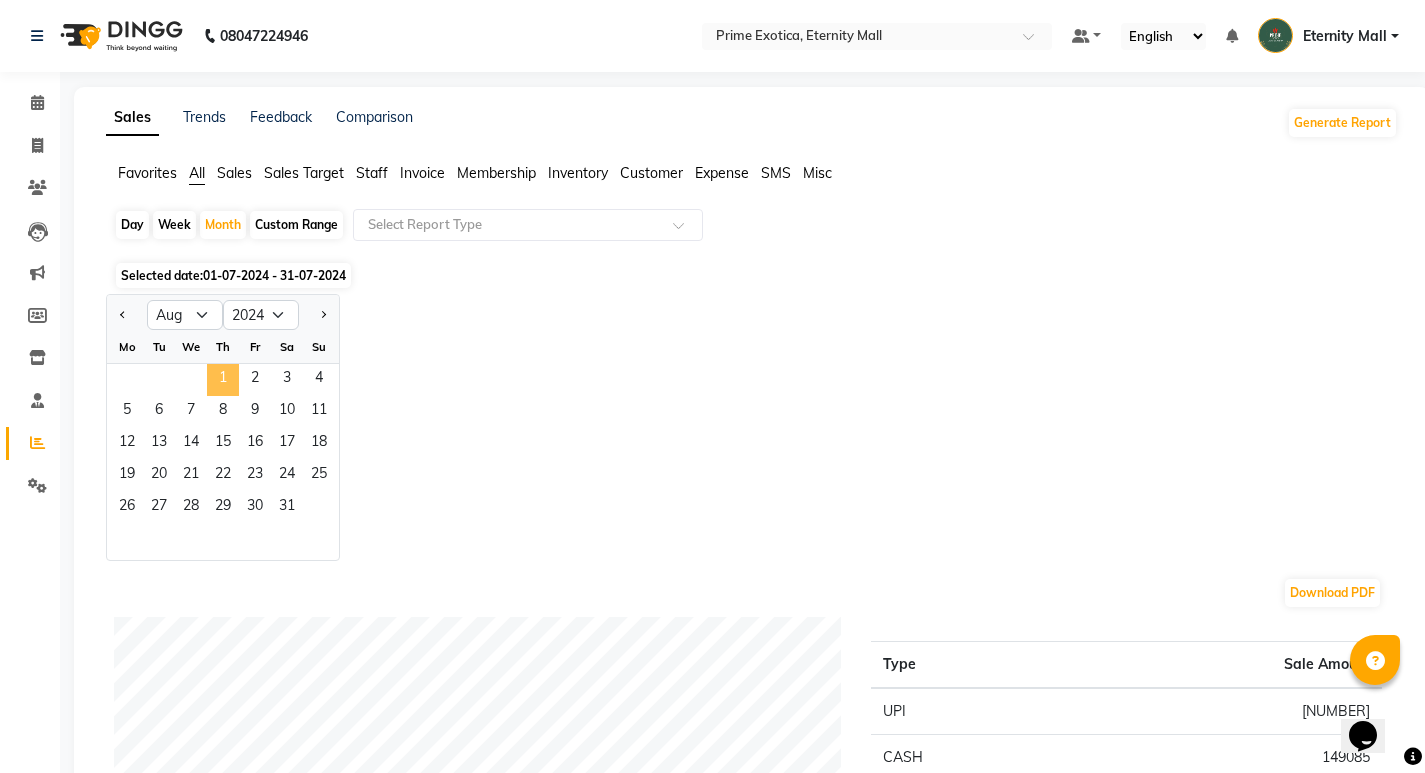 click on "1" 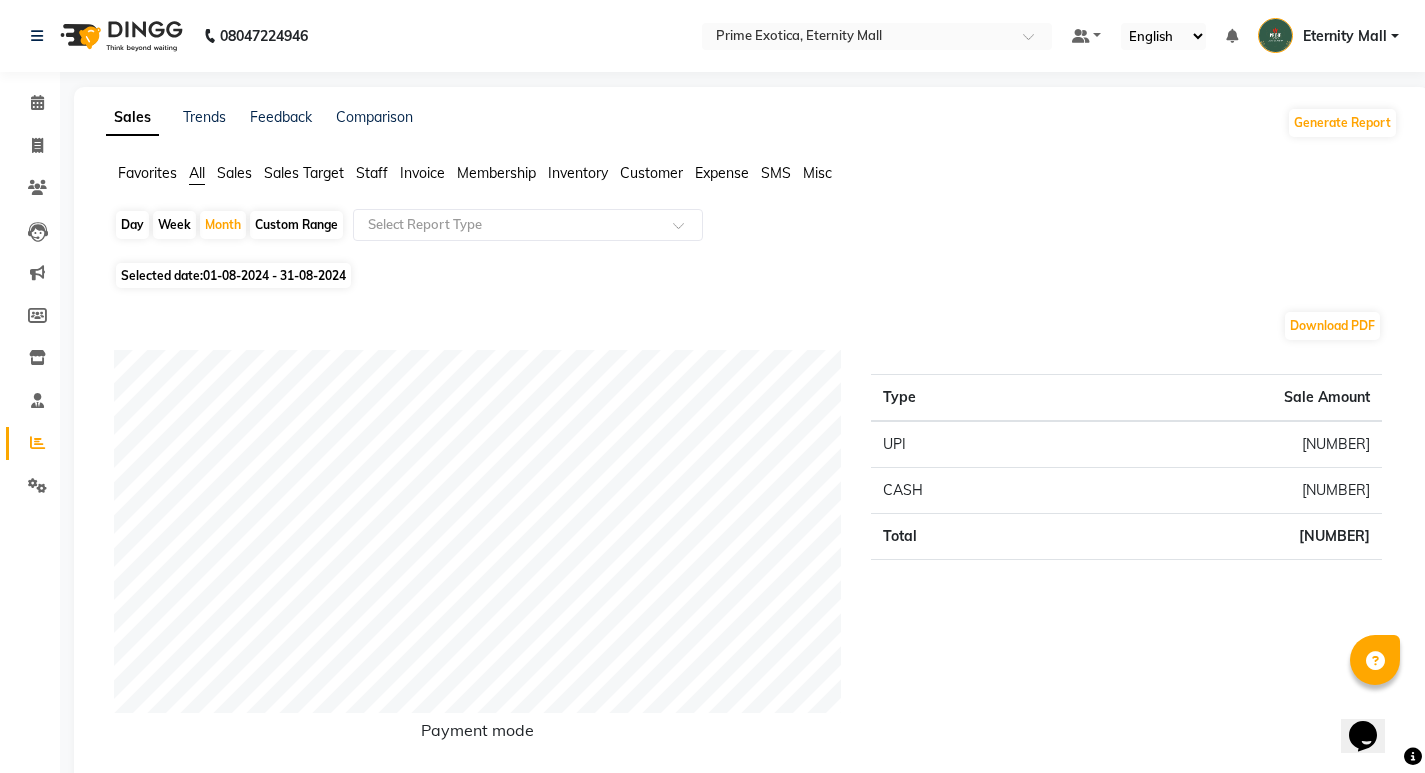 scroll, scrollTop: 100, scrollLeft: 0, axis: vertical 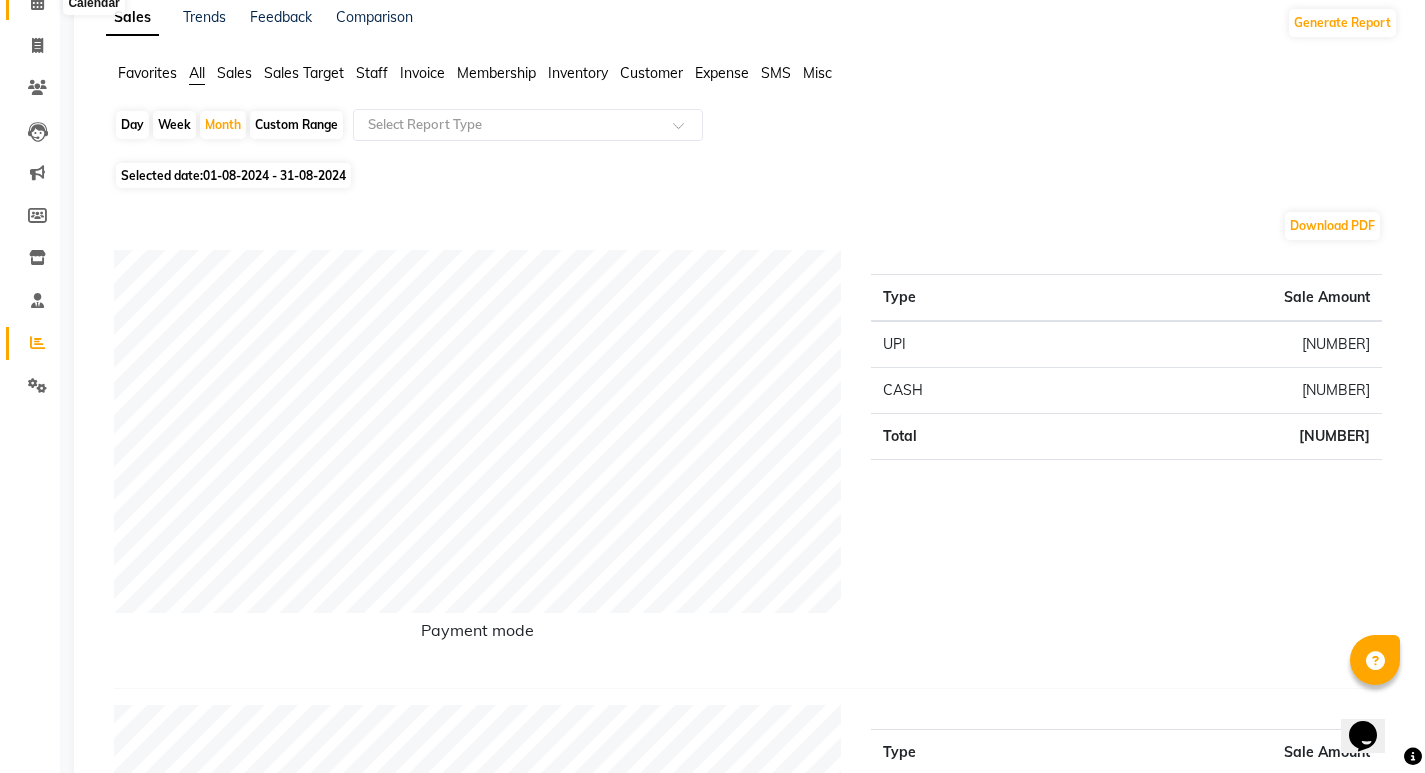click 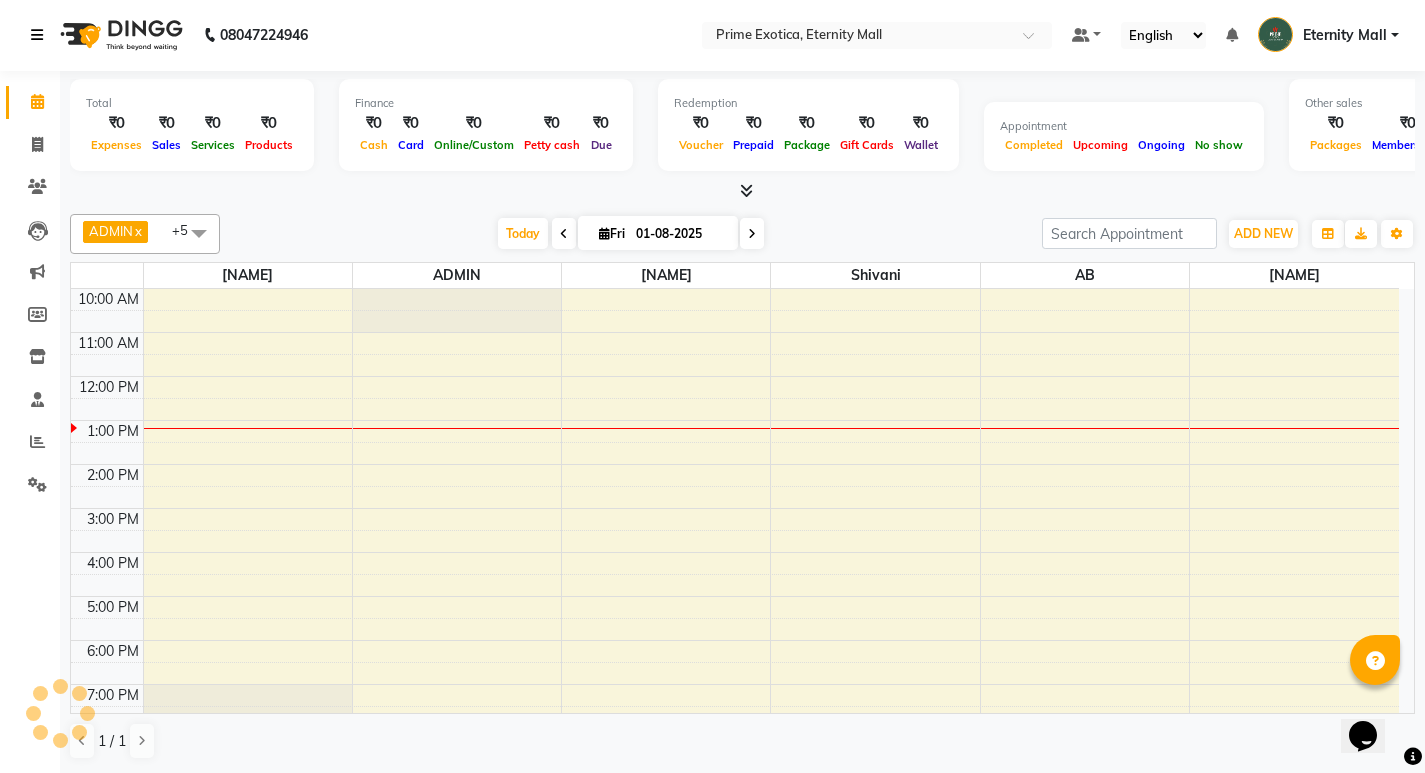scroll, scrollTop: 0, scrollLeft: 0, axis: both 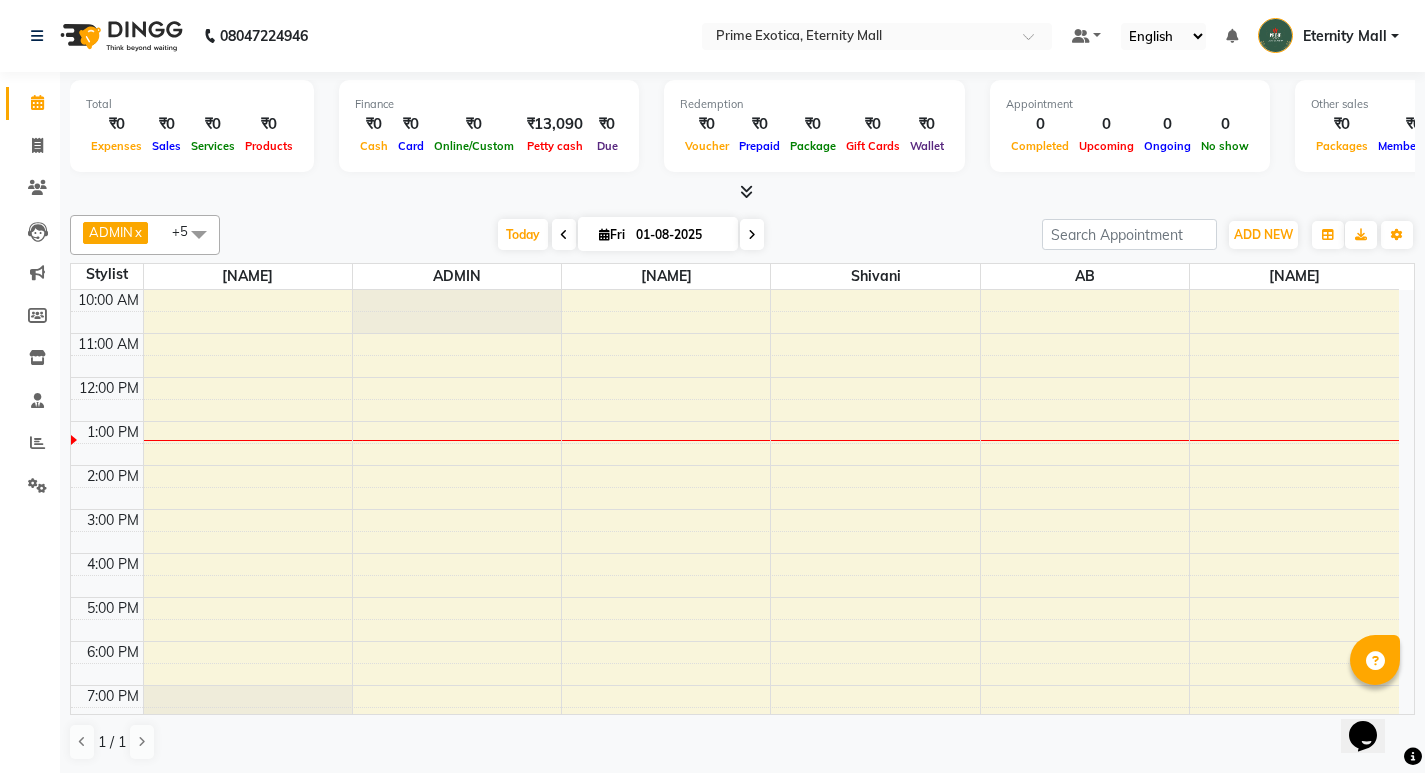 click on "Select All AB ADMIN ajay vikram lakshane Dipak Narnaware Isha Bahel Rajeshri shivani Today Fri 01-08-2025 Toggle Dropdown Add Appointment Add Invoice Add Expense Add Attendance Add Client Add Transaction Toggle Dropdown Add Appointment Add Invoice Add Expense Add Attendance Add Client ADD NEW Toggle Dropdown Add Appointment Add Invoice Add Expense Add Attendance Add Client Add Transaction ADMIN x Dipak Narnaware x Isha Bahel x shivani x ajay vikram lakshane x AB x +5 Select All AB ADMIN ajay vikram lakshane Dipak Narnaware Isha Bahel Rajeshri shivani Group By Staff View Room View View as Vertical Vertical - Week View Horizontal Horizontal - Week View List Toggle Dropdown Calendar Settings Manage Tags Arrange Stylists Reset Stylists Full Screen Show Available Stylist Appointment Form Zoom 50% Staff/Room Display Count 6 Stylist Isha Bahel ADMIN ajay vikram lakshane shivani AB" 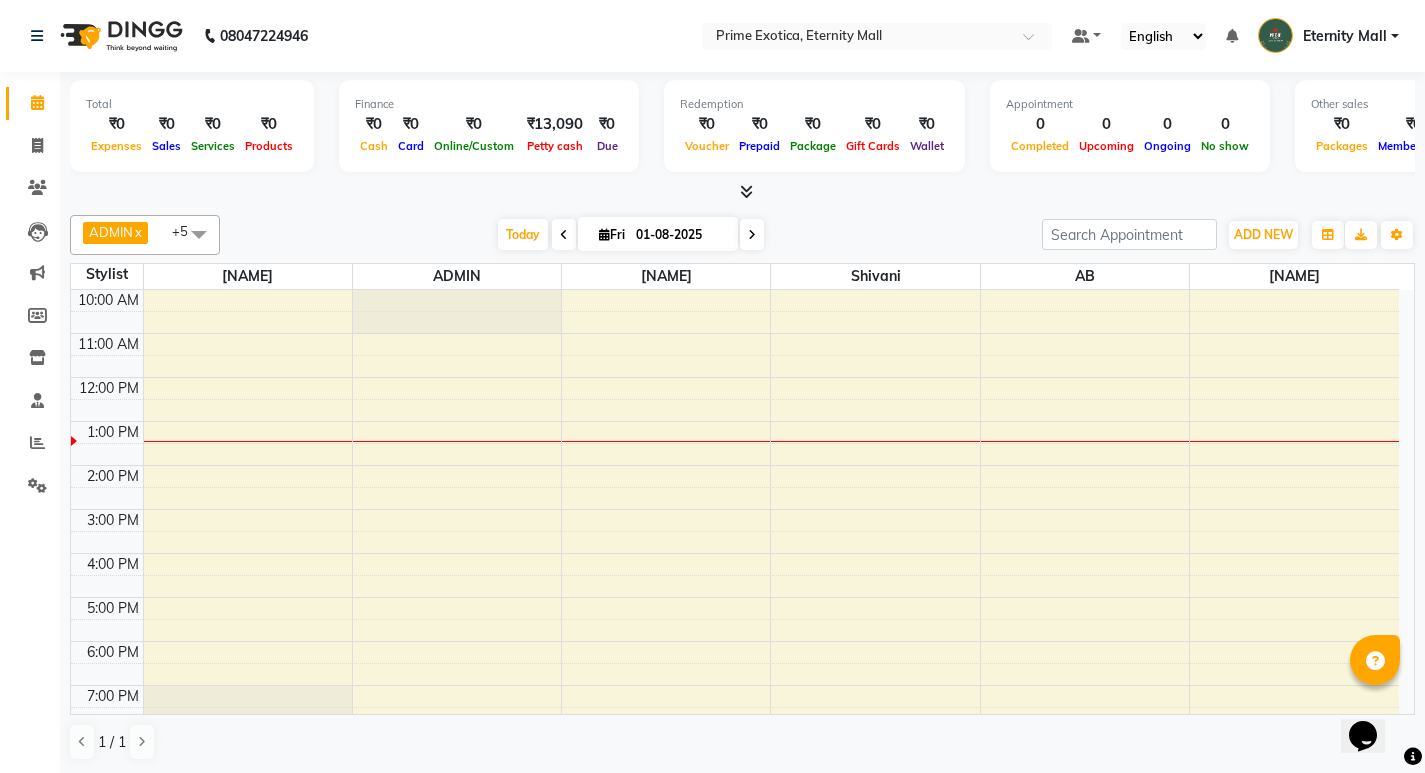 click on "Today  Fri 01-08-2025" at bounding box center [631, 235] 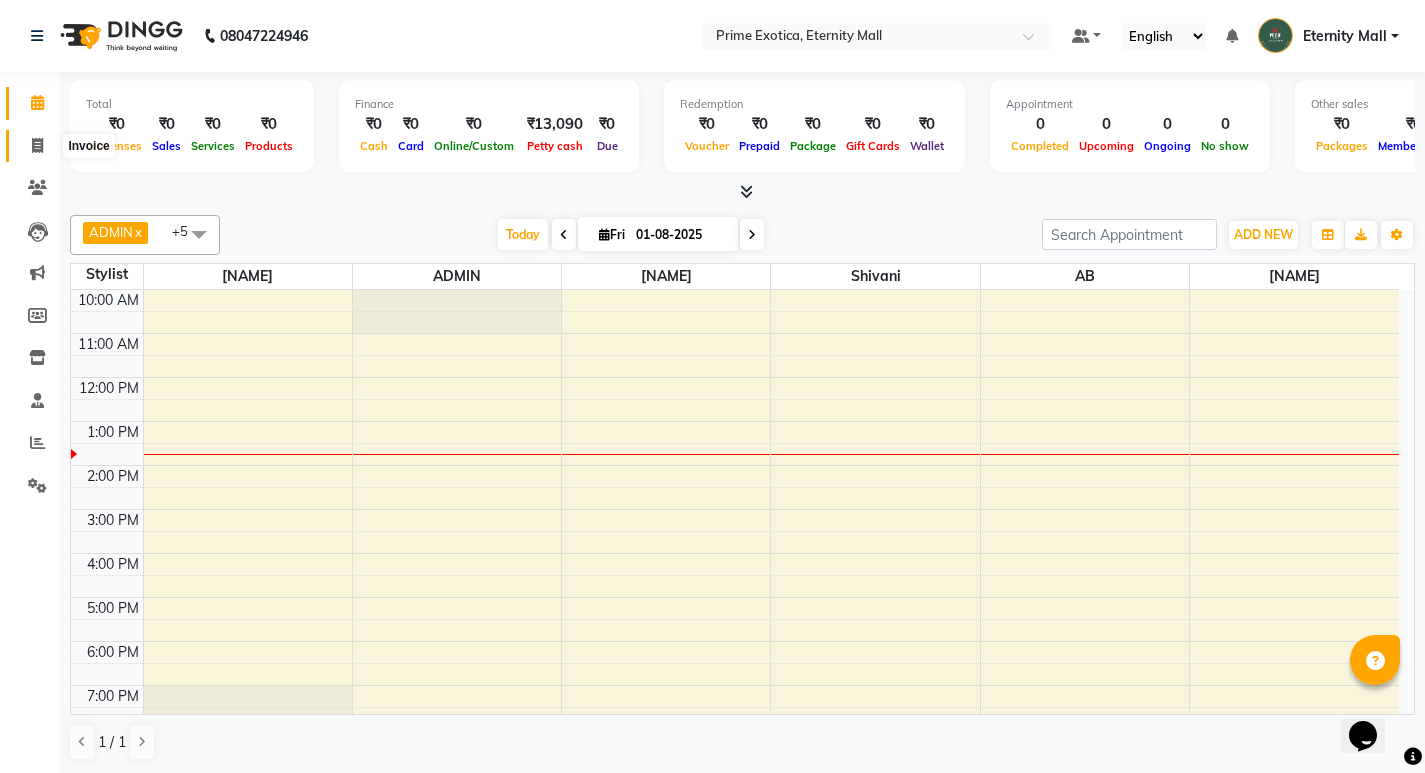 click 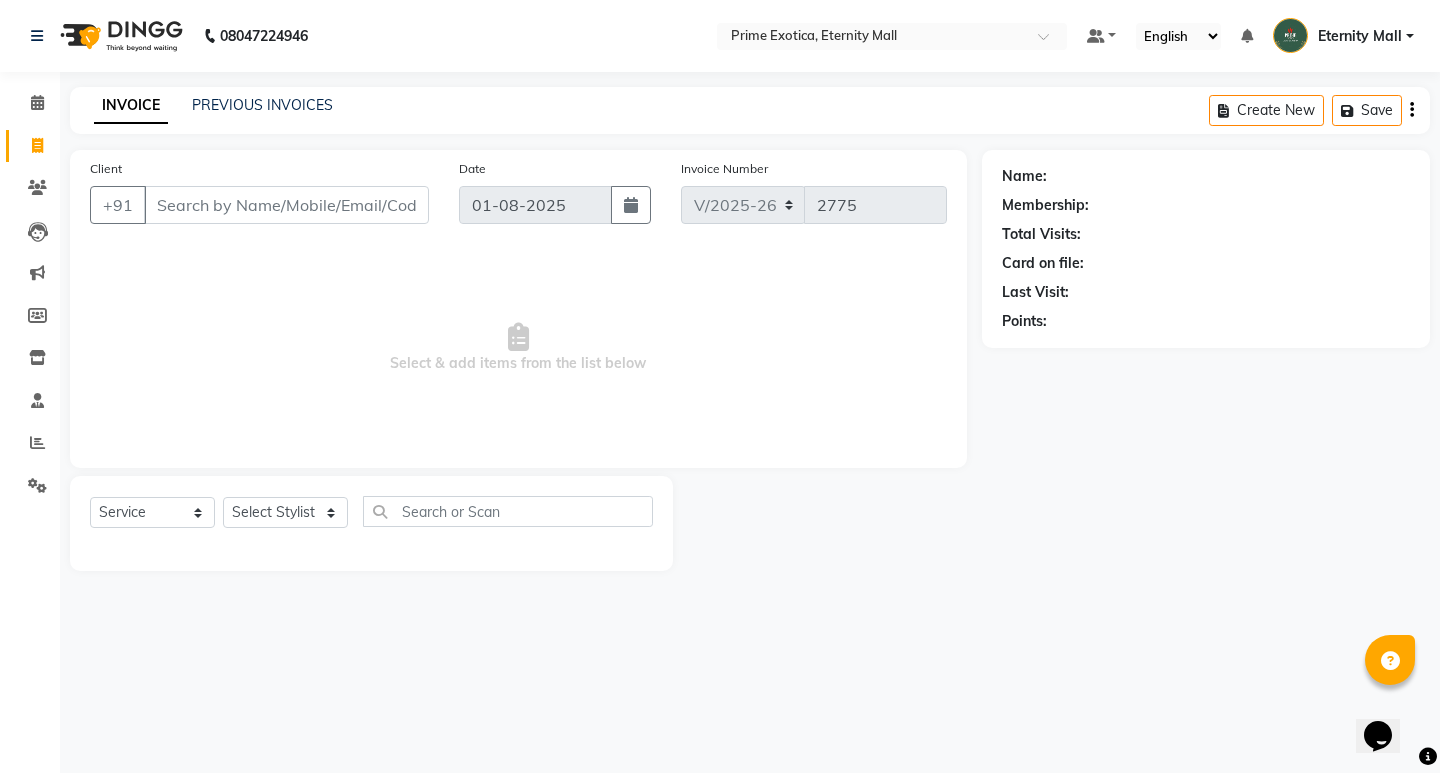 click on "Client" at bounding box center (286, 205) 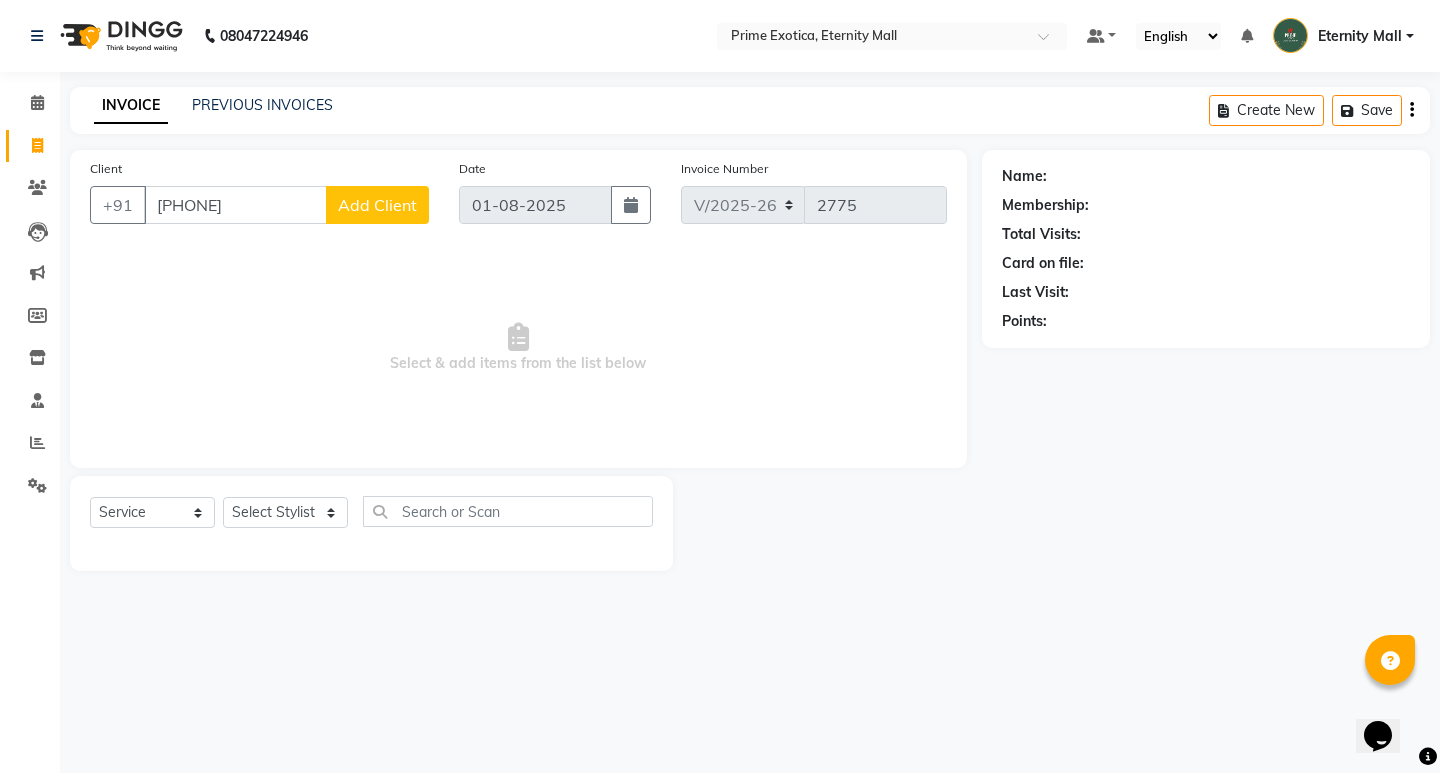 type on "[PHONE]" 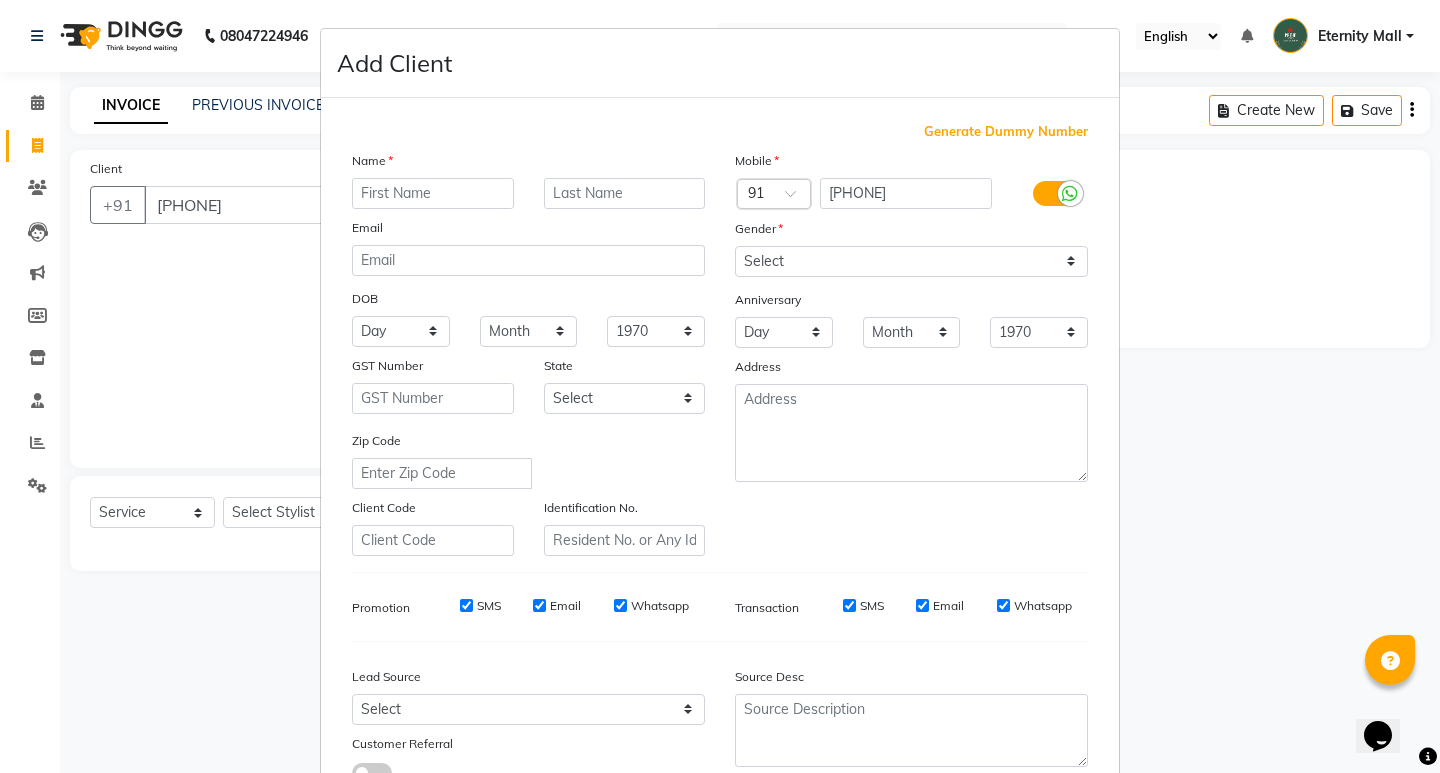 click at bounding box center (433, 193) 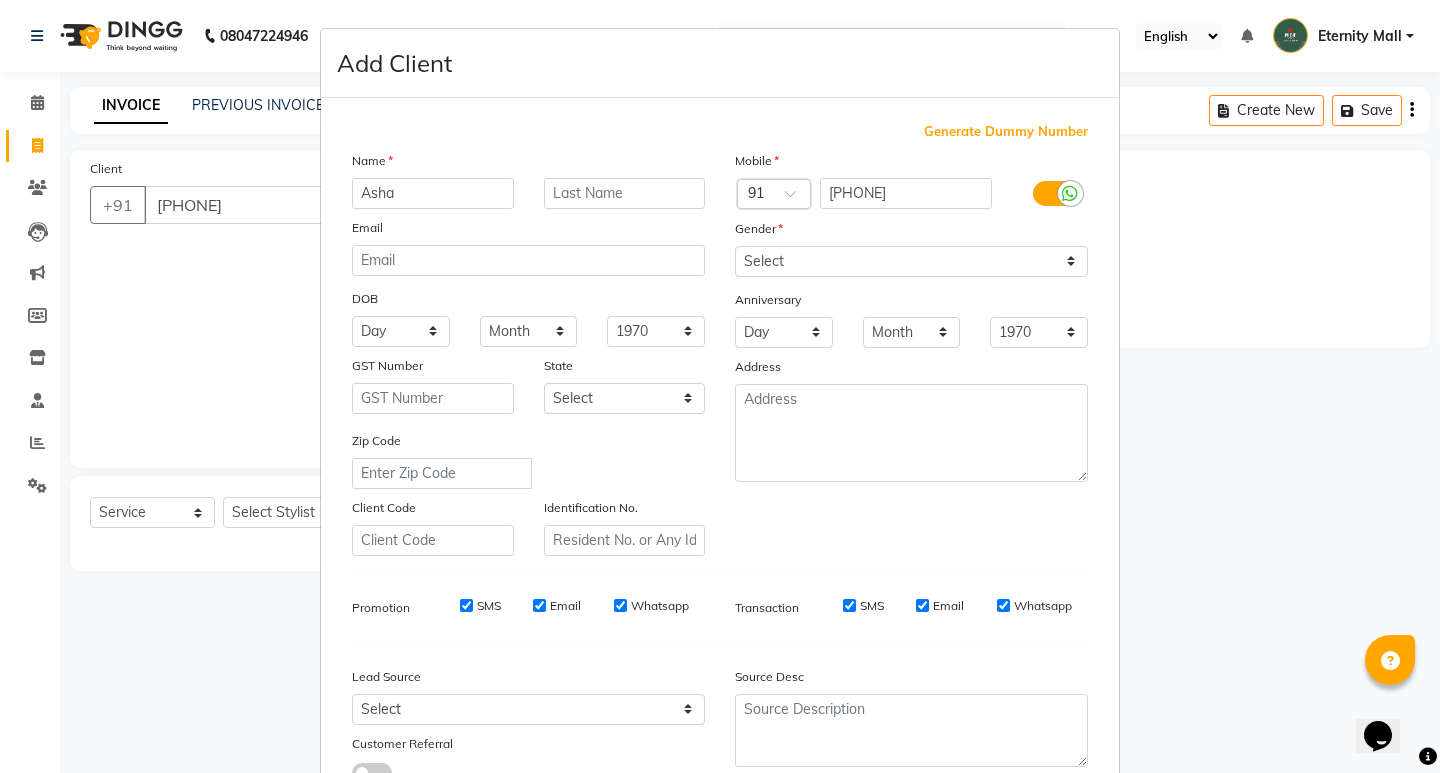 type on "Asha" 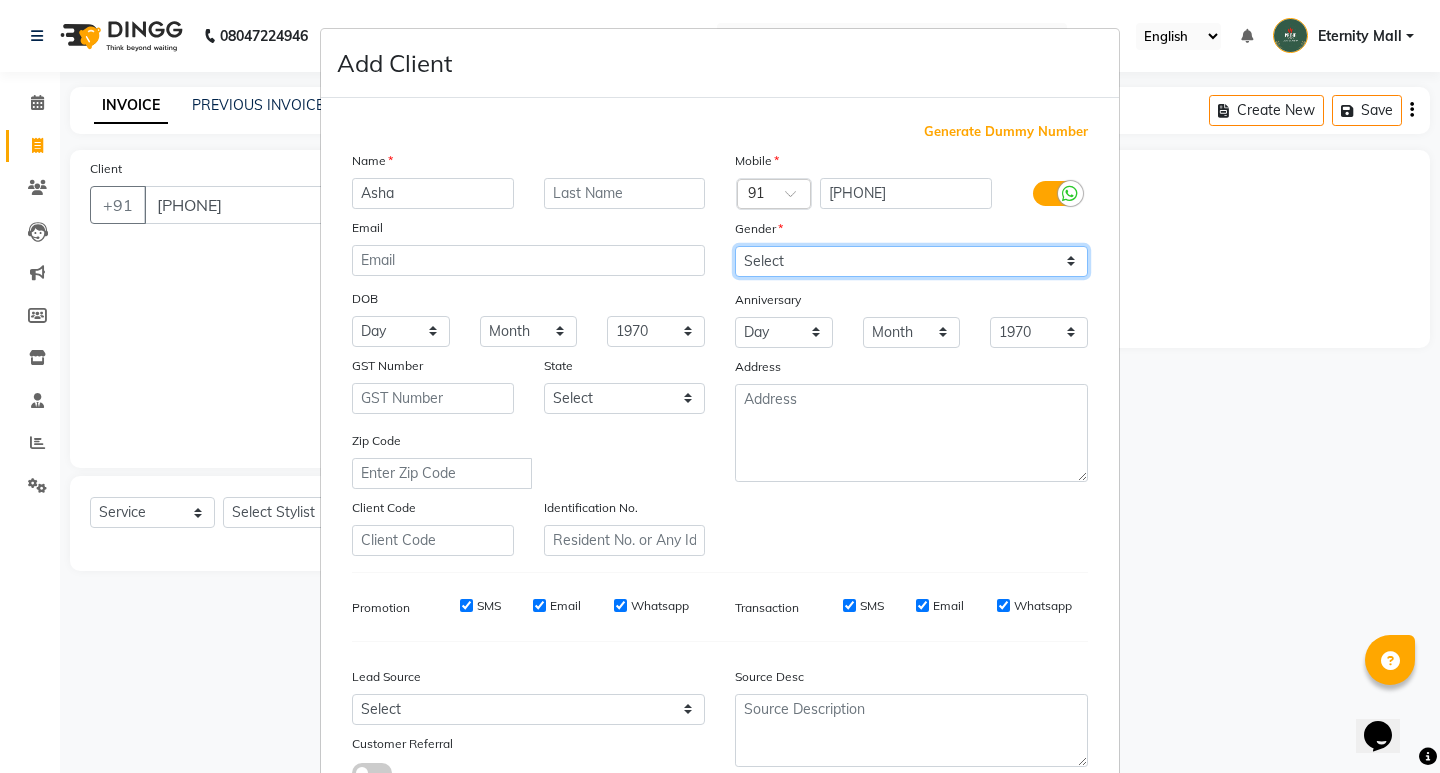 click on "Select Male Female Other Prefer Not To Say" at bounding box center [911, 261] 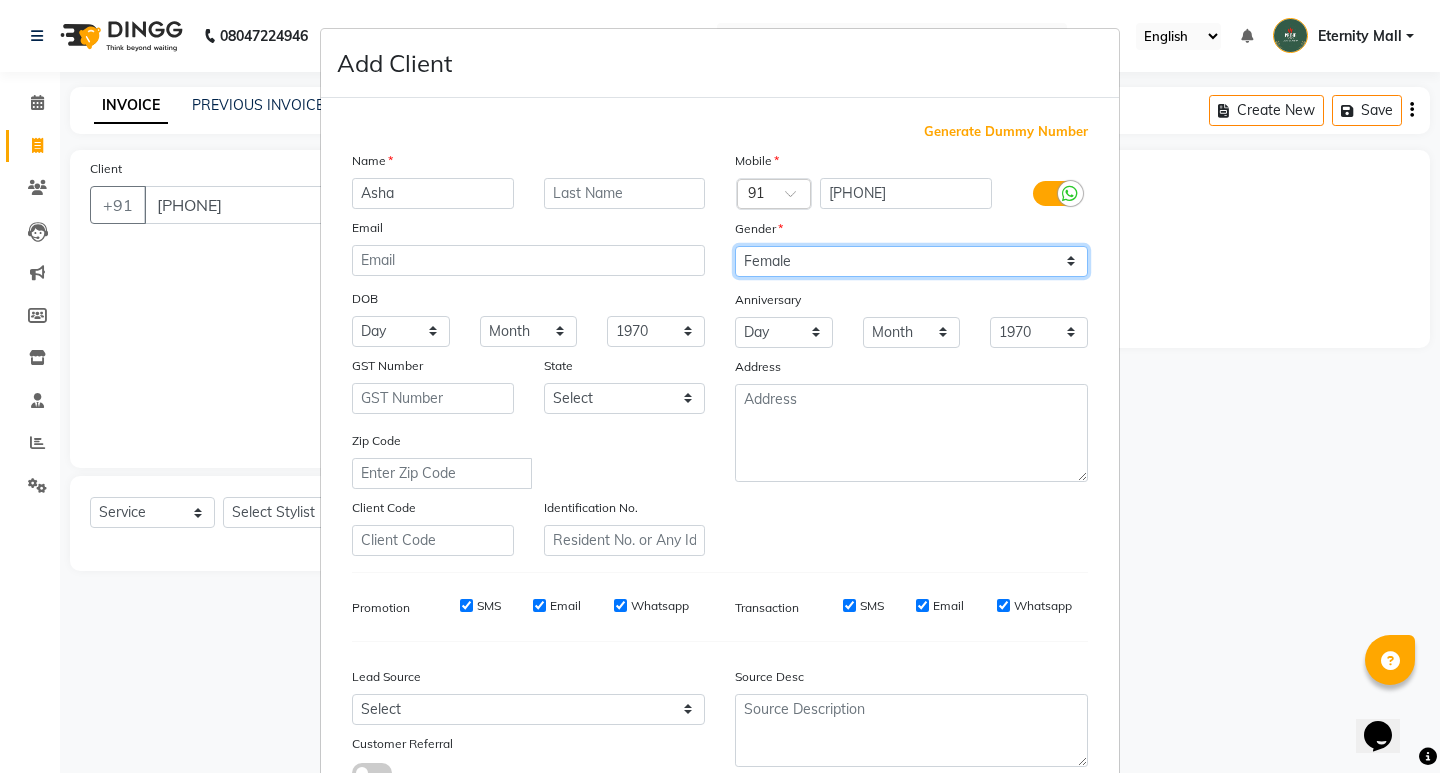 click on "Select Male Female Other Prefer Not To Say" at bounding box center [911, 261] 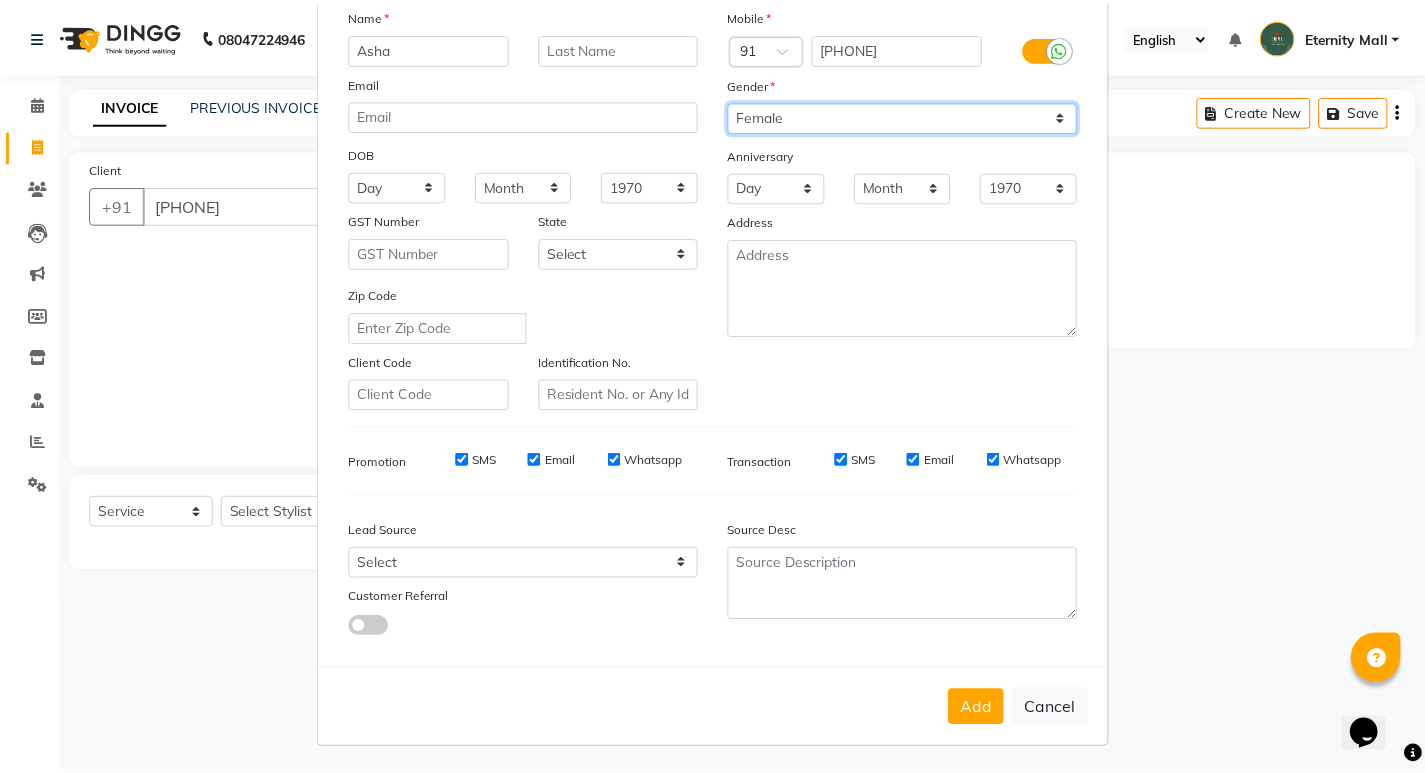 scroll, scrollTop: 150, scrollLeft: 0, axis: vertical 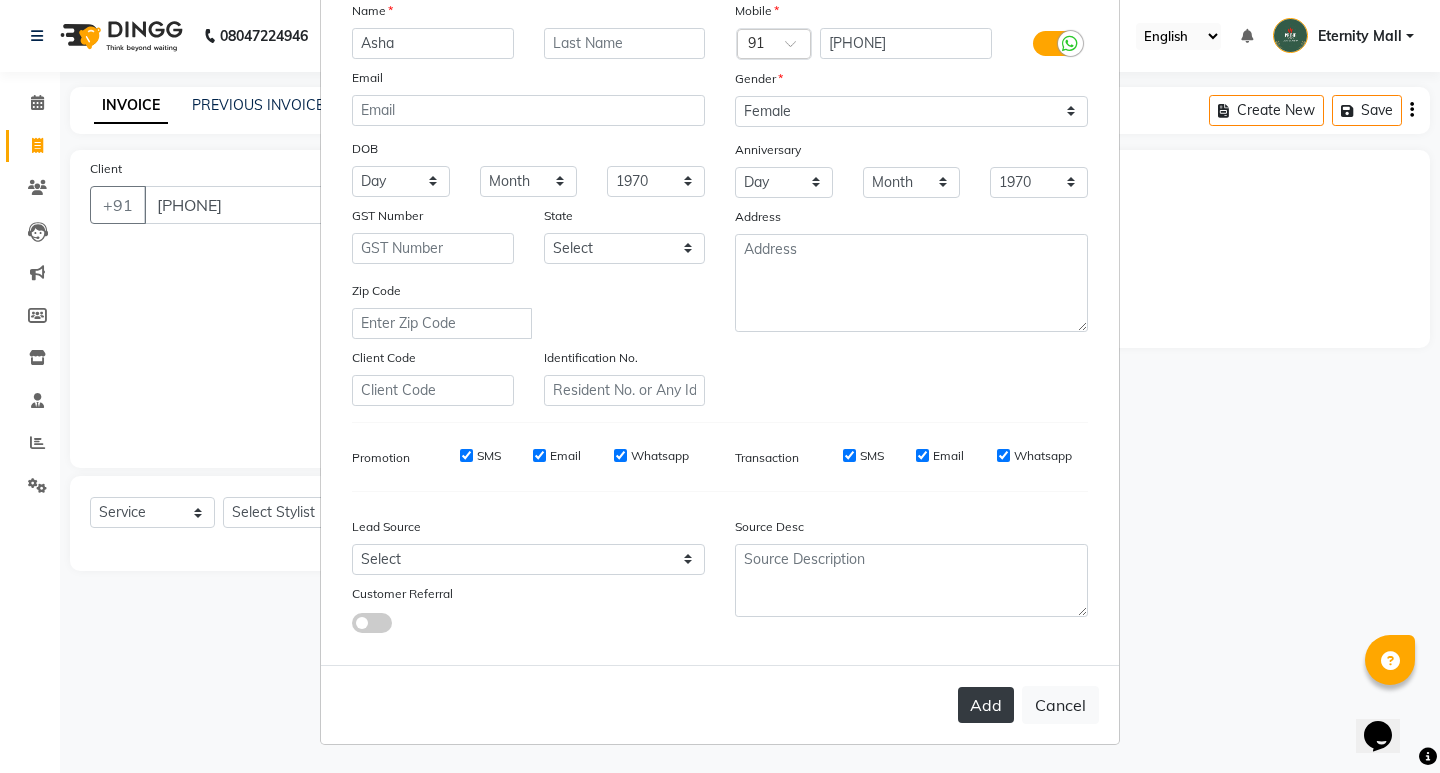 click on "Add" at bounding box center [986, 705] 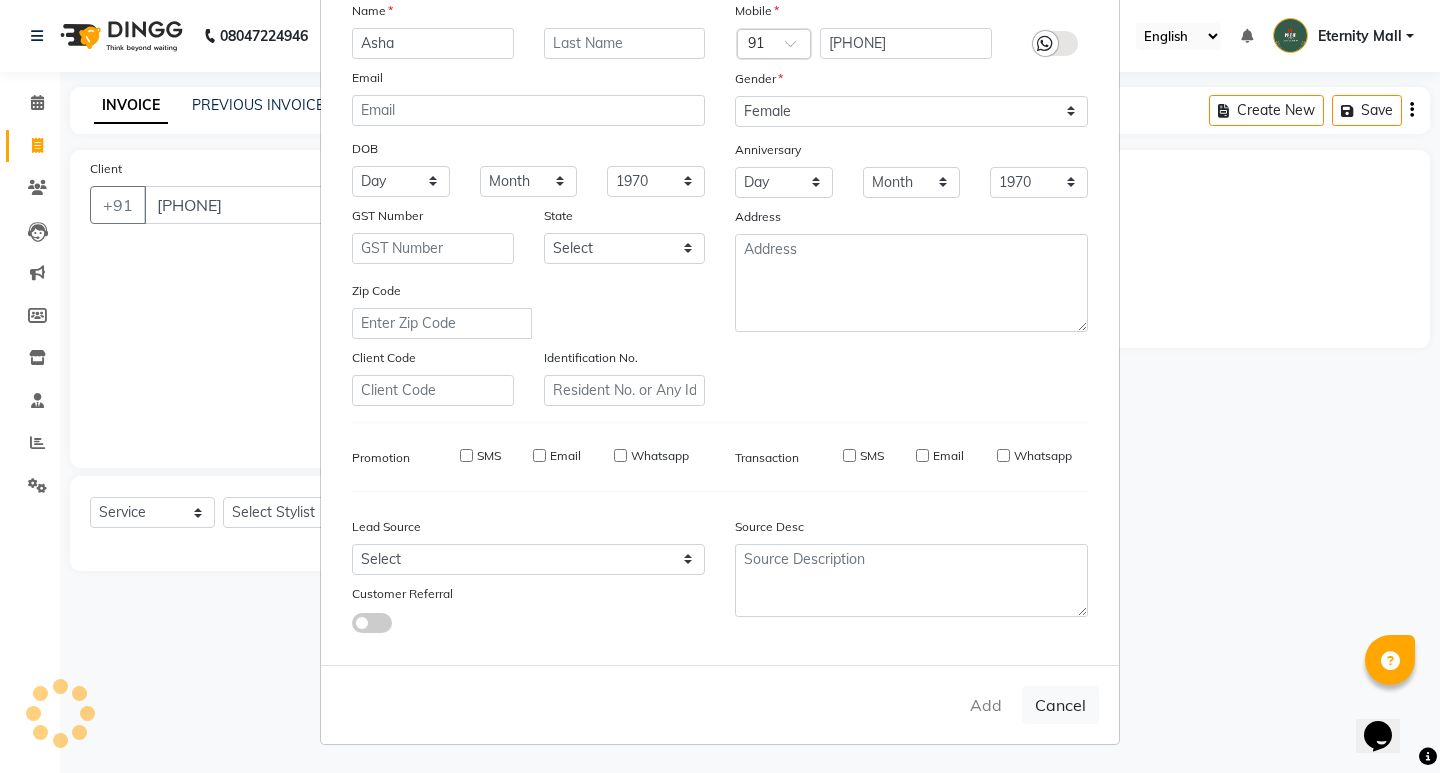 type 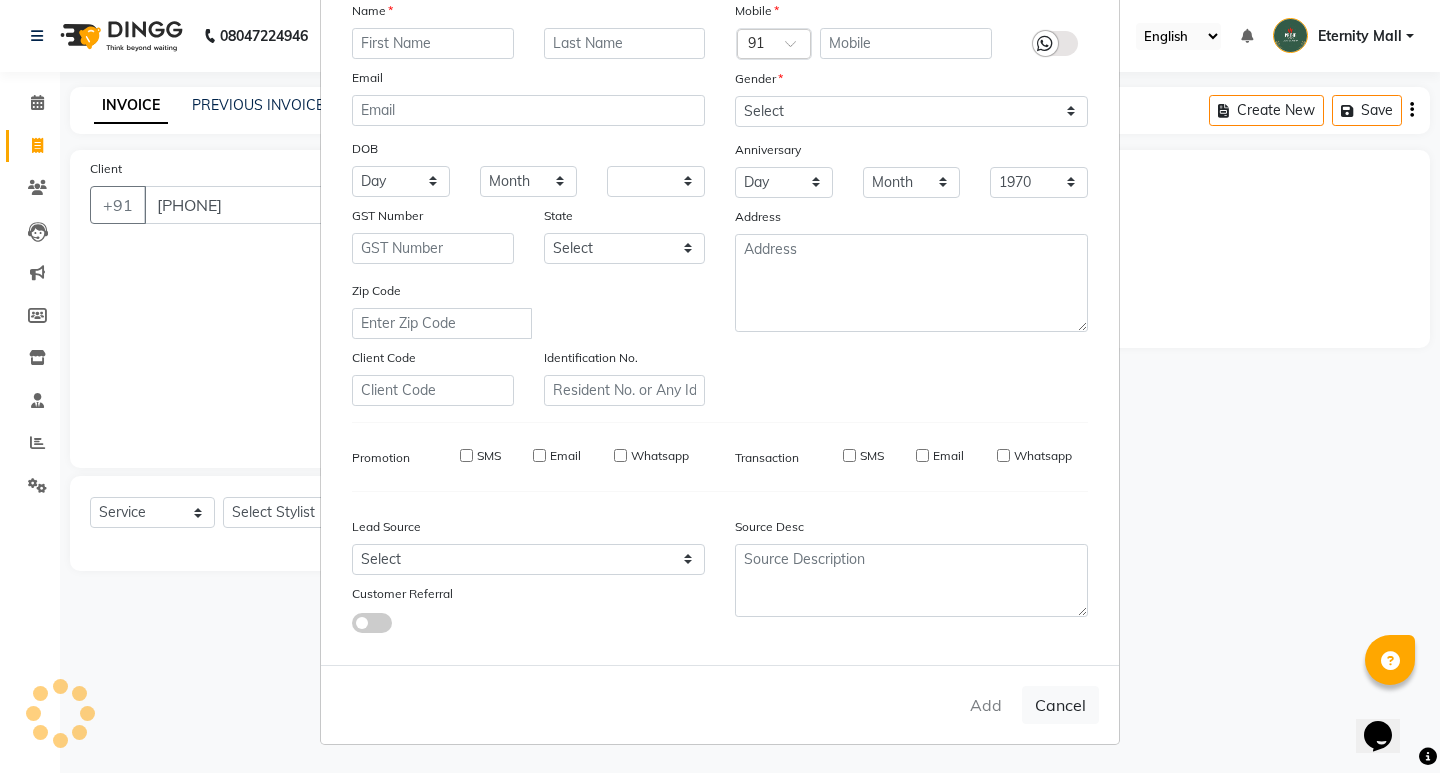 select 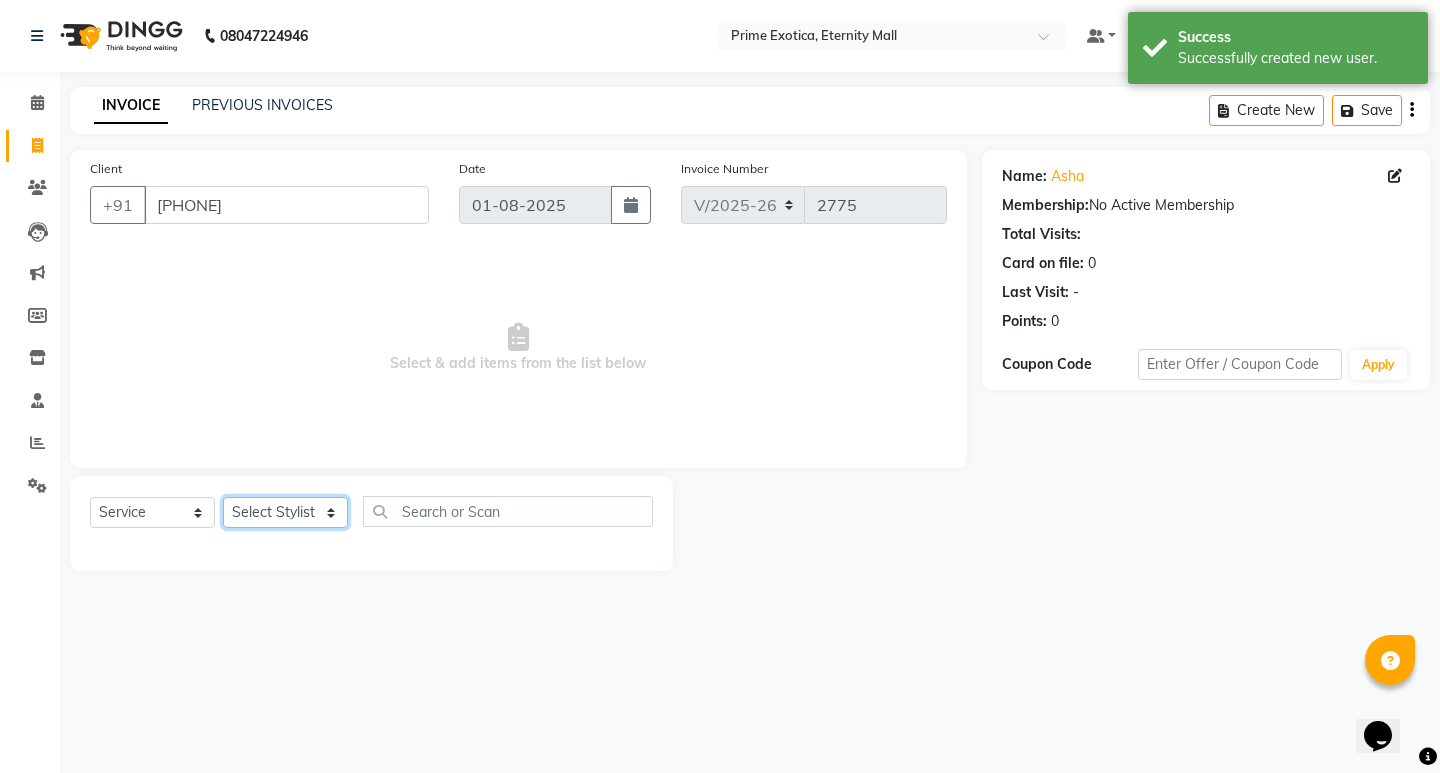 click on "Select Stylist AB ADMIN ajay vikram lakshane Dipak Narnaware Isha Bahel Rajeshri shivani" 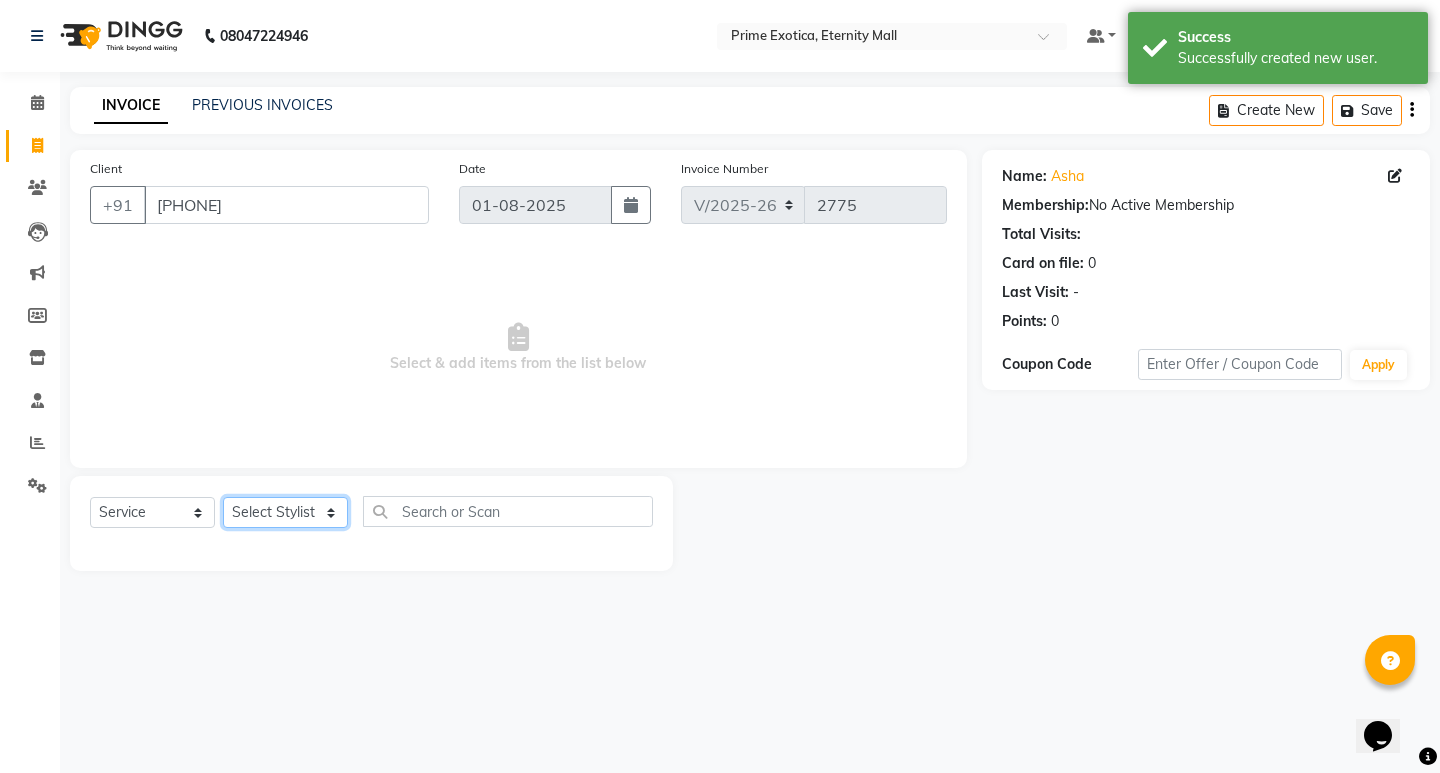 select on "66509" 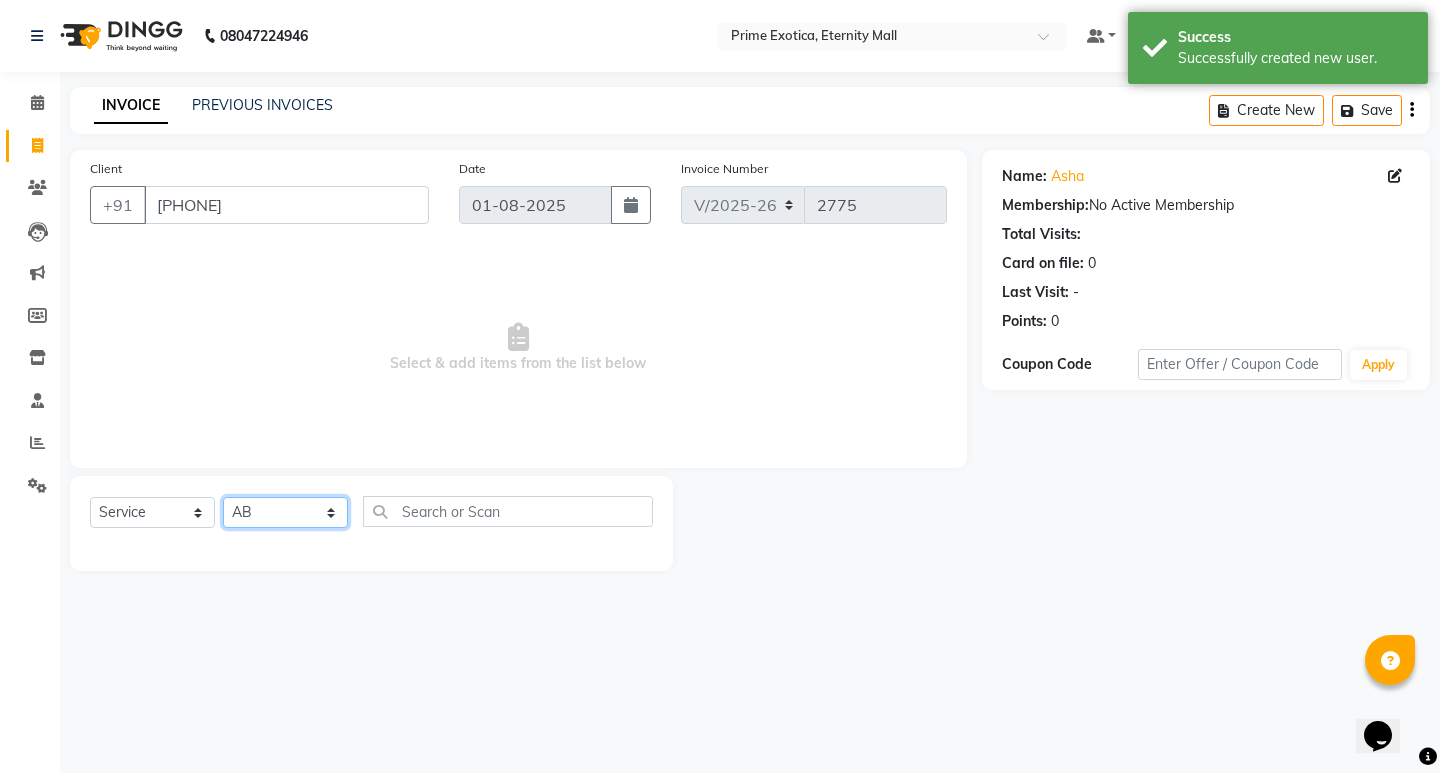 click on "Select Stylist AB ADMIN ajay vikram lakshane Dipak Narnaware Isha Bahel Rajeshri shivani" 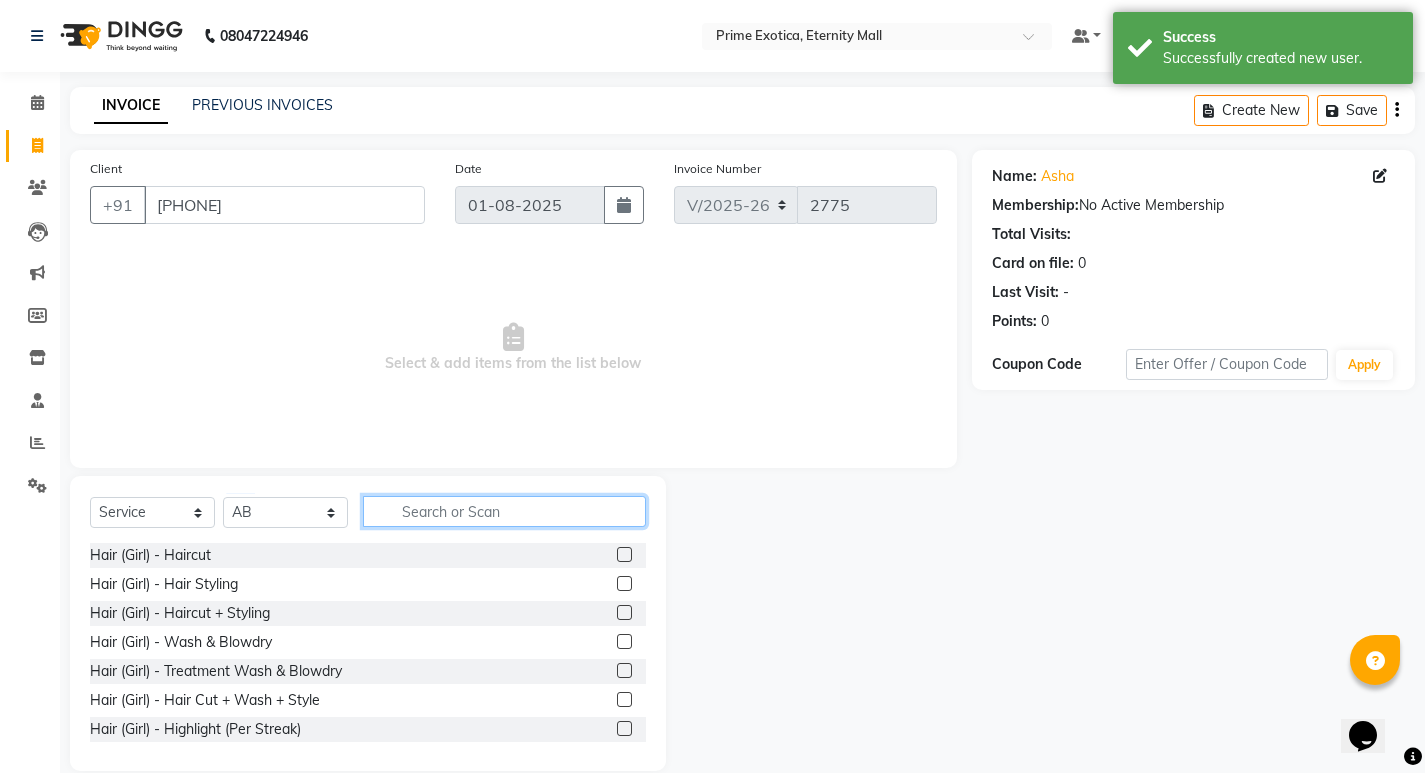 click 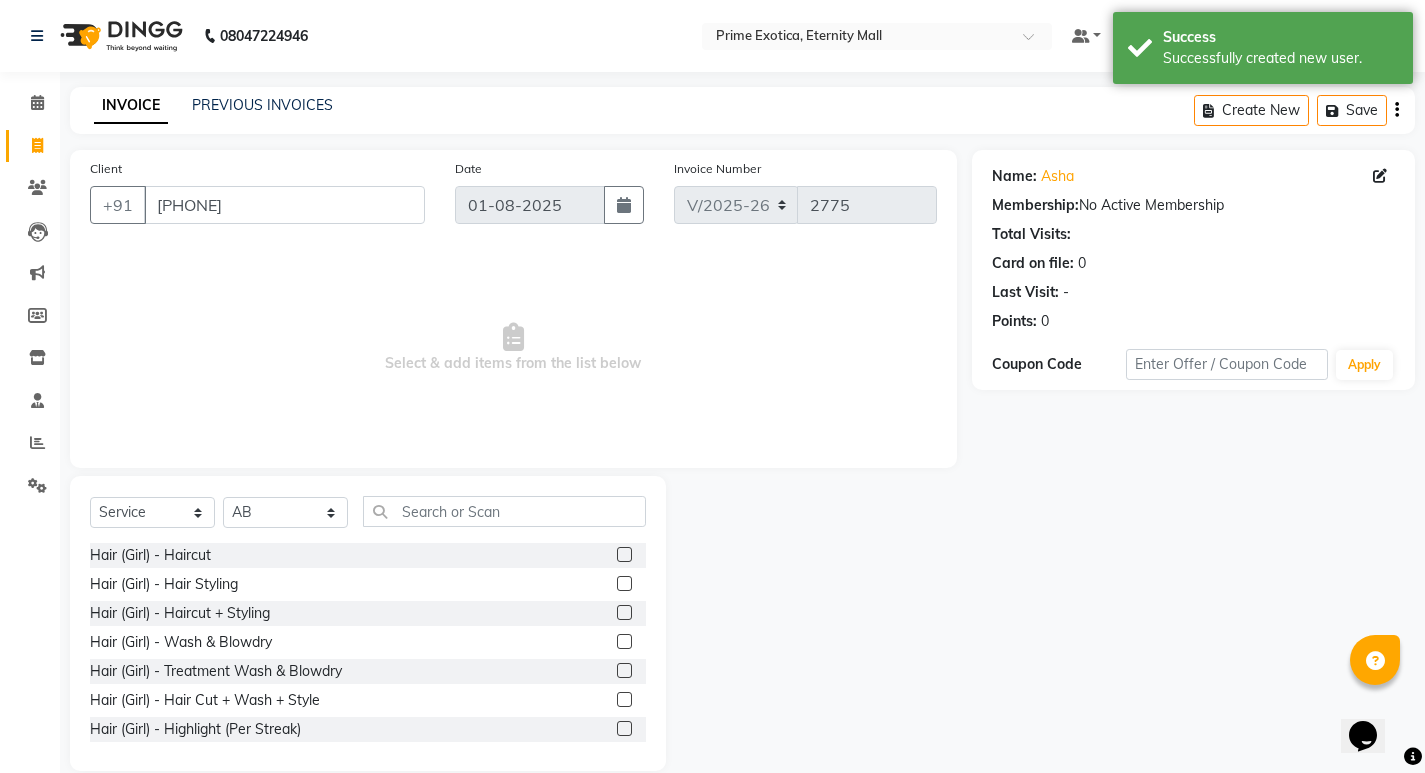 click 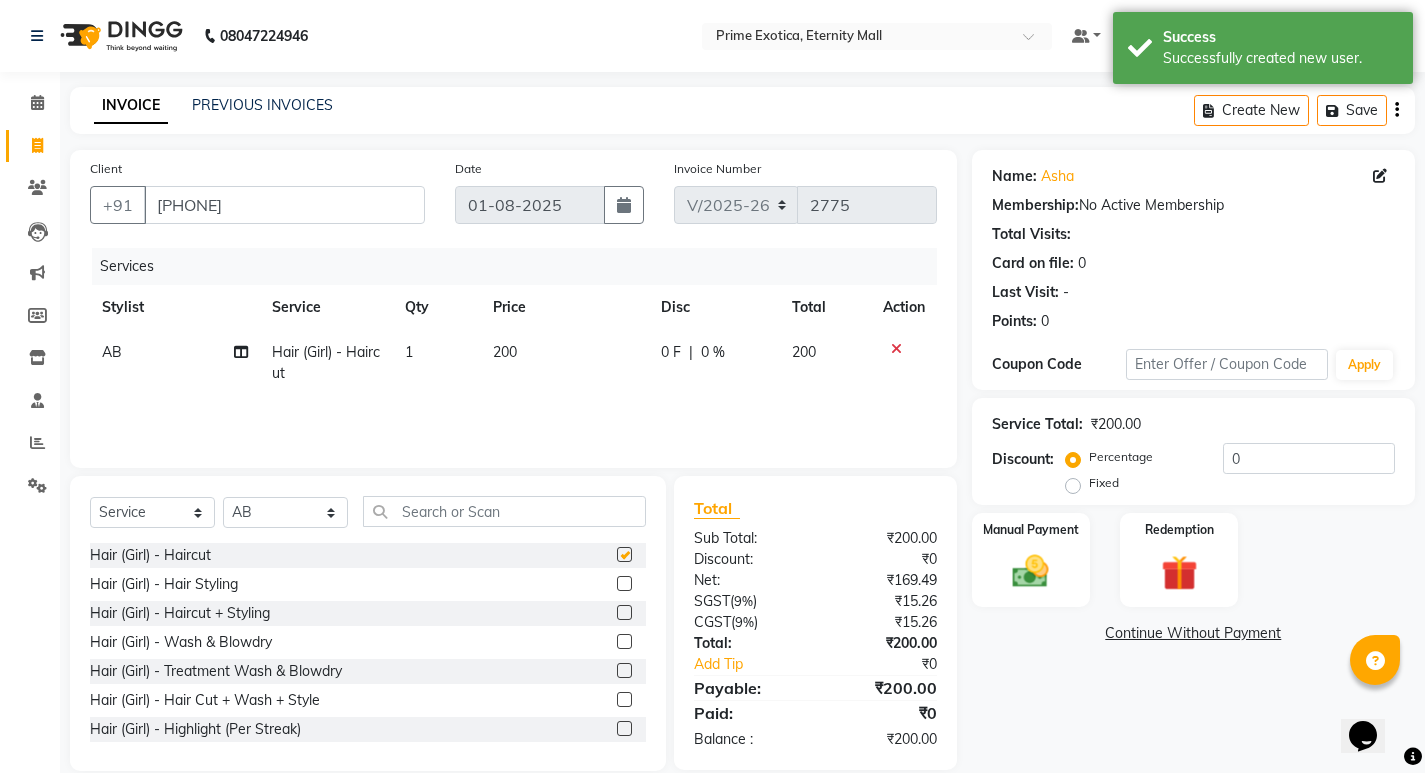 checkbox on "false" 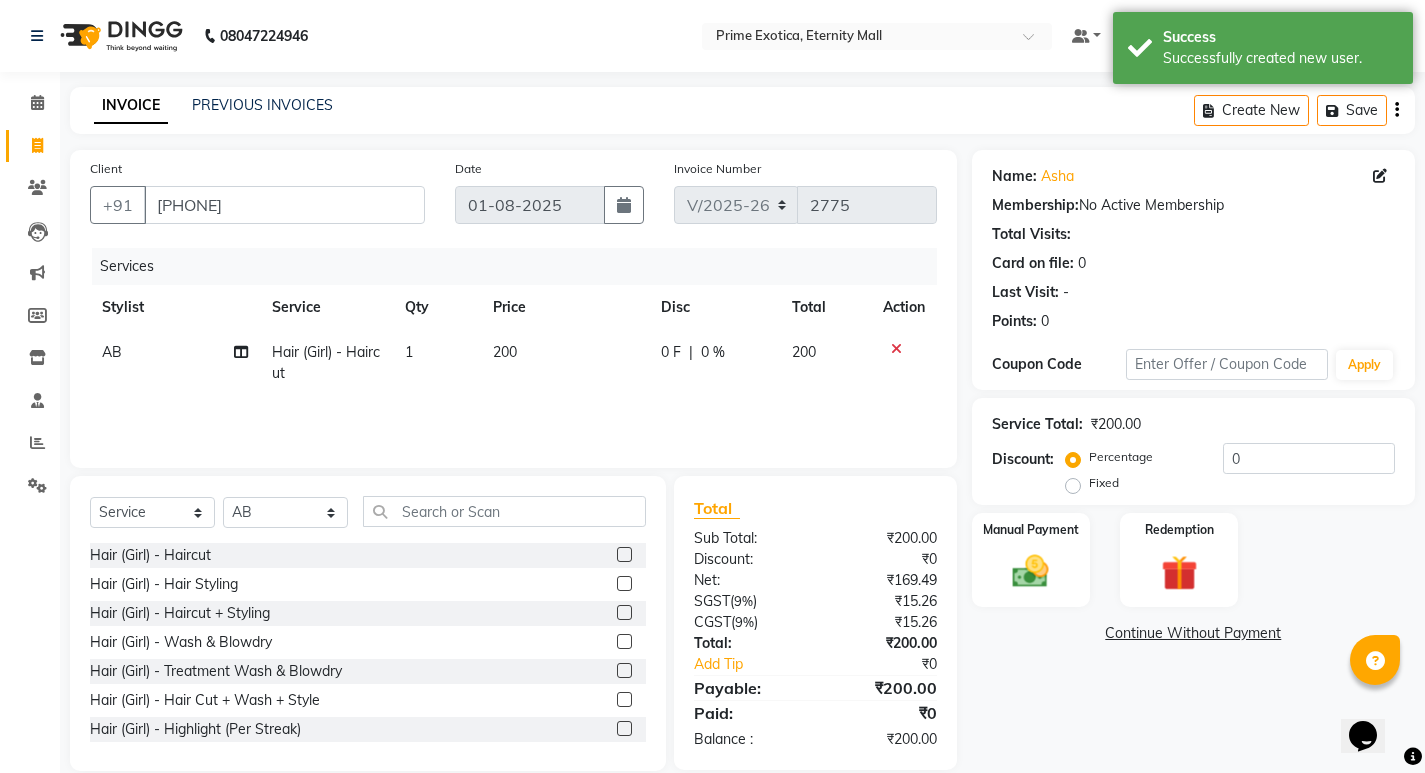 click on "200" 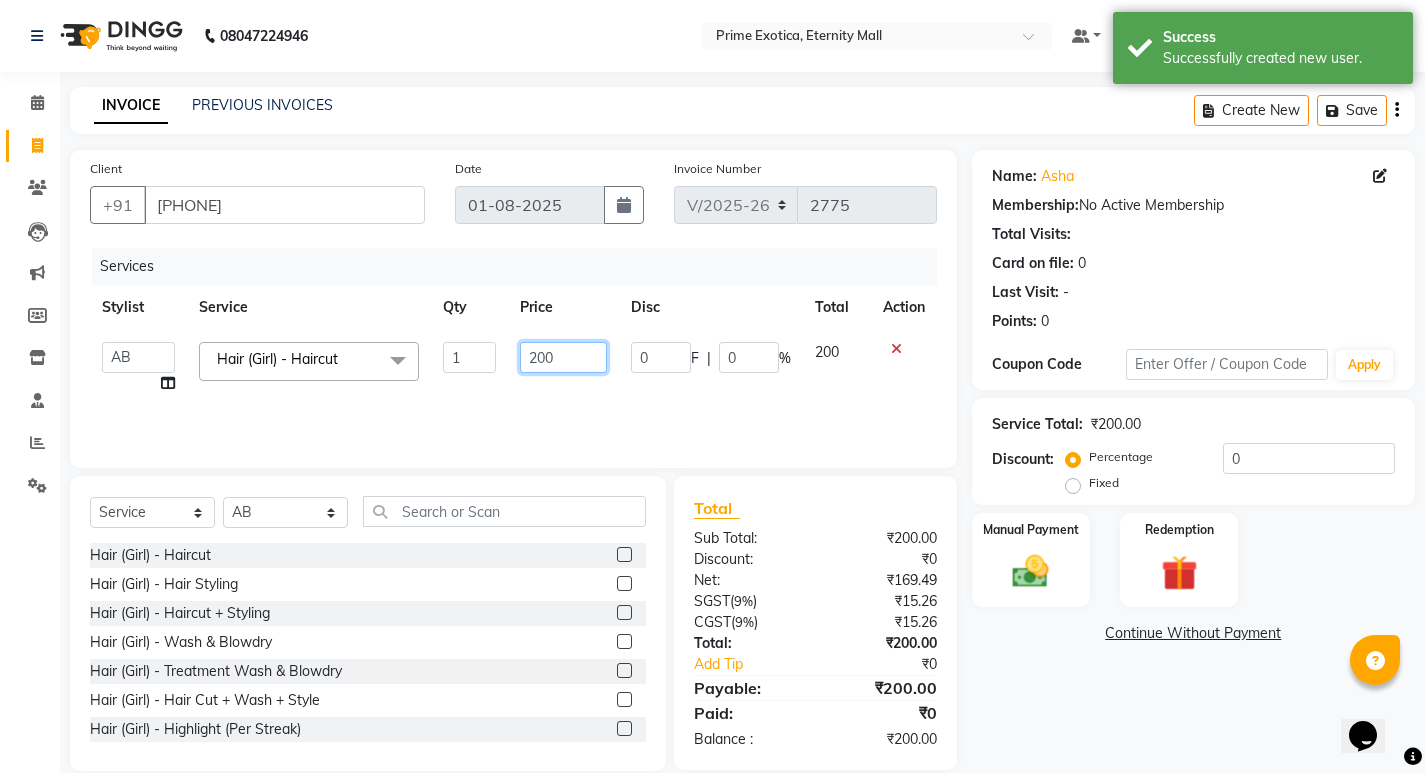 click on "200" 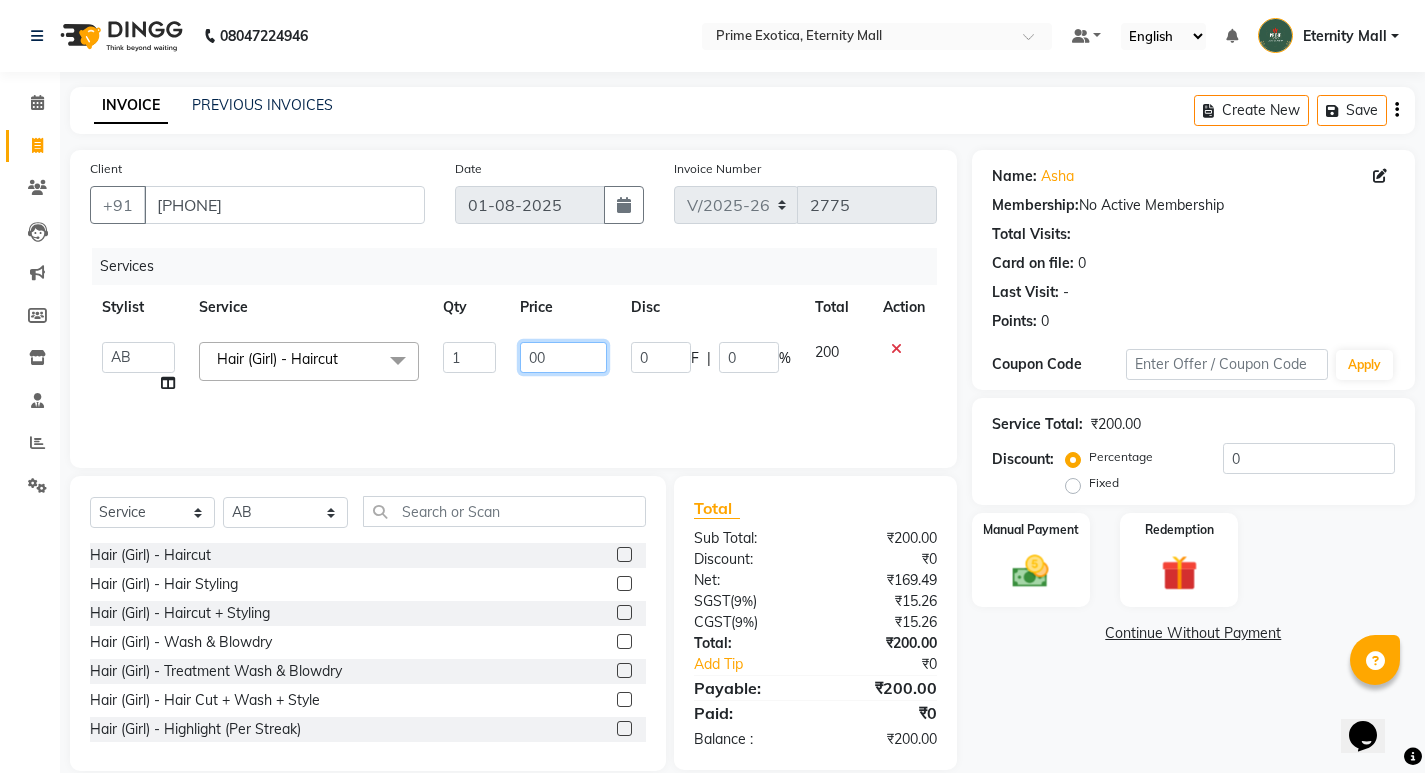 type on "300" 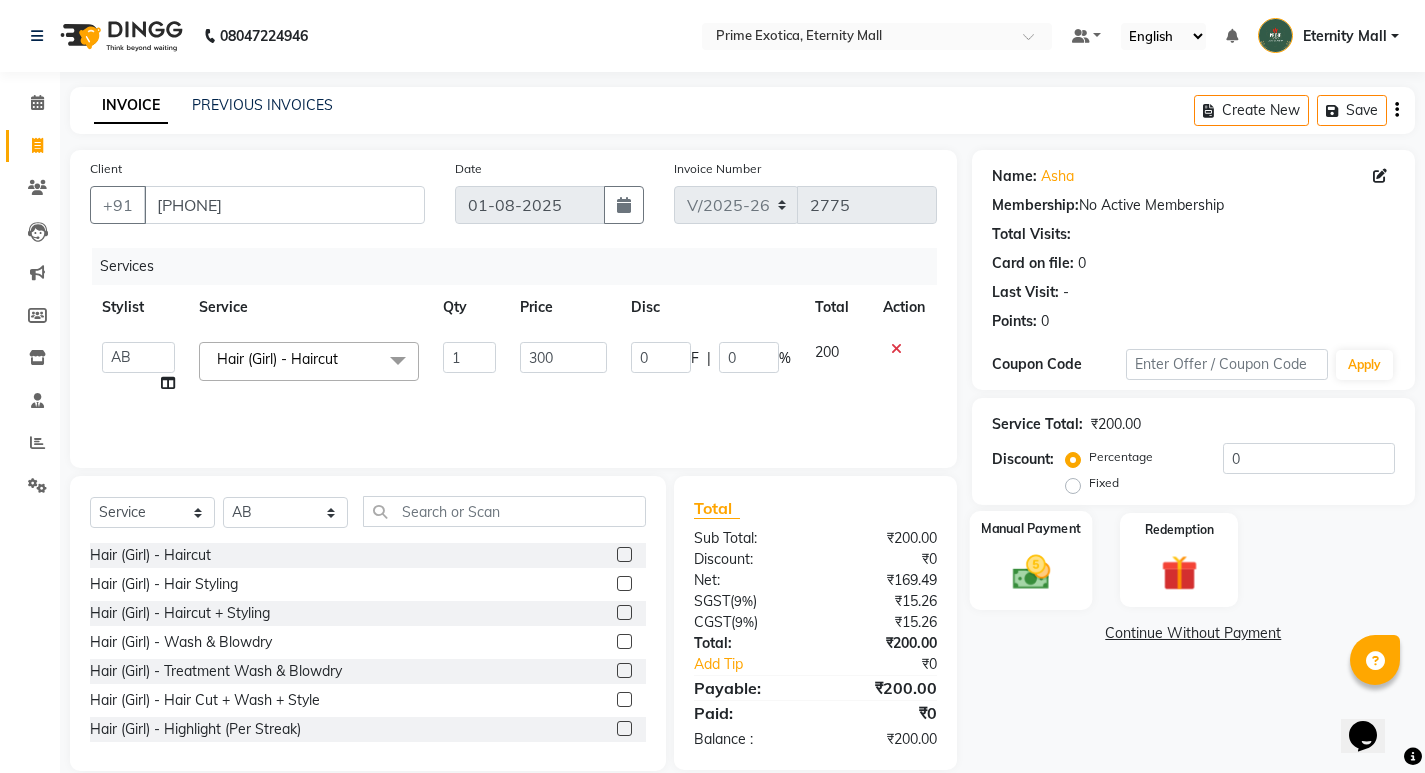 click 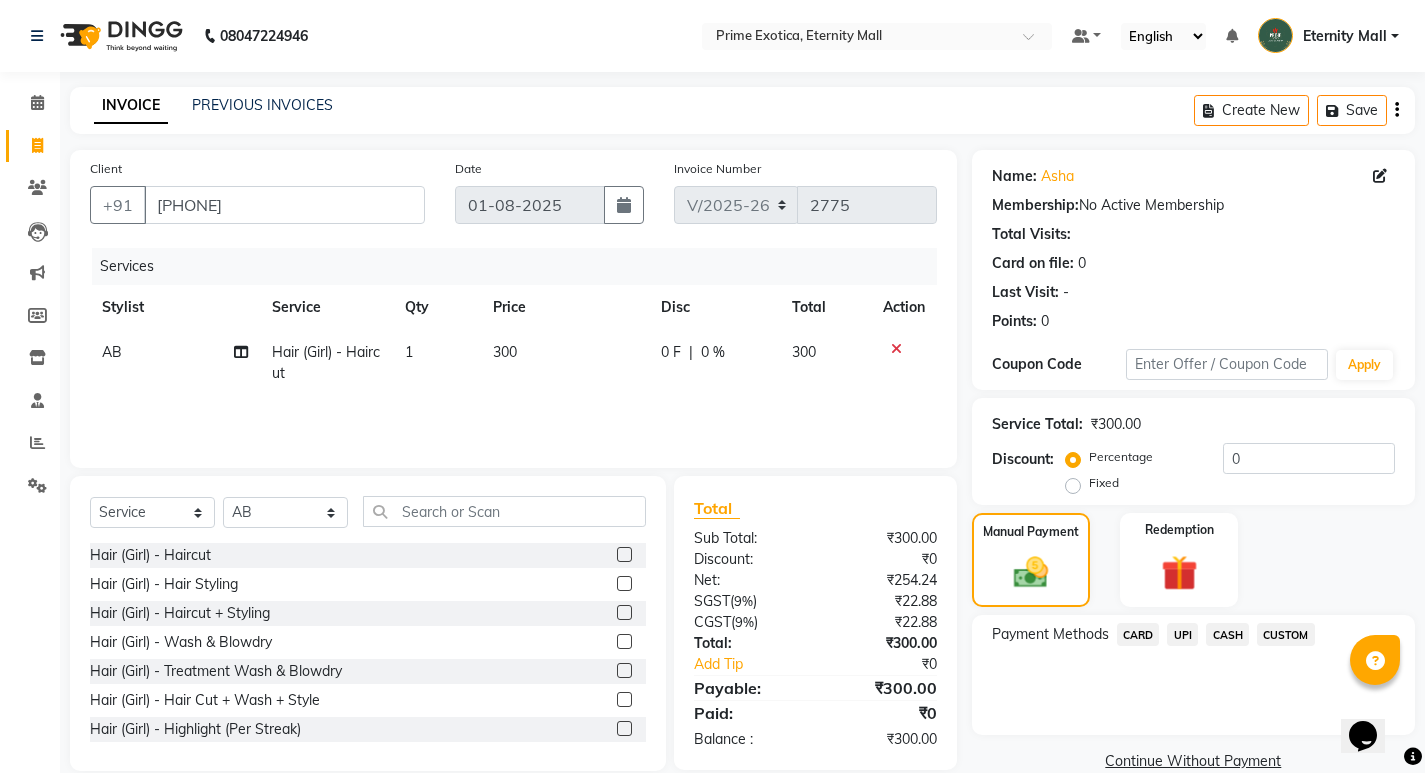 click on "UPI" 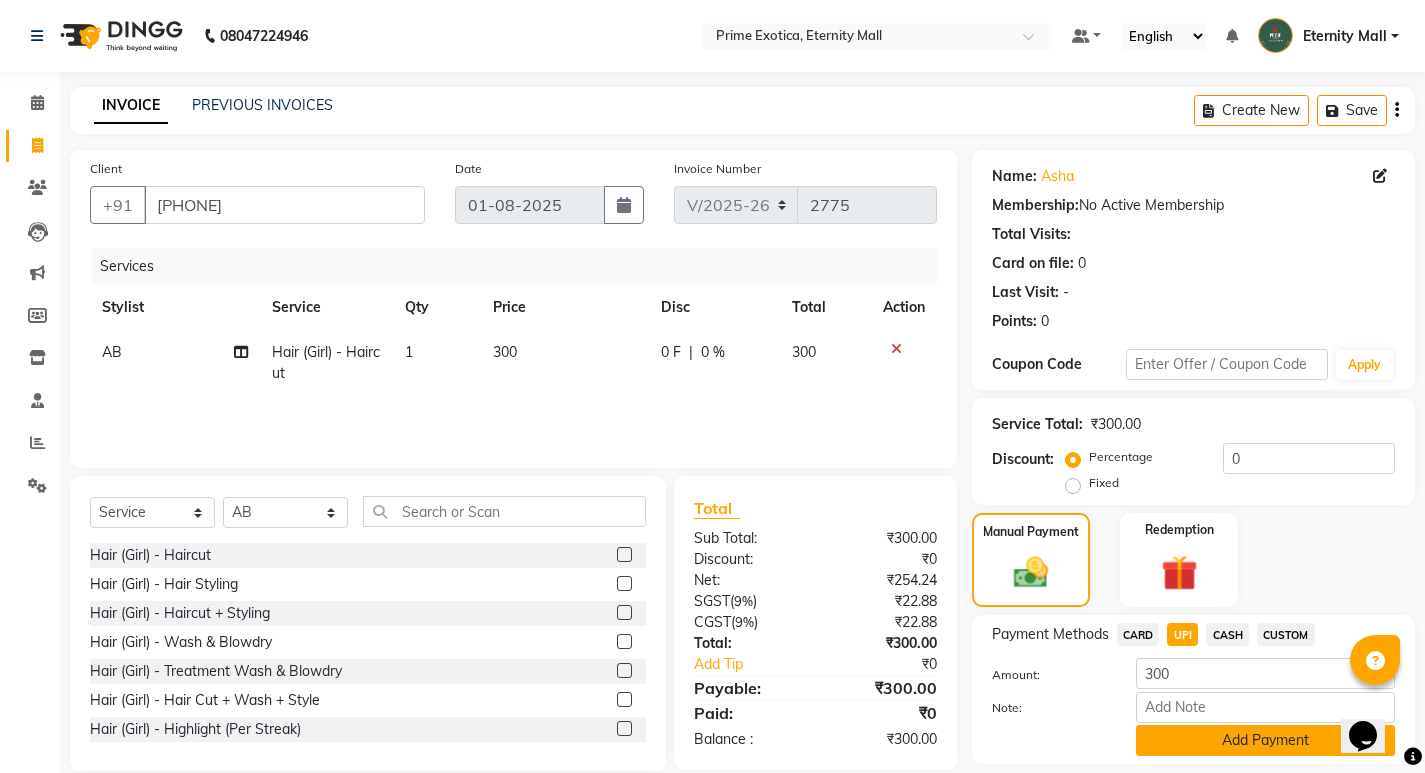 click on "Add Payment" 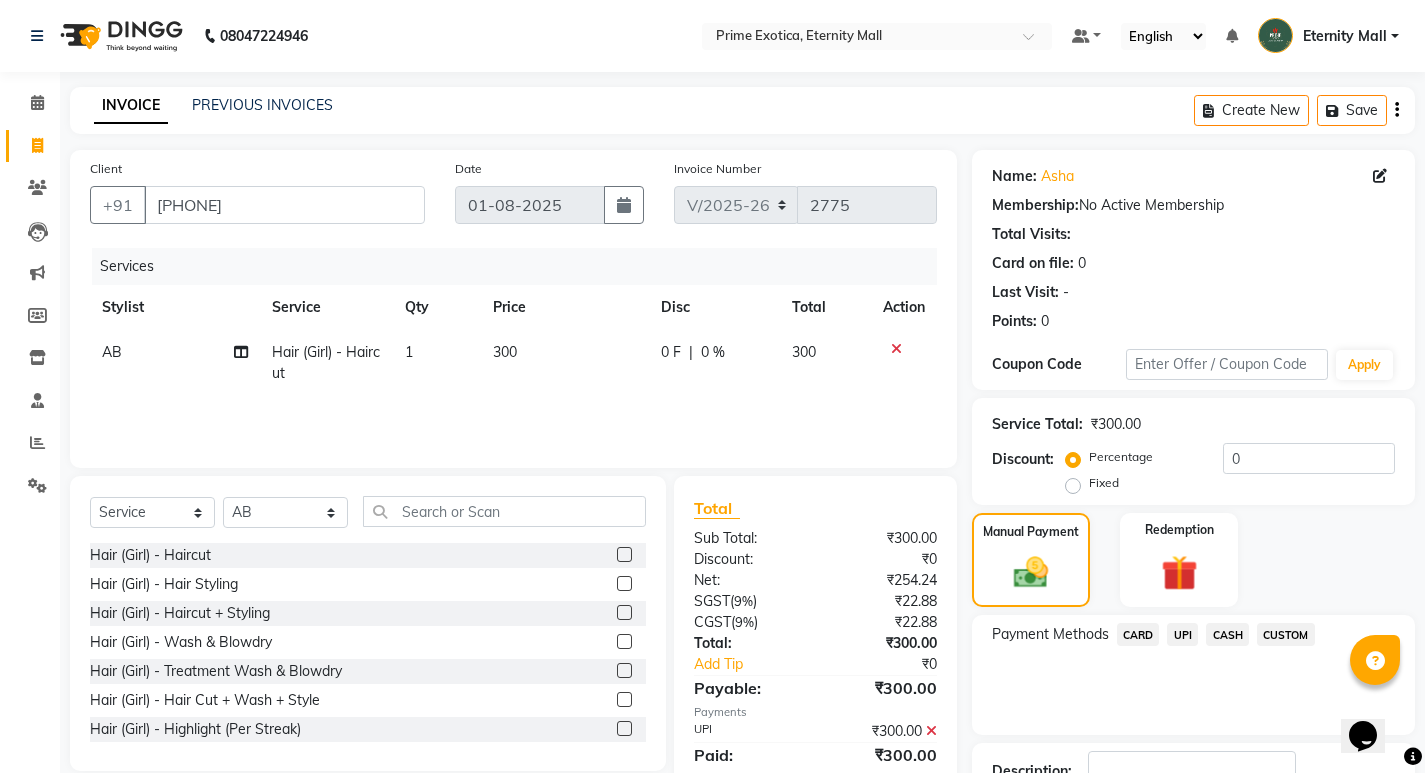 scroll, scrollTop: 146, scrollLeft: 0, axis: vertical 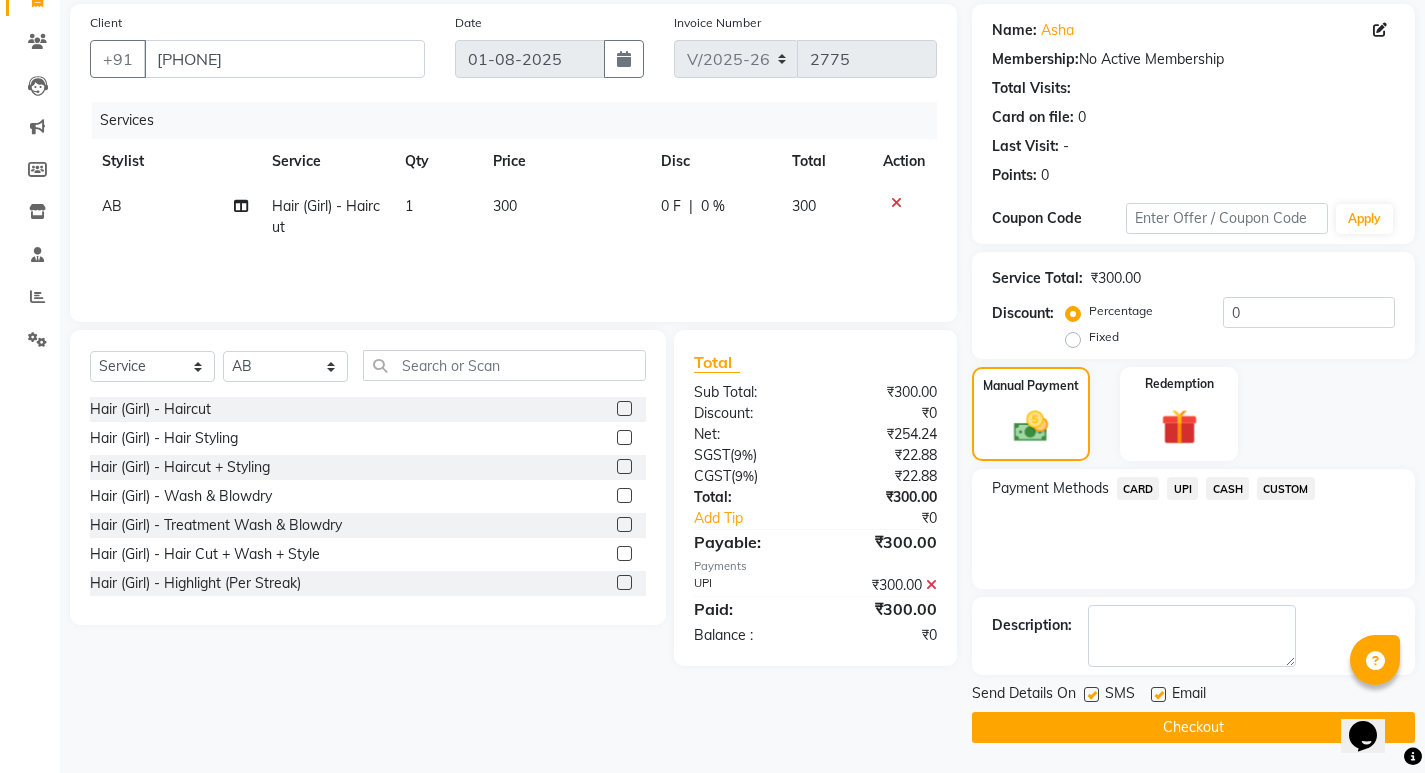 click on "Checkout" 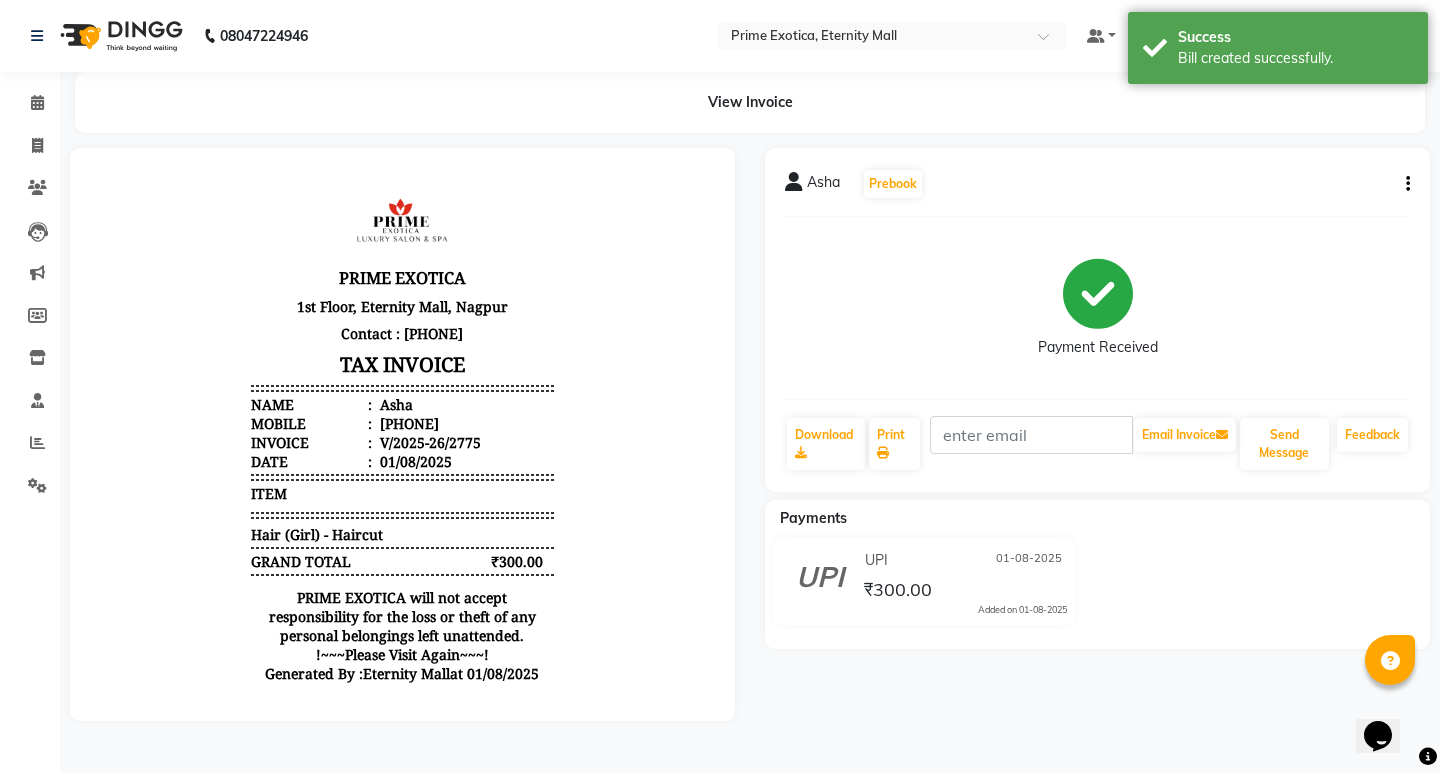 scroll, scrollTop: 0, scrollLeft: 0, axis: both 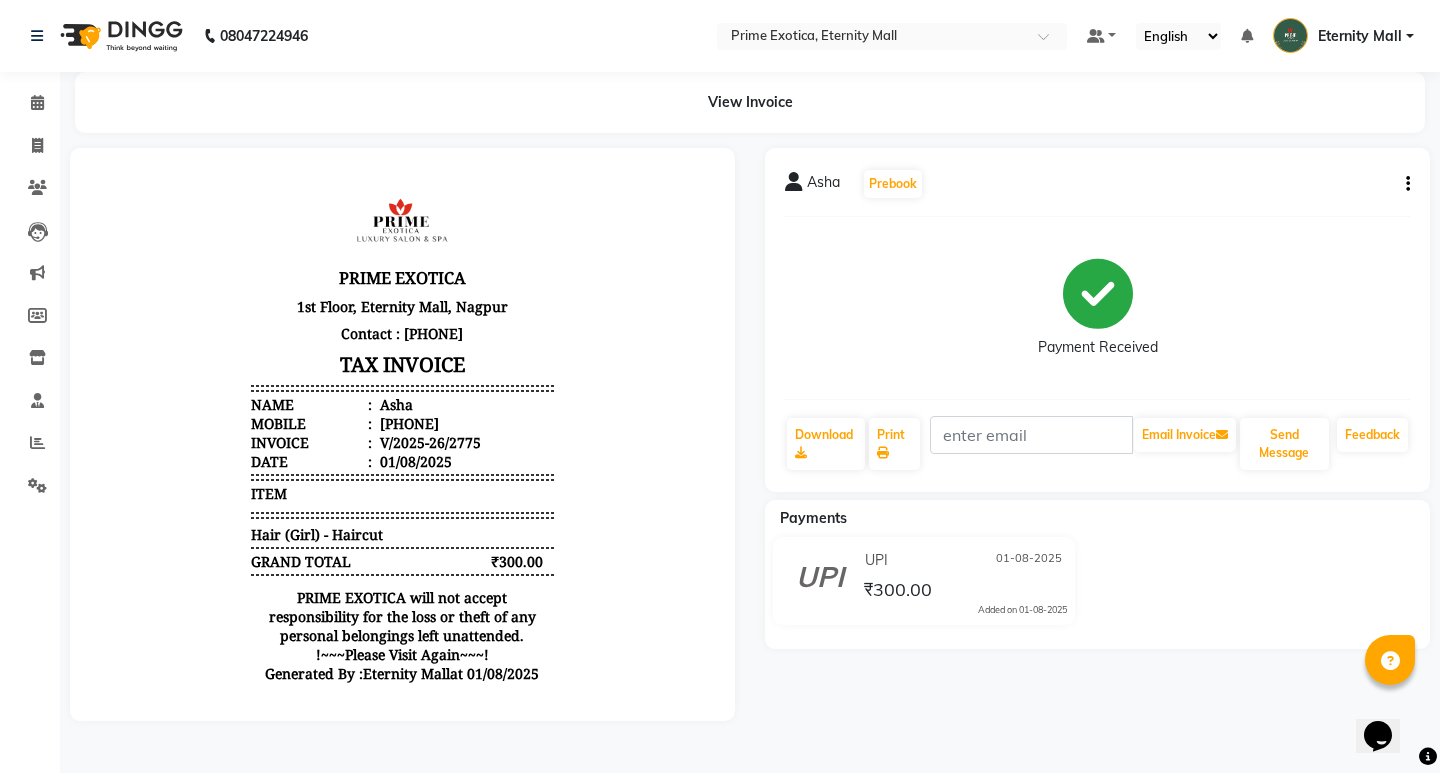 click on "Asha Prebook Payment Received Download Print Email Invoice Send Message Feedback" 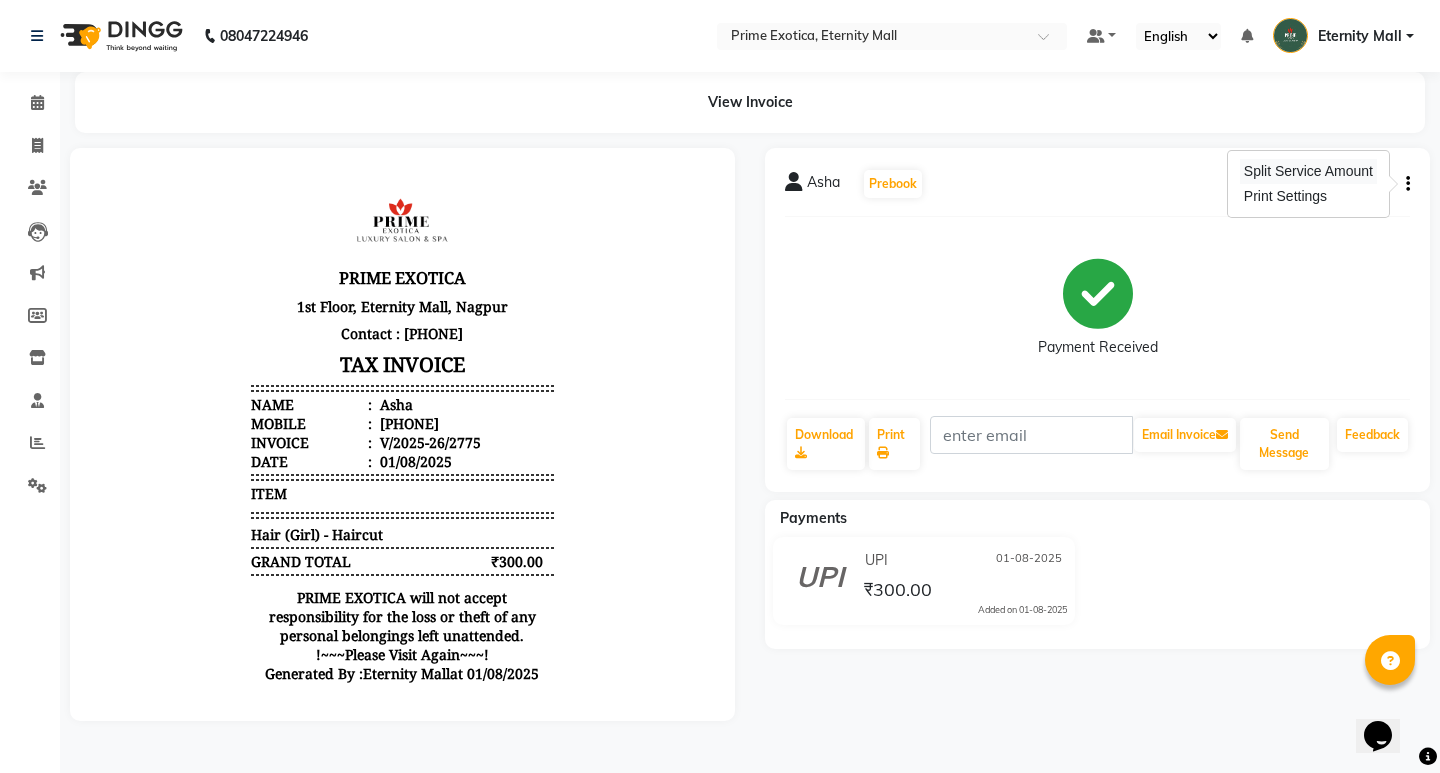 click on "Split Service Amount" at bounding box center (1308, 171) 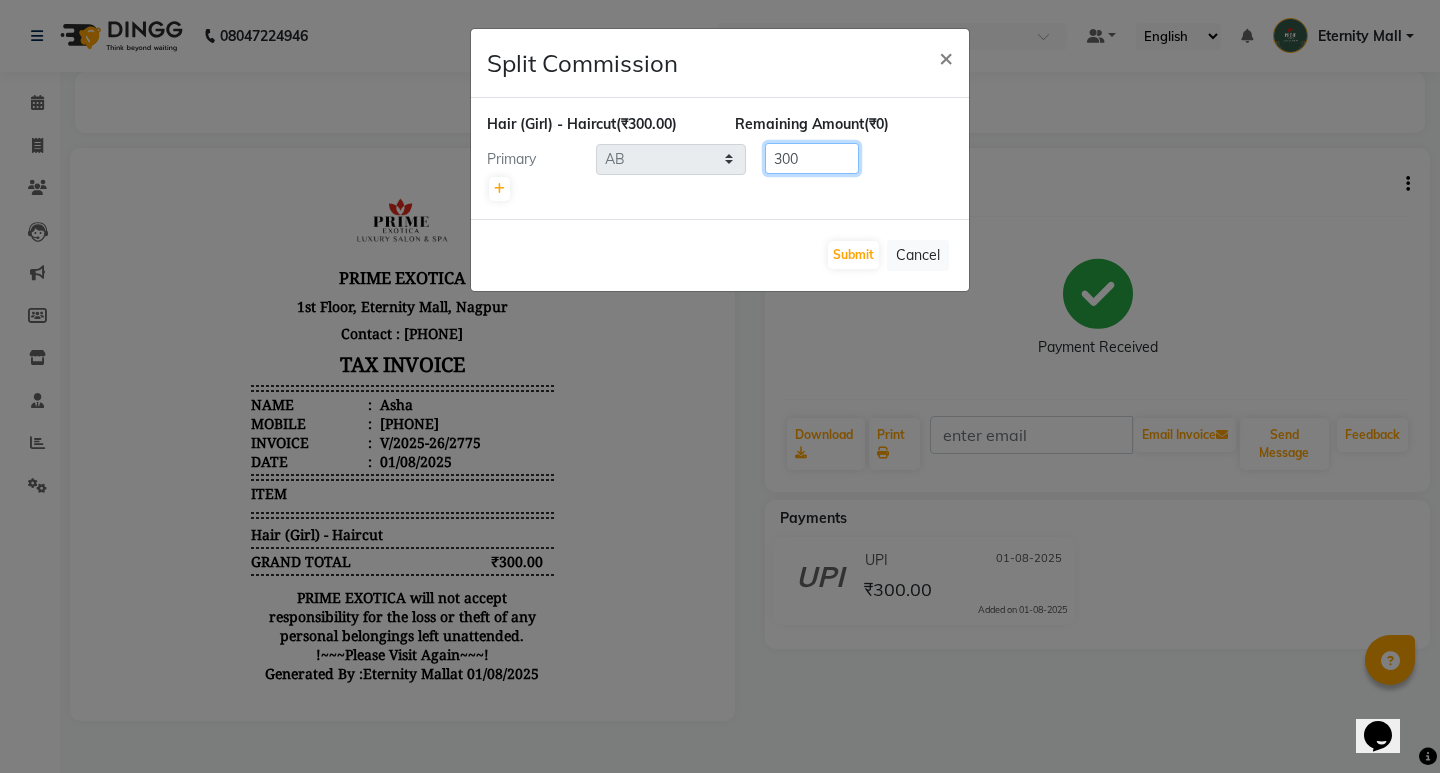 click on "300" 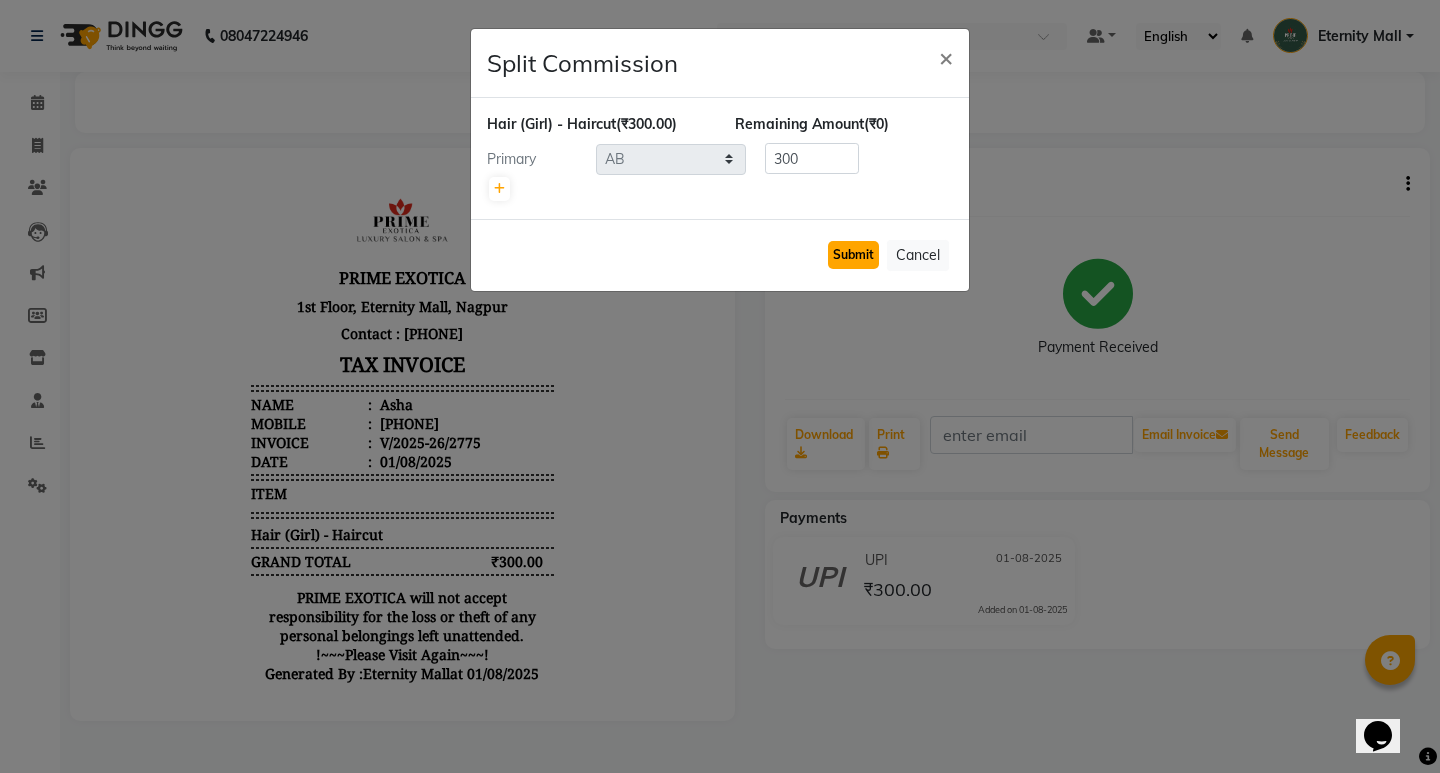 click on "Submit" 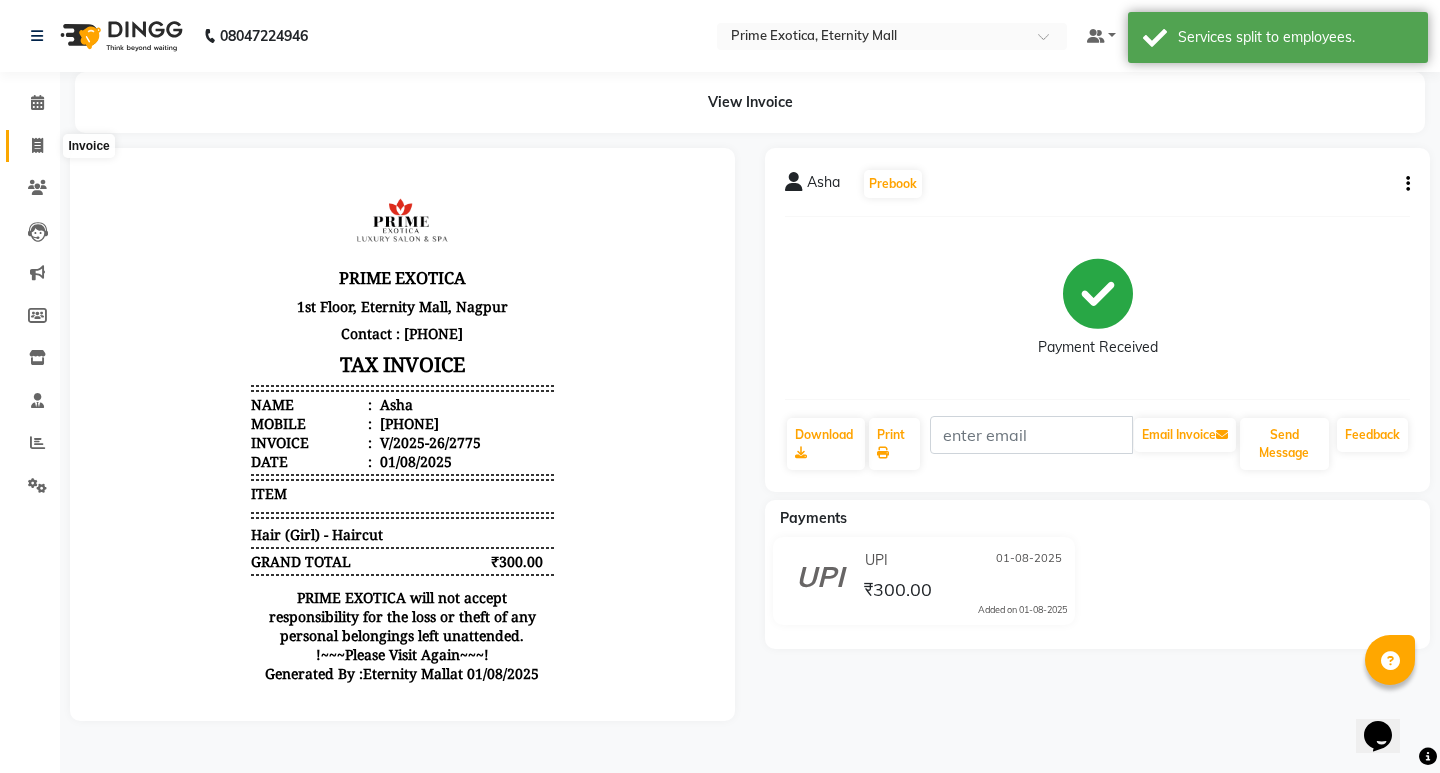 click 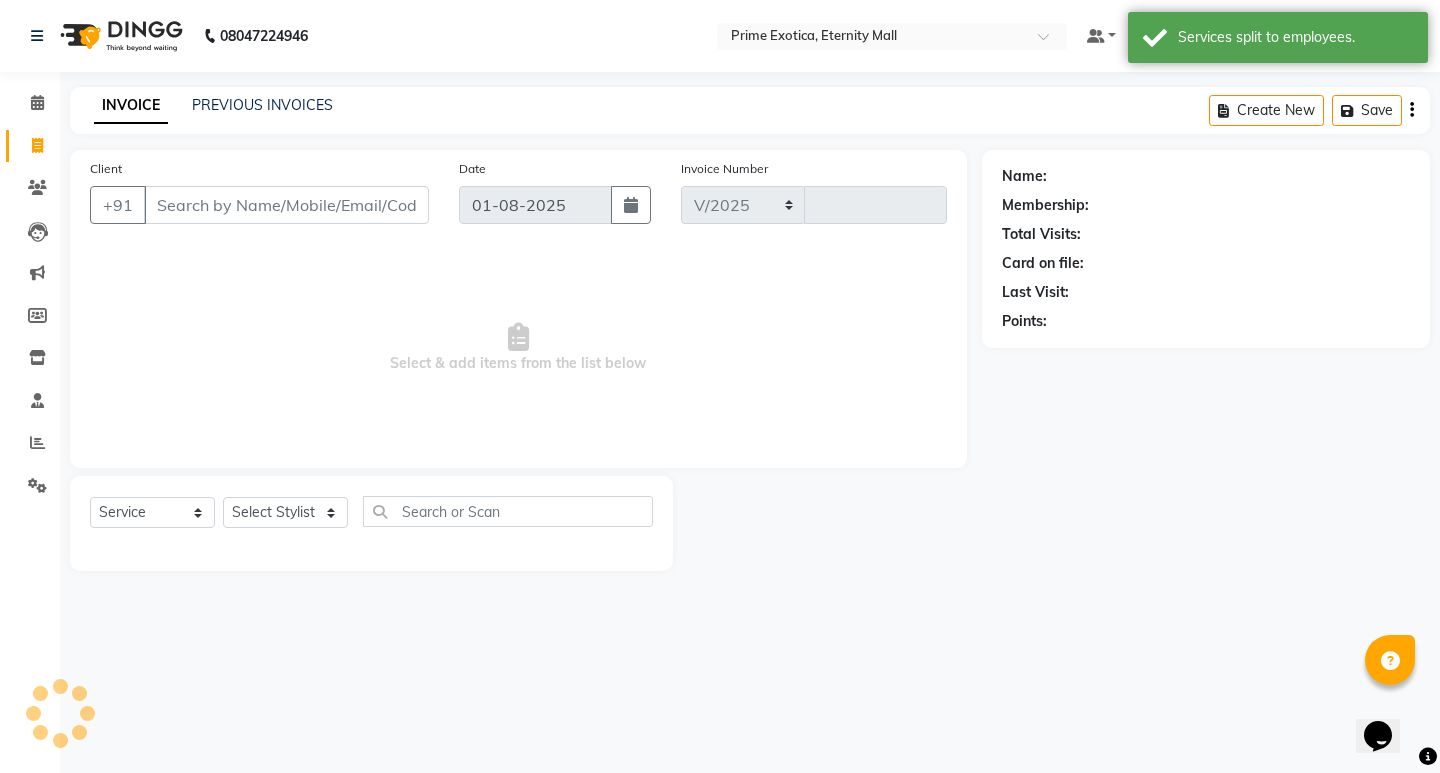 select on "5774" 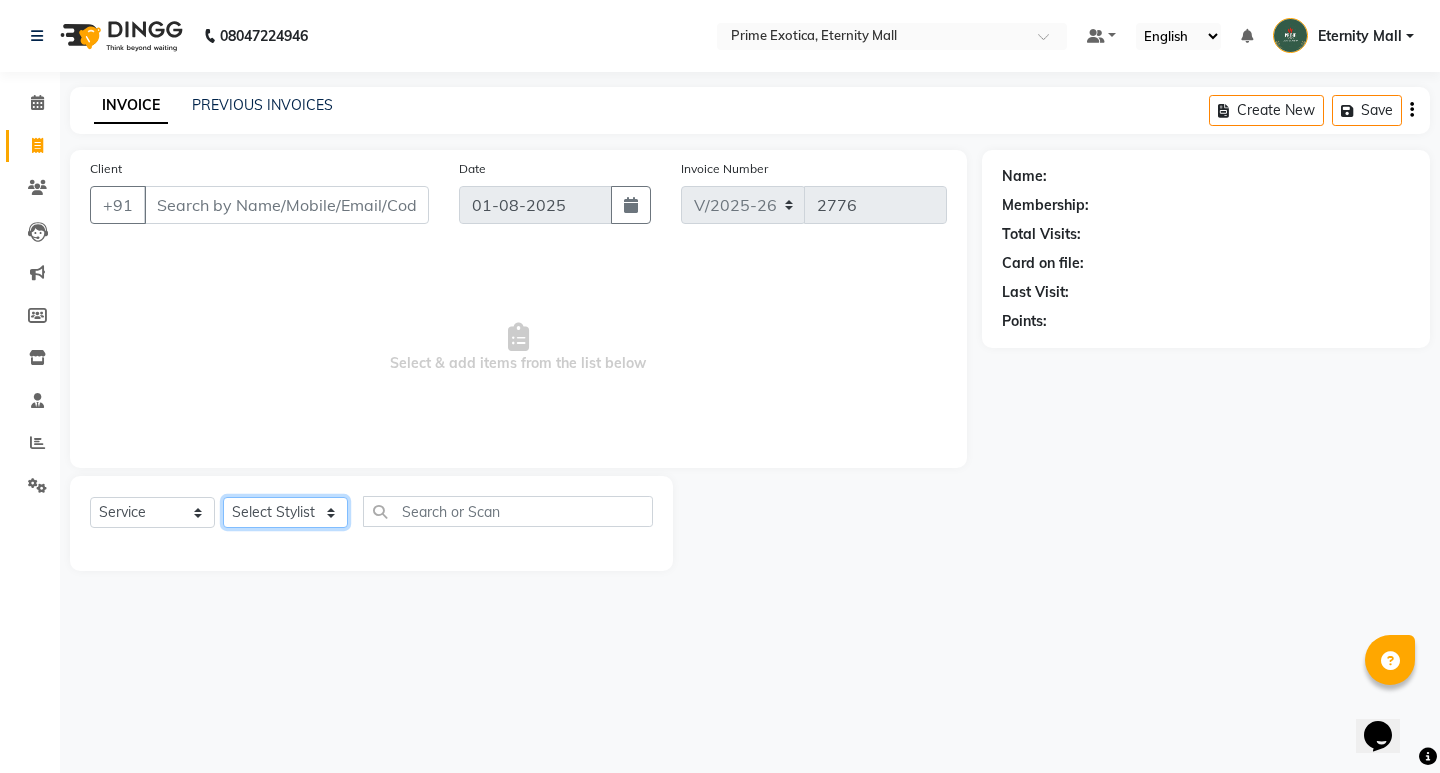click on "Select Stylist AB ADMIN ajay vikram lakshane Dipak Narnaware Isha Bahel Rajeshri shivani" 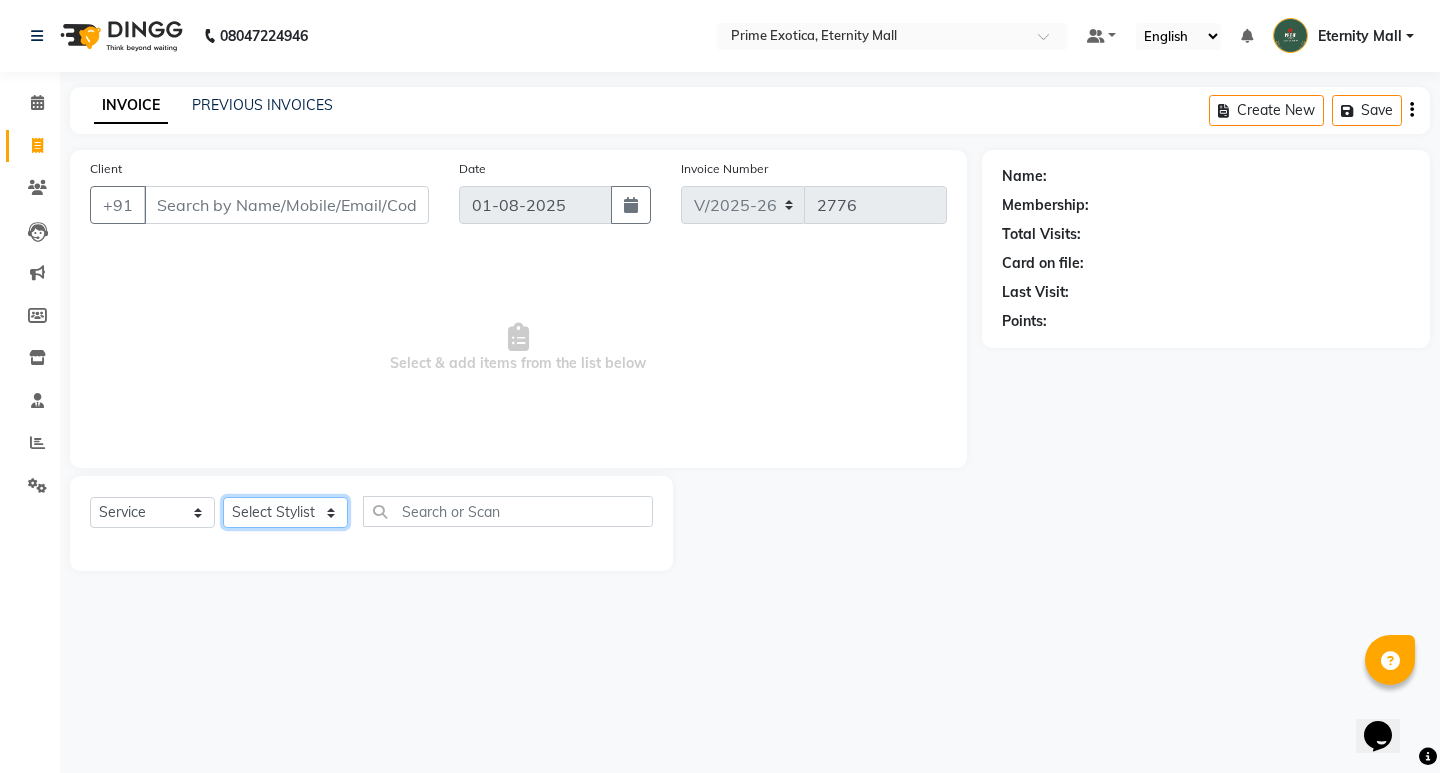 select on "67677" 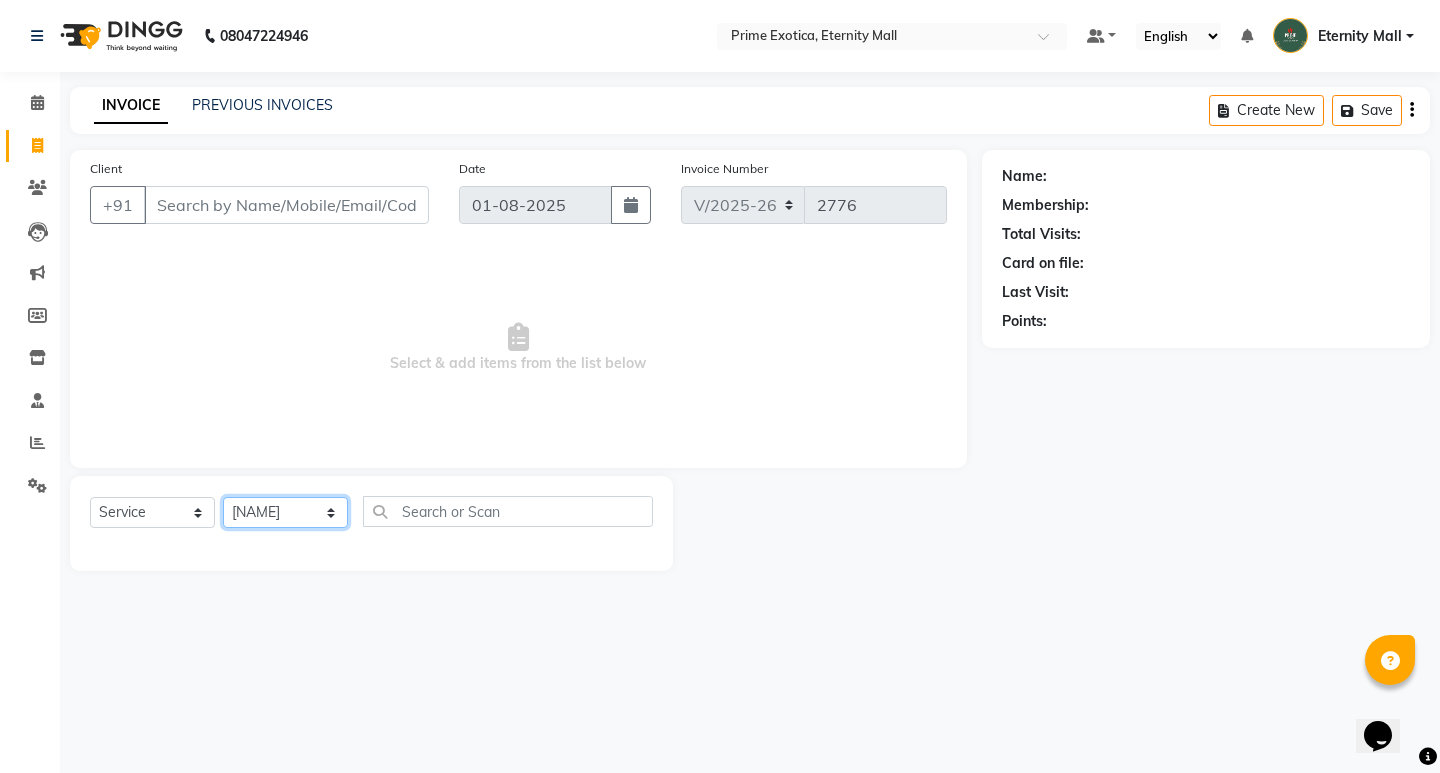 click on "Select Stylist AB ADMIN ajay vikram lakshane Dipak Narnaware Isha Bahel Rajeshri shivani" 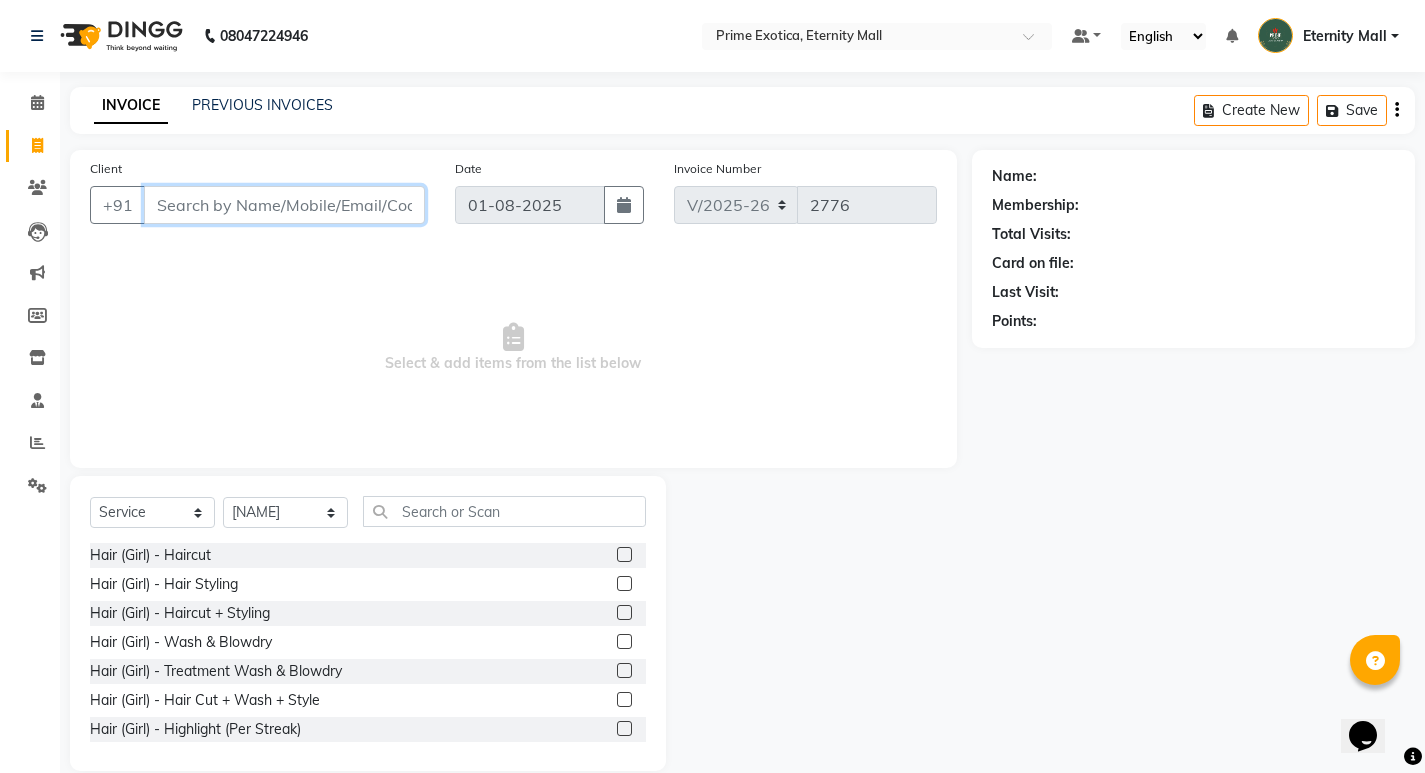 click on "Client" at bounding box center [284, 205] 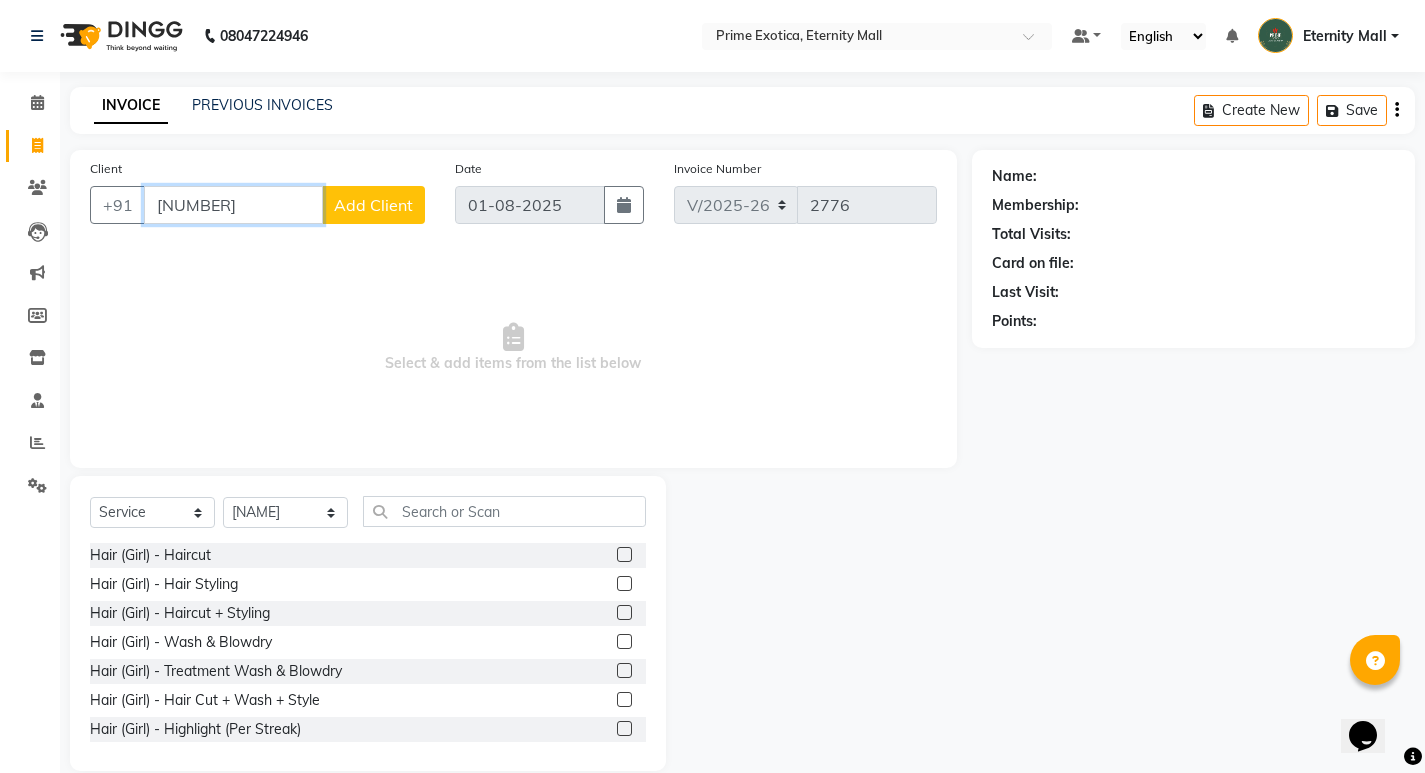 type on "[NUMBER]" 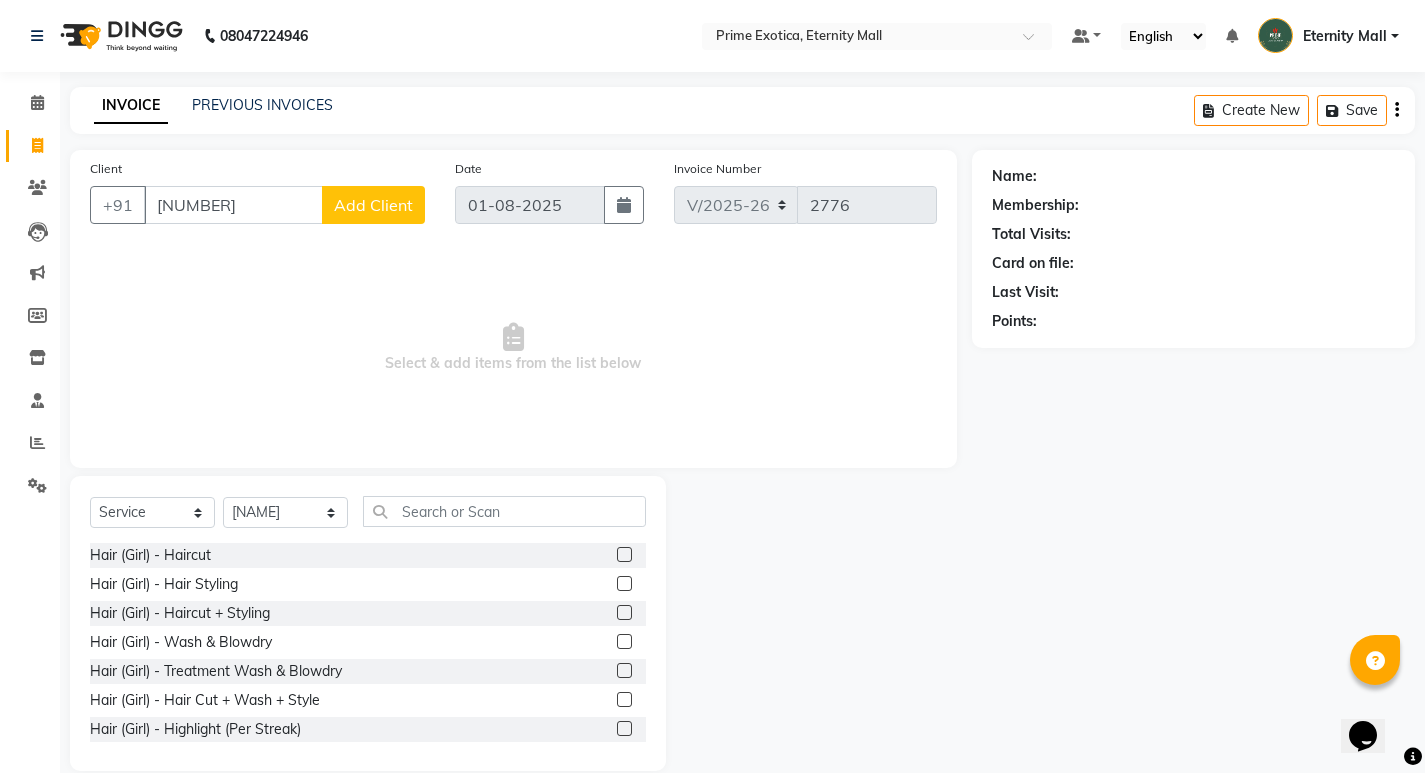 click on "Add Client" 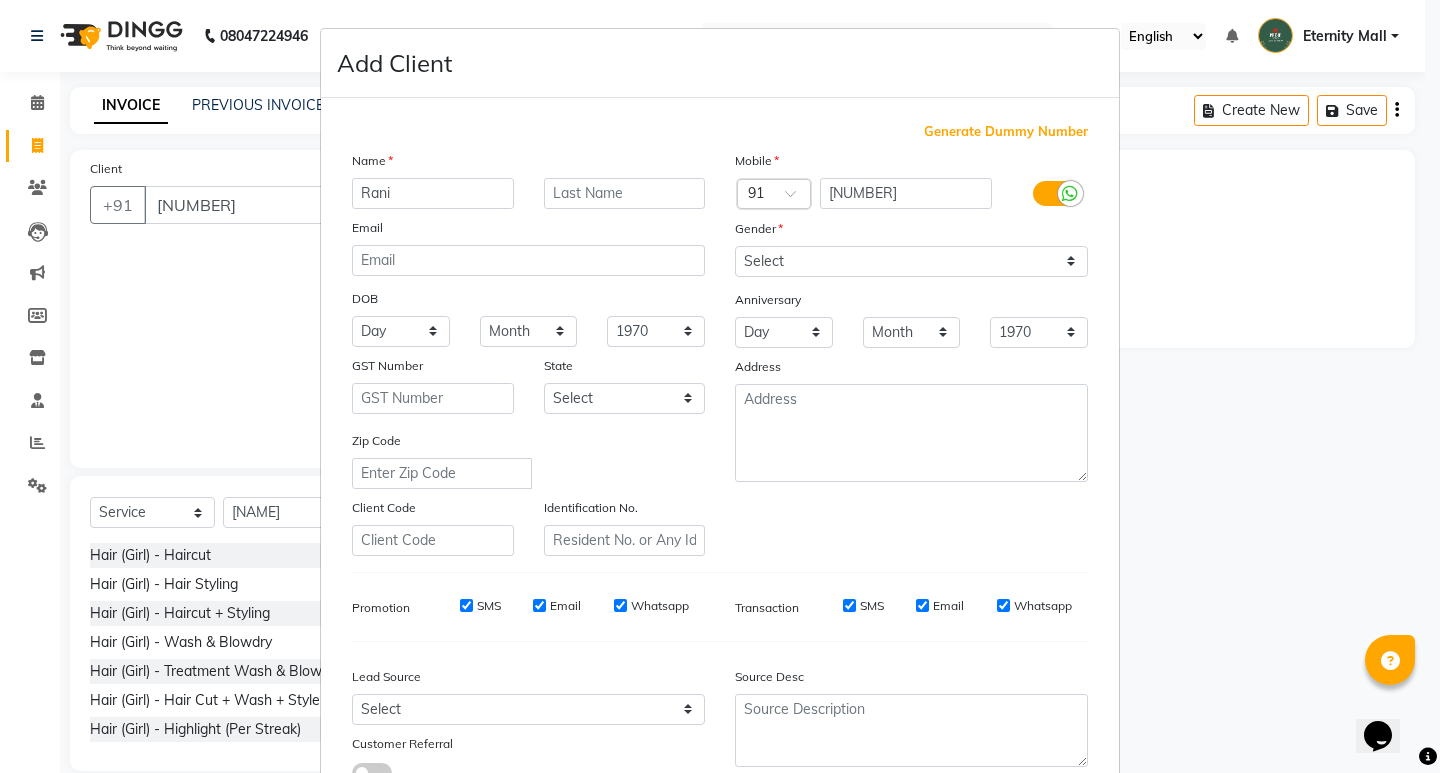 type on "Rani" 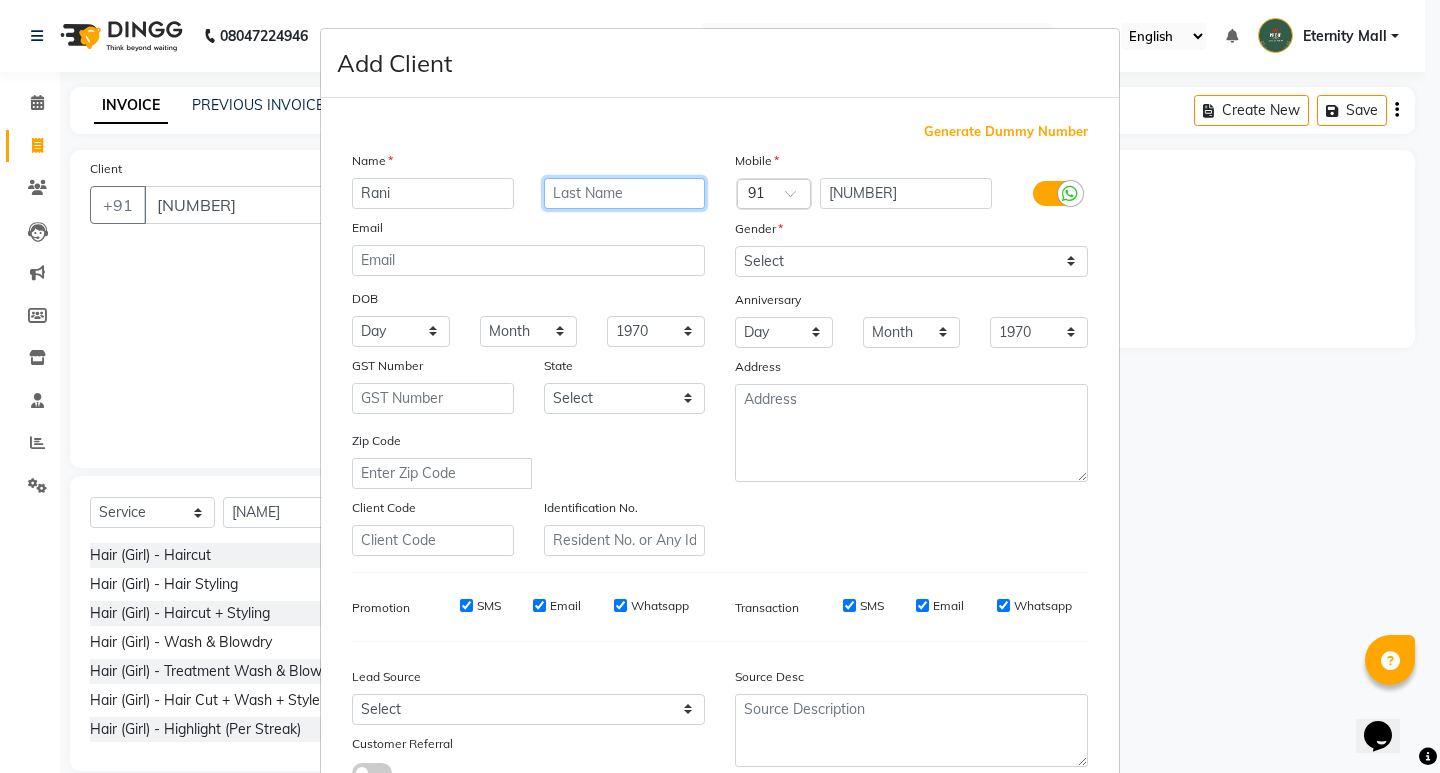 click at bounding box center [625, 193] 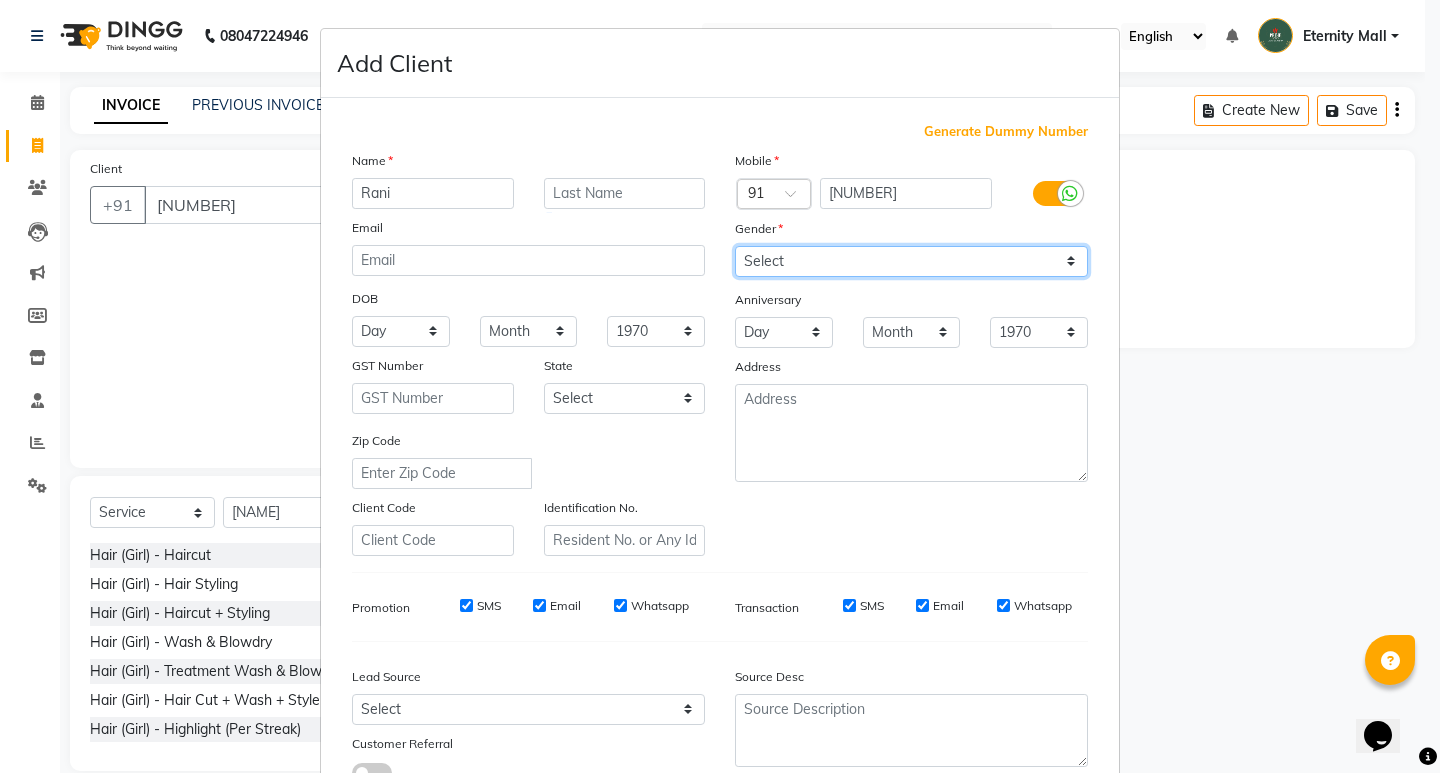 click on "Select Male Female Other Prefer Not To Say" at bounding box center (911, 261) 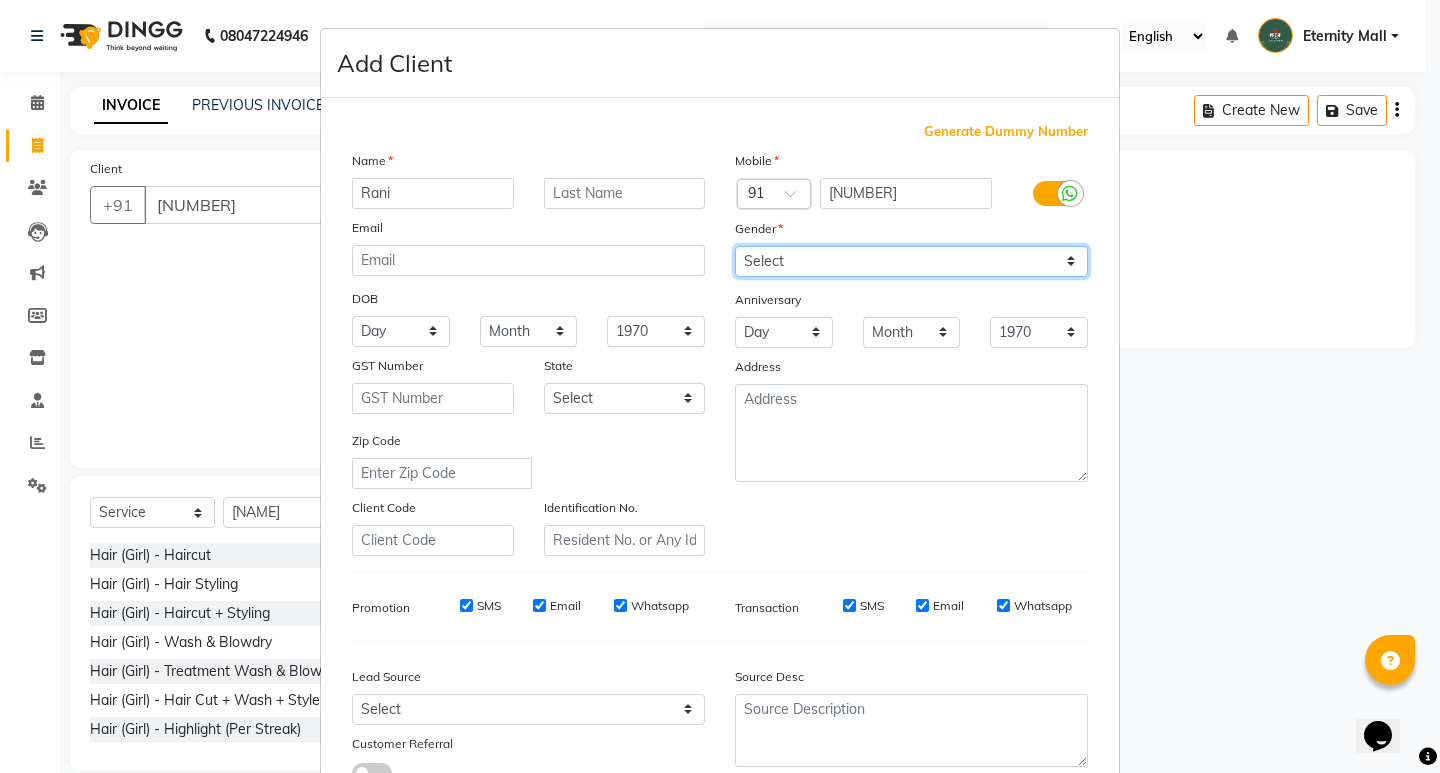 select on "female" 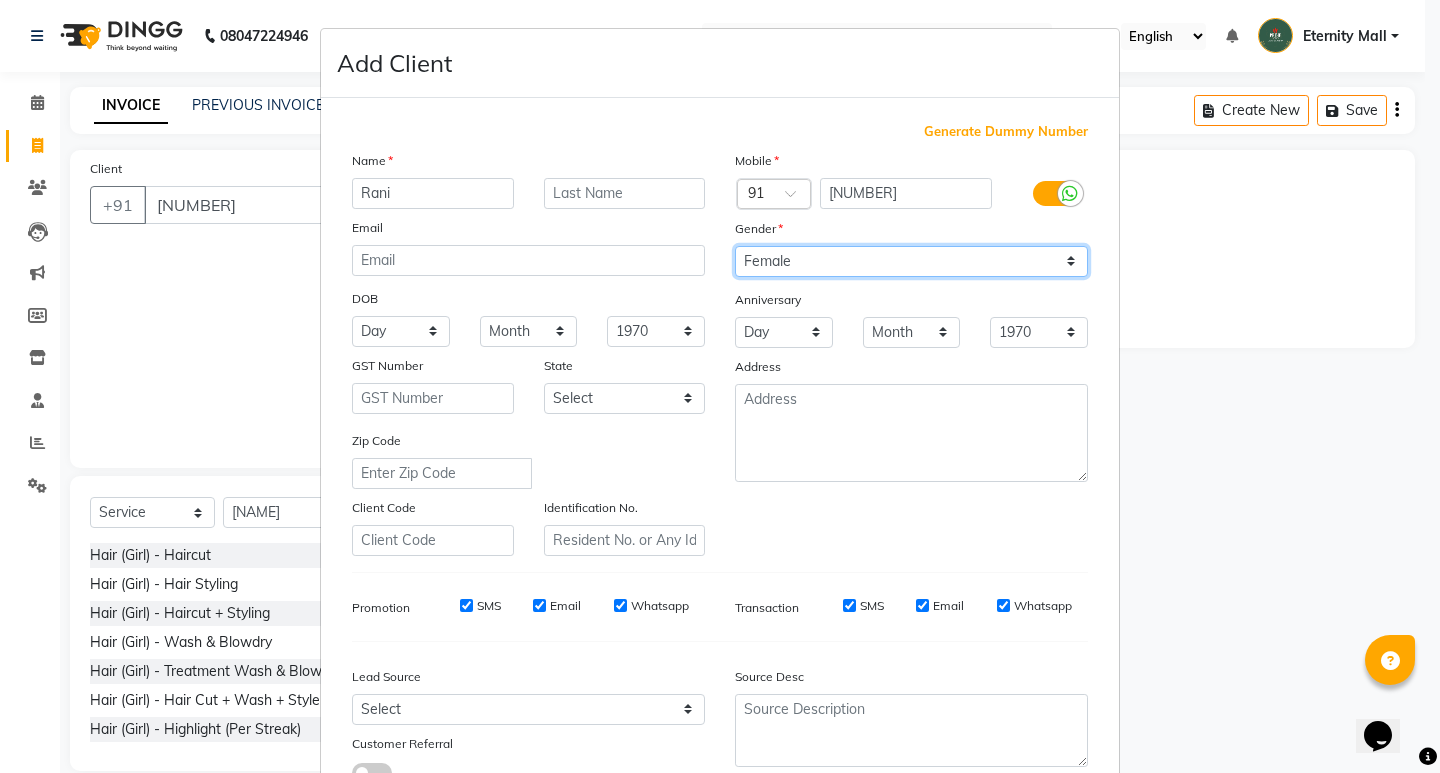 click on "Select Male Female Other Prefer Not To Say" at bounding box center [911, 261] 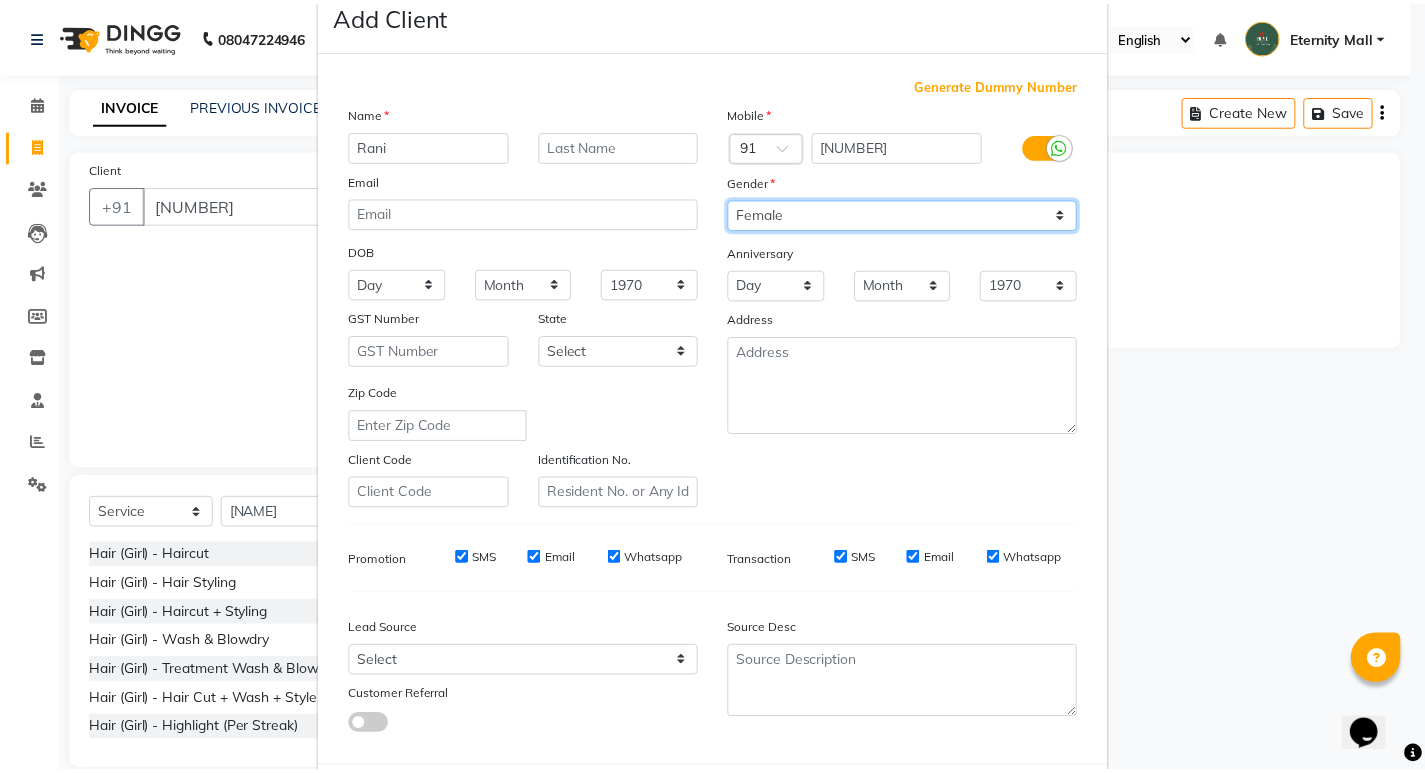 scroll, scrollTop: 150, scrollLeft: 0, axis: vertical 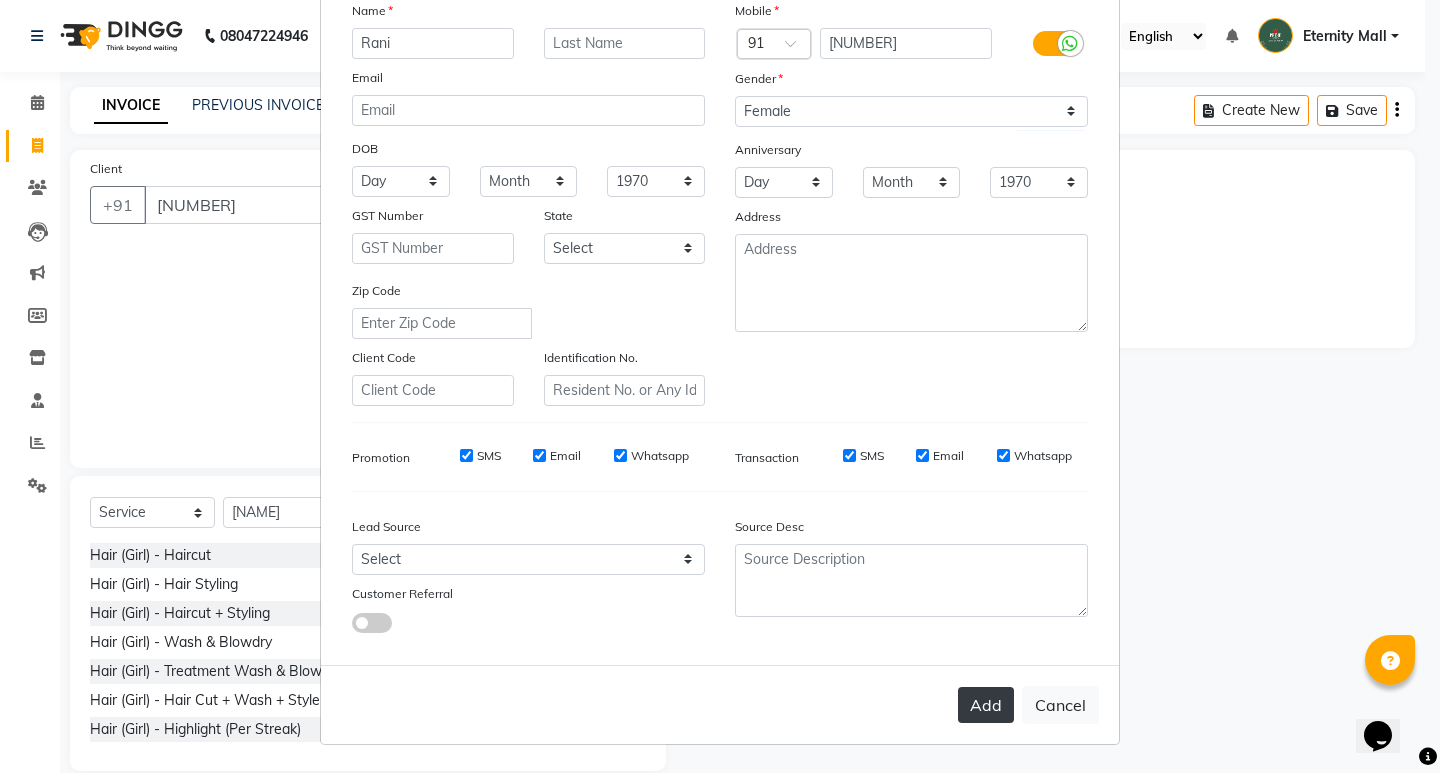 click on "Add" at bounding box center [986, 705] 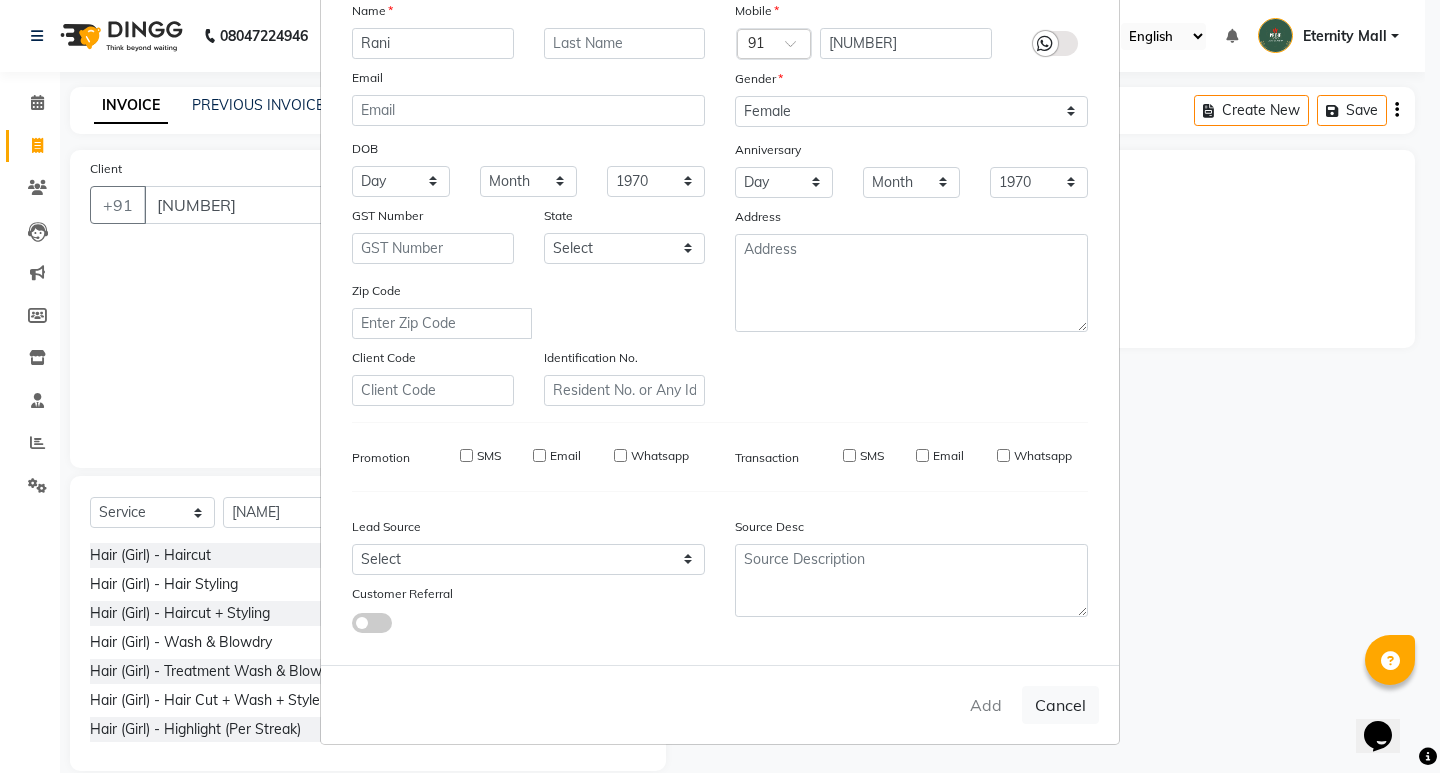 type 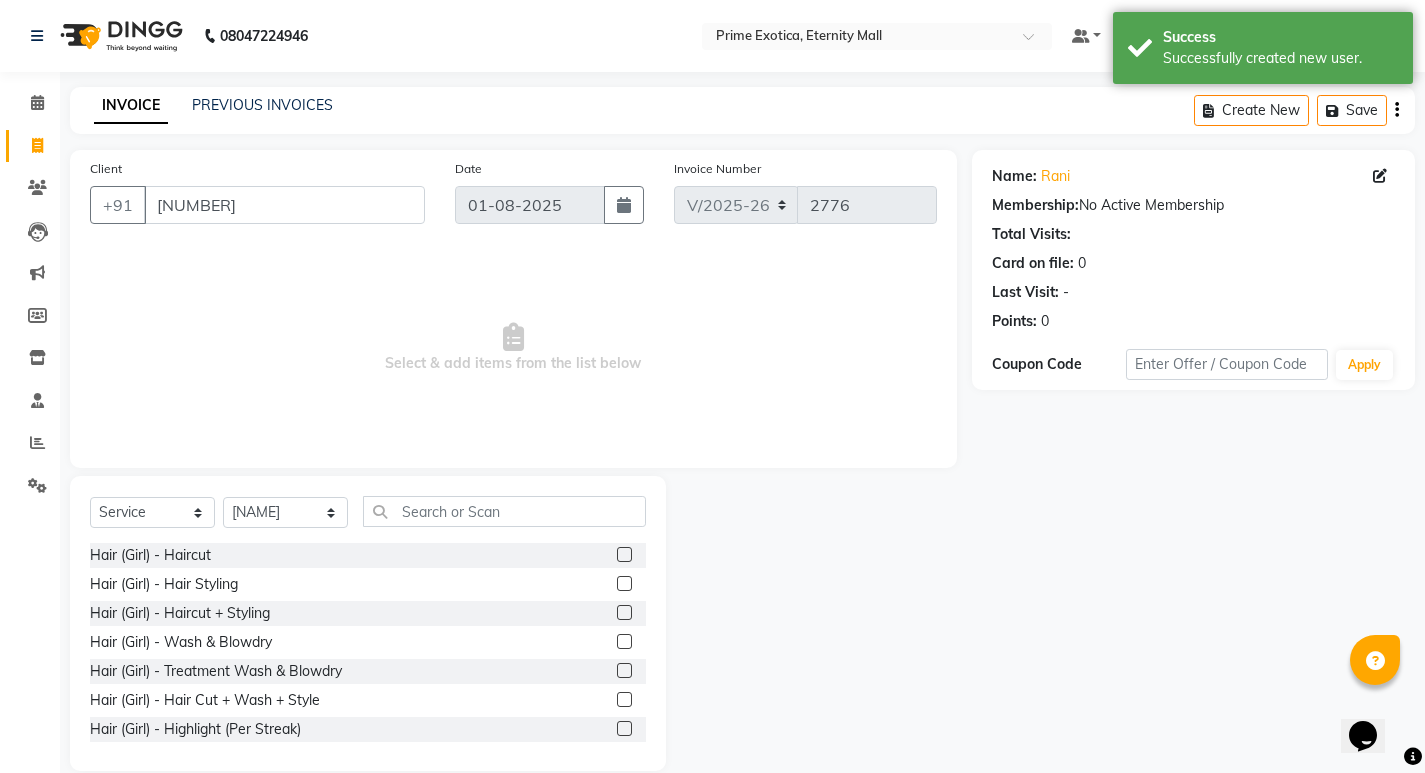 click 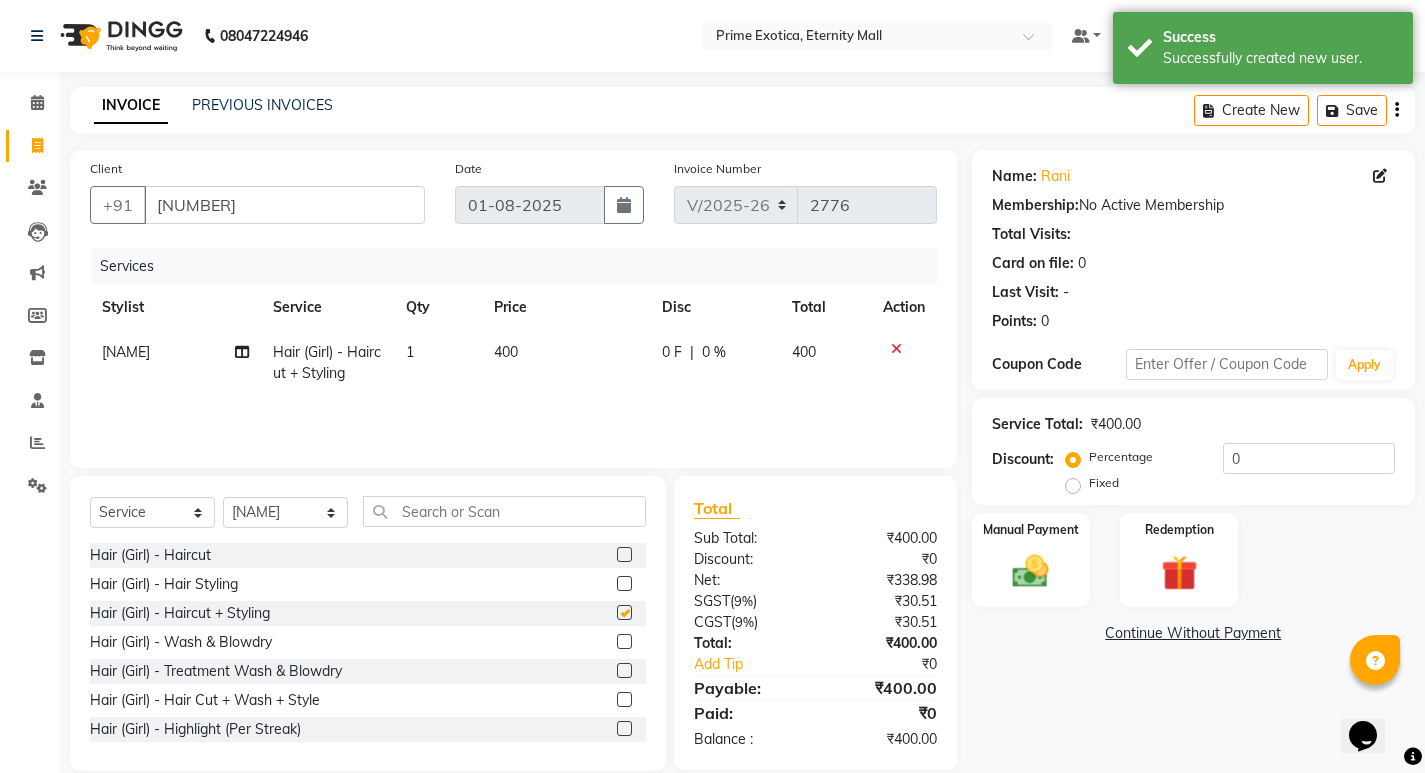 checkbox on "false" 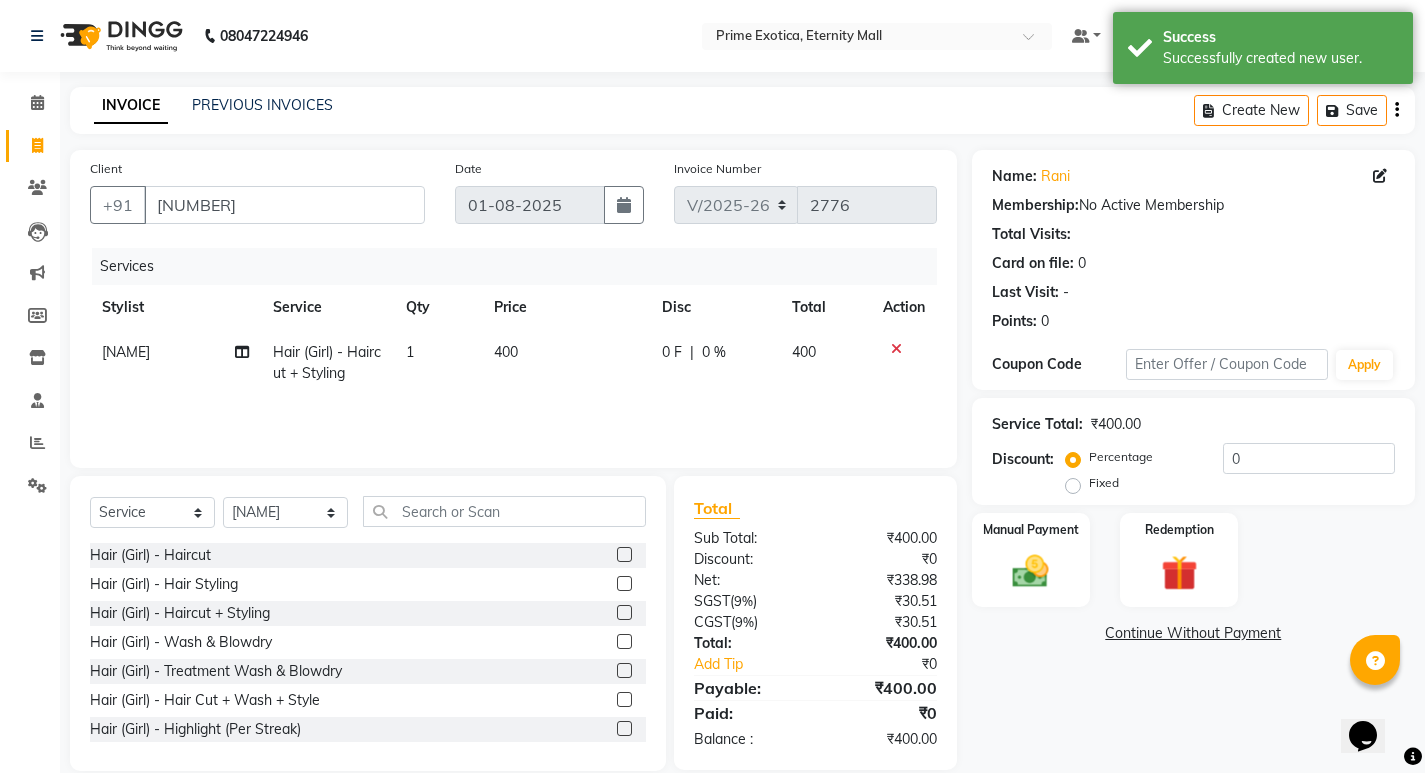 click on "400" 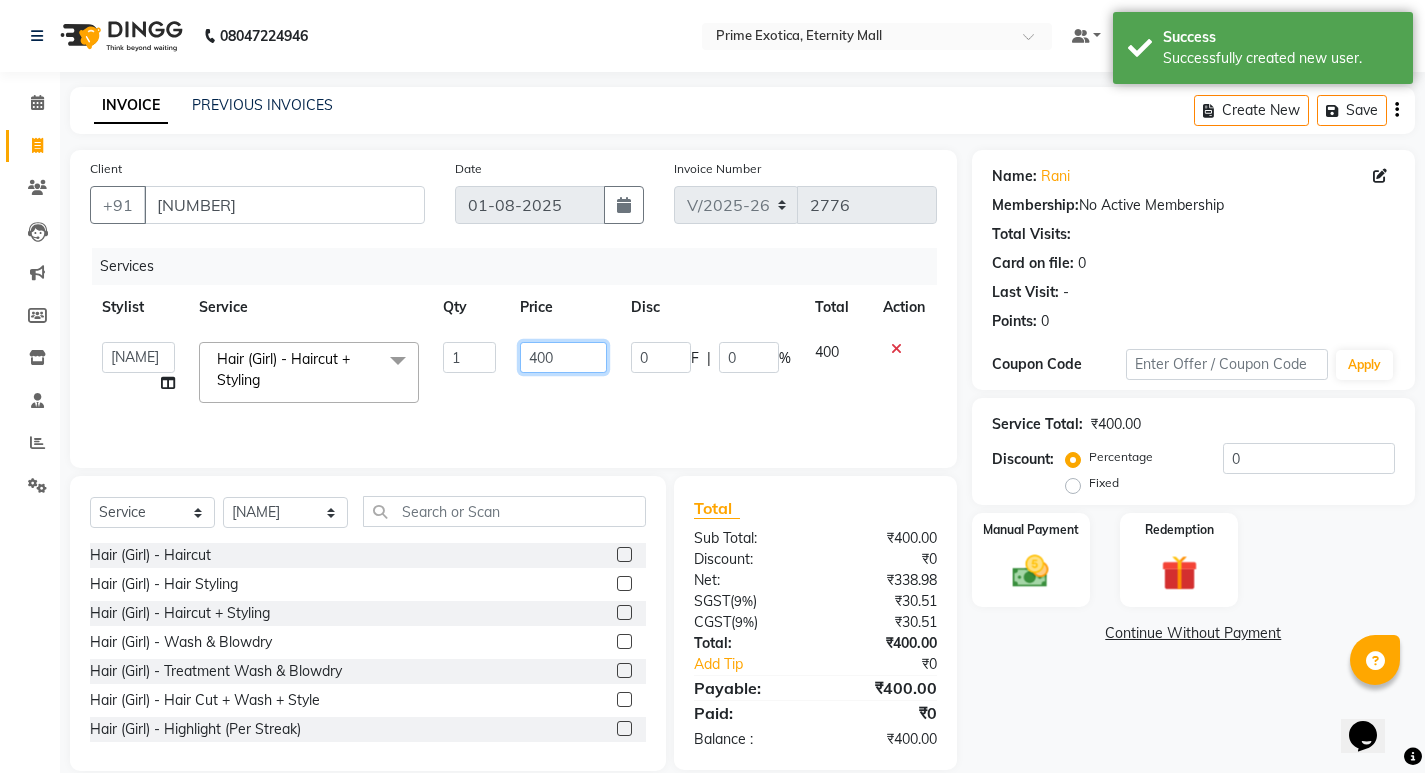 click on "400" 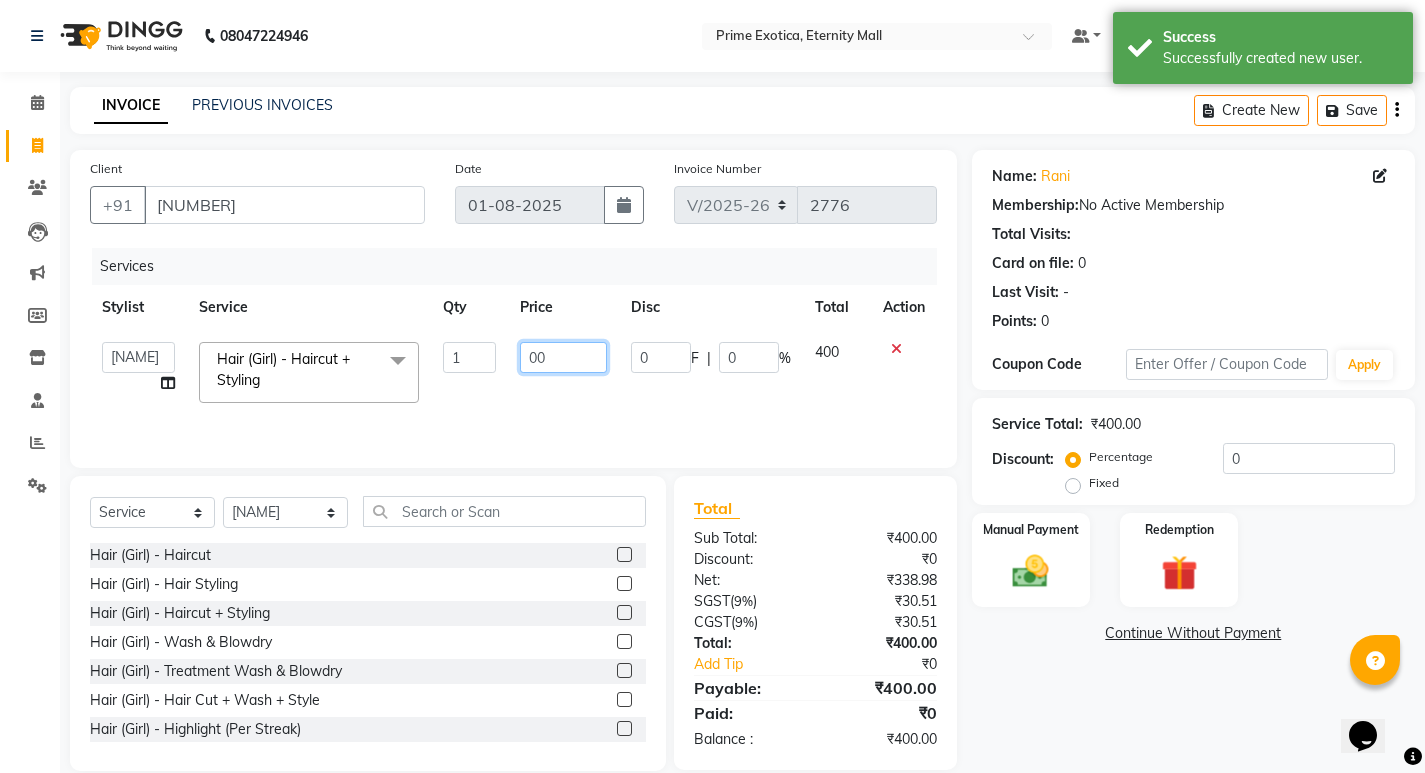 type on "500" 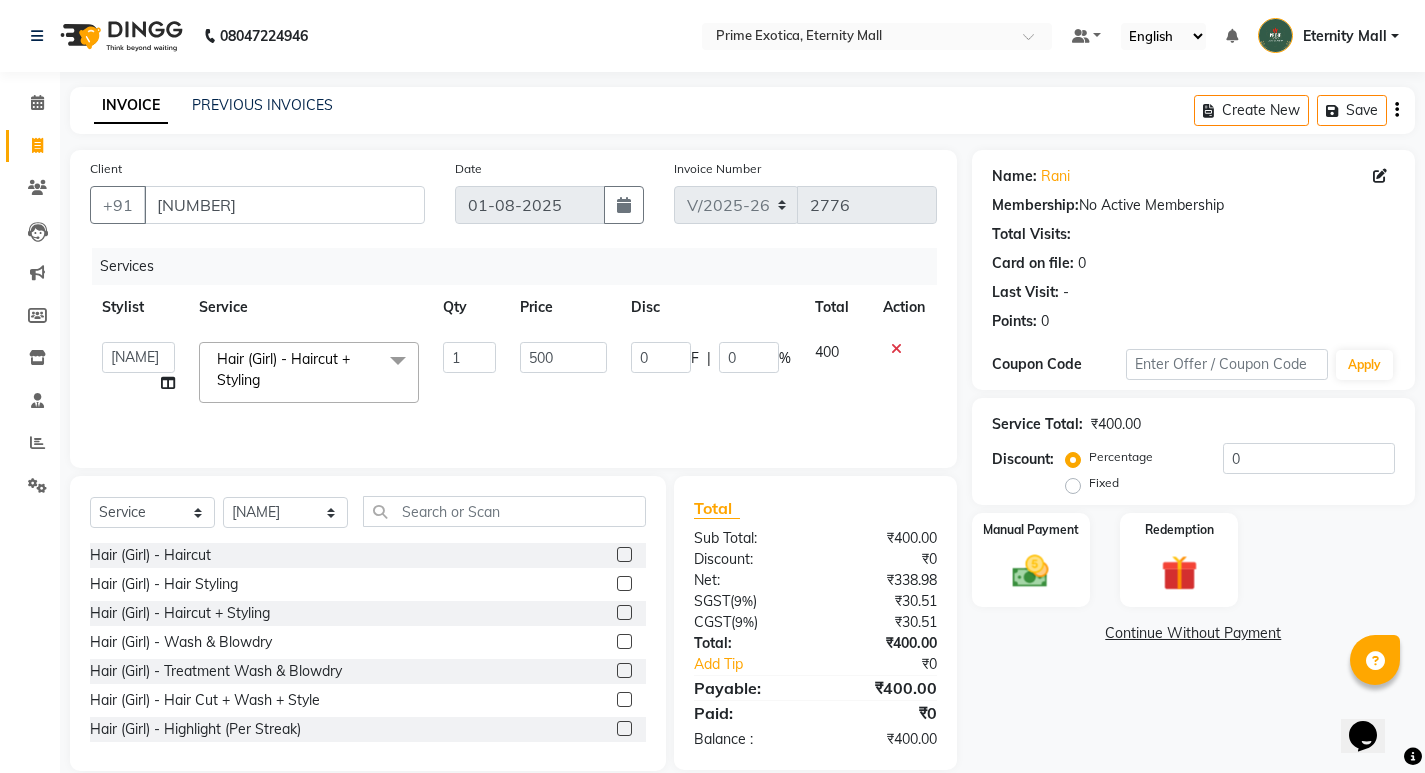 click on "Services Stylist Service Qty Price Disc Total Action AB ADMIN ajay vikram lakshane Dipak Narnaware Isha Bahel Rajeshri shivani Hair (Girl) - Haircut + Styling x Hair (Girl) - Haircut Hair (Girl) - Hair Styling Hair (Girl) - Haircut + Styling Hair (Girl) - Wash Blowdry Hair (Girl) - Treatment Wash Blowdry Hair (Girl) - Hair Cut + Wash + Style Hair (Girl) - Highlight (Per Streak) Hair (Girl) - Deep Conditioning Hair (Girl) - Creative Styling ( Thermal ) Hair (Girl) - Splitend Removal Hair (Girl) - Touchup Hair (Girl) - Touchup (Amonia Free) Hair (Girl) - Touchup (Matrix) Hair (Girl) - Global Color Hair (Girl) - Global Highlights HAIR WASH CAP HIGHLIGHTS Hair (Boy) - Wash Blowdry Hair (Boy) - Beard Shave Hair (Boy) - Hair Cut + Wash + Style Hair (Boy) - Mustache Color Hair (Boy) - Beard Color Hair (Boy) - Global Color Hair (Boy) - Global Color (Amonia Free) Hair (Boy) - Global Highlights Massage (Oil) - Head Massage Hair Repair (Girl) - Hair Spa ( Loreal) keratin the one FACE WASH 1 0" 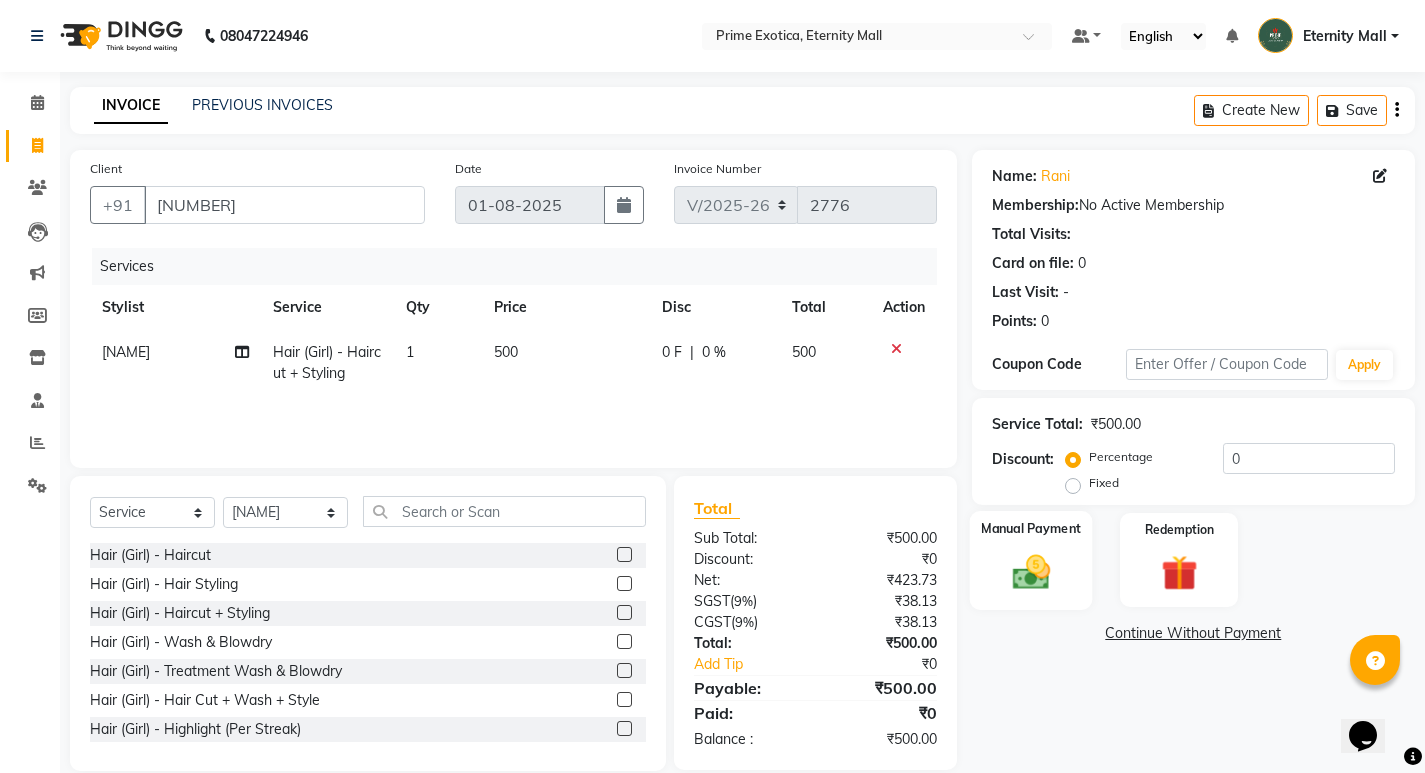 click on "Manual Payment" 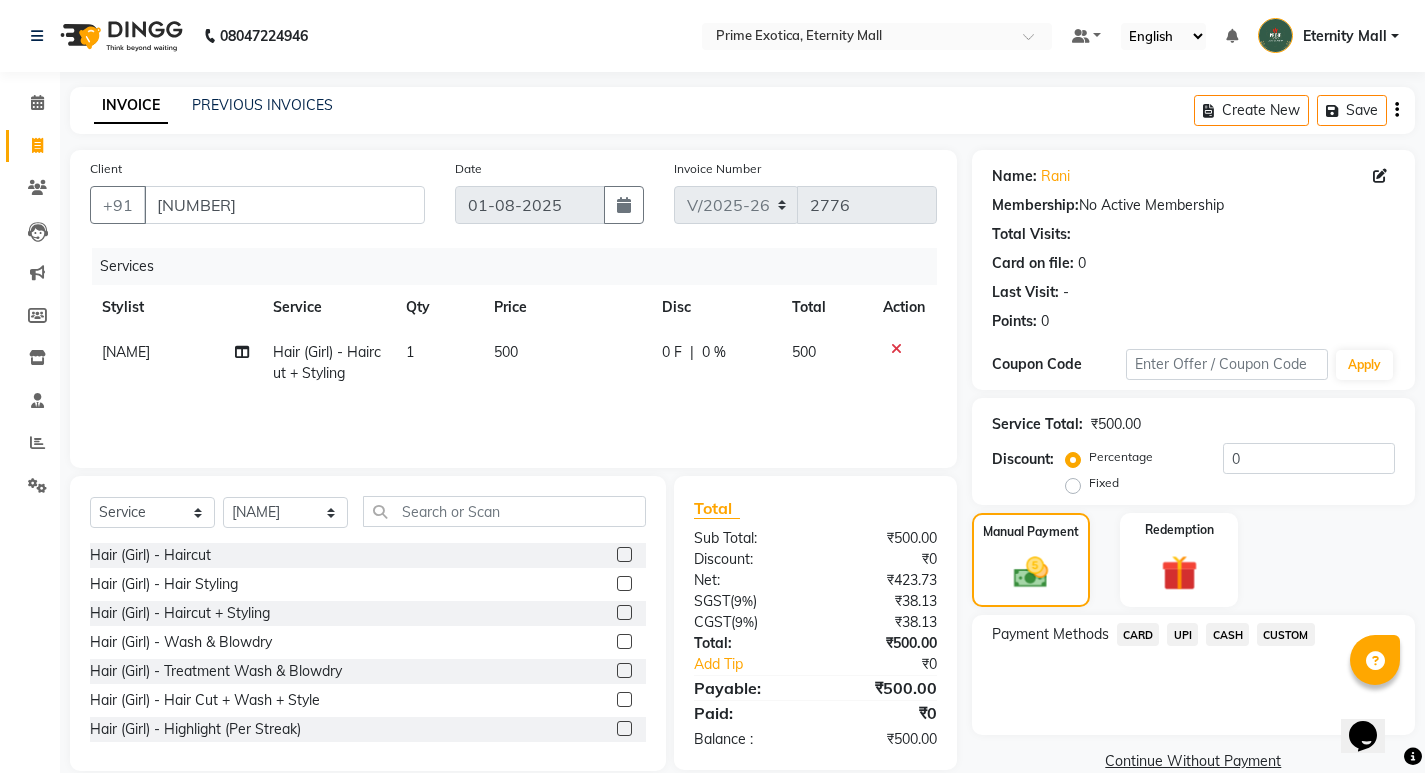 click on "CASH" 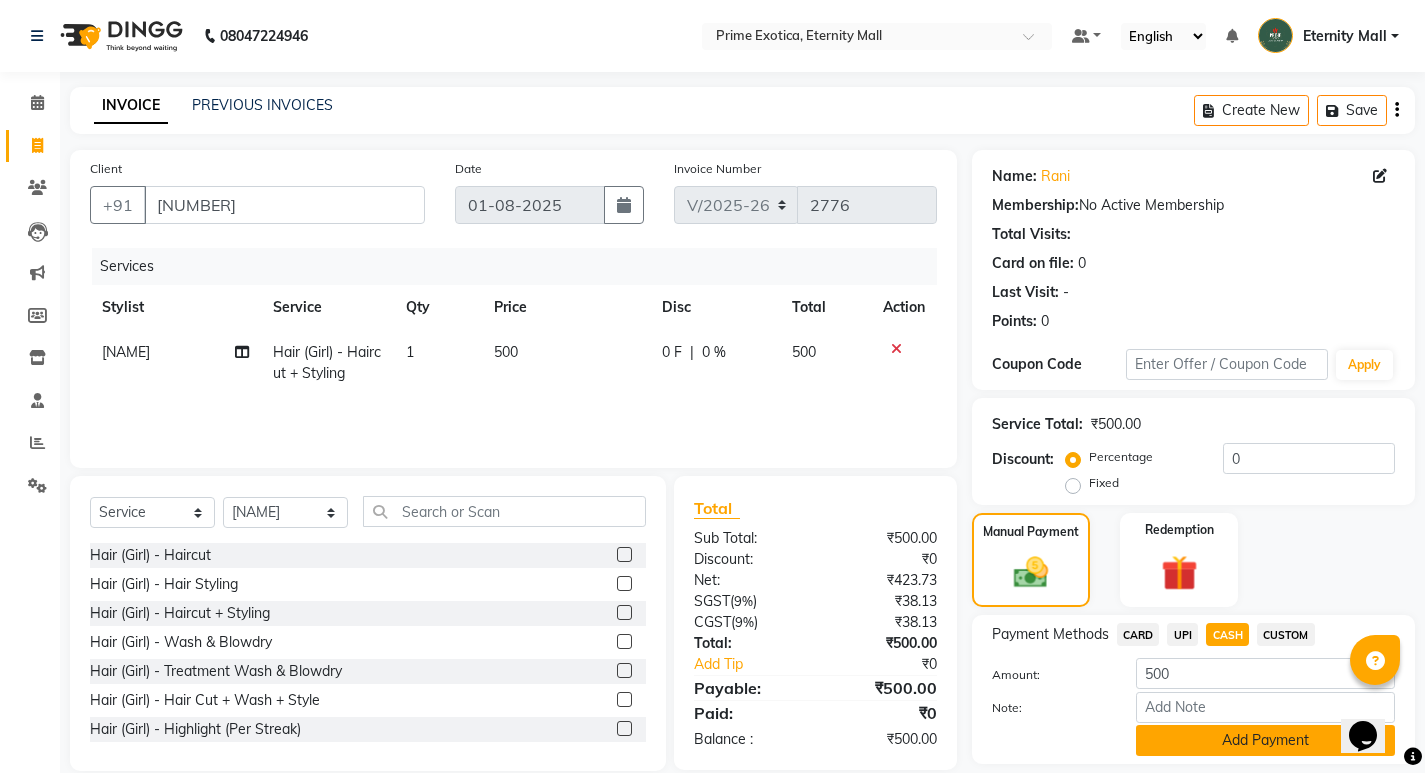 click on "Add Payment" 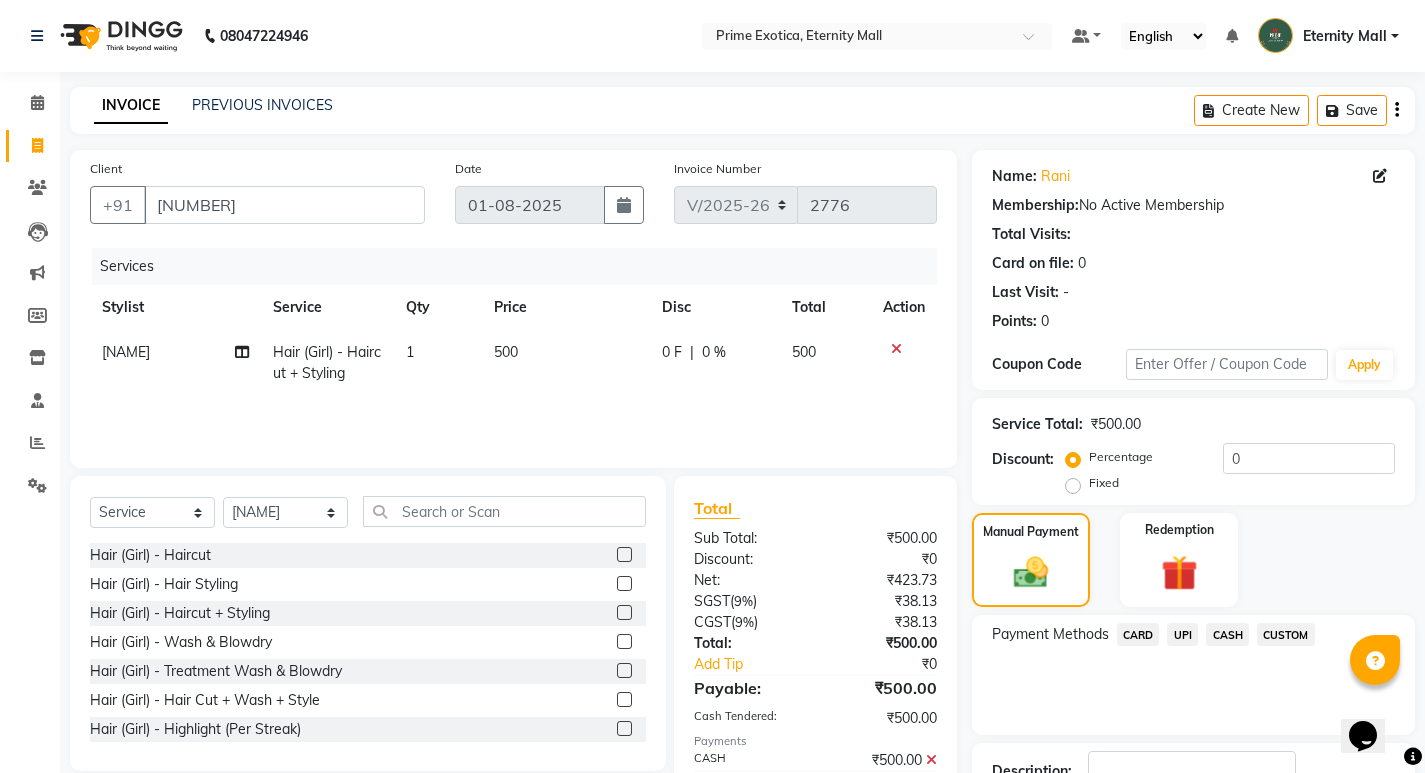 scroll, scrollTop: 146, scrollLeft: 0, axis: vertical 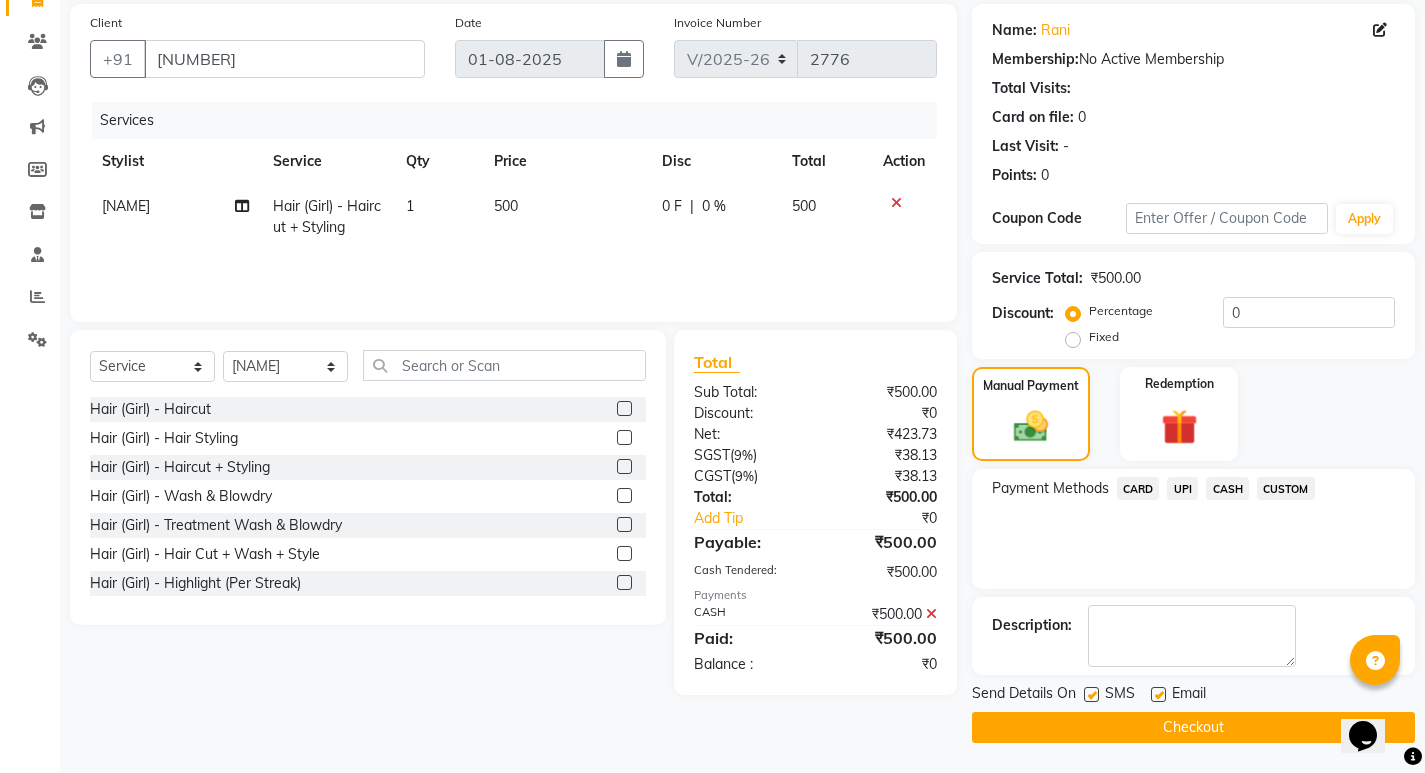 click on "Checkout" 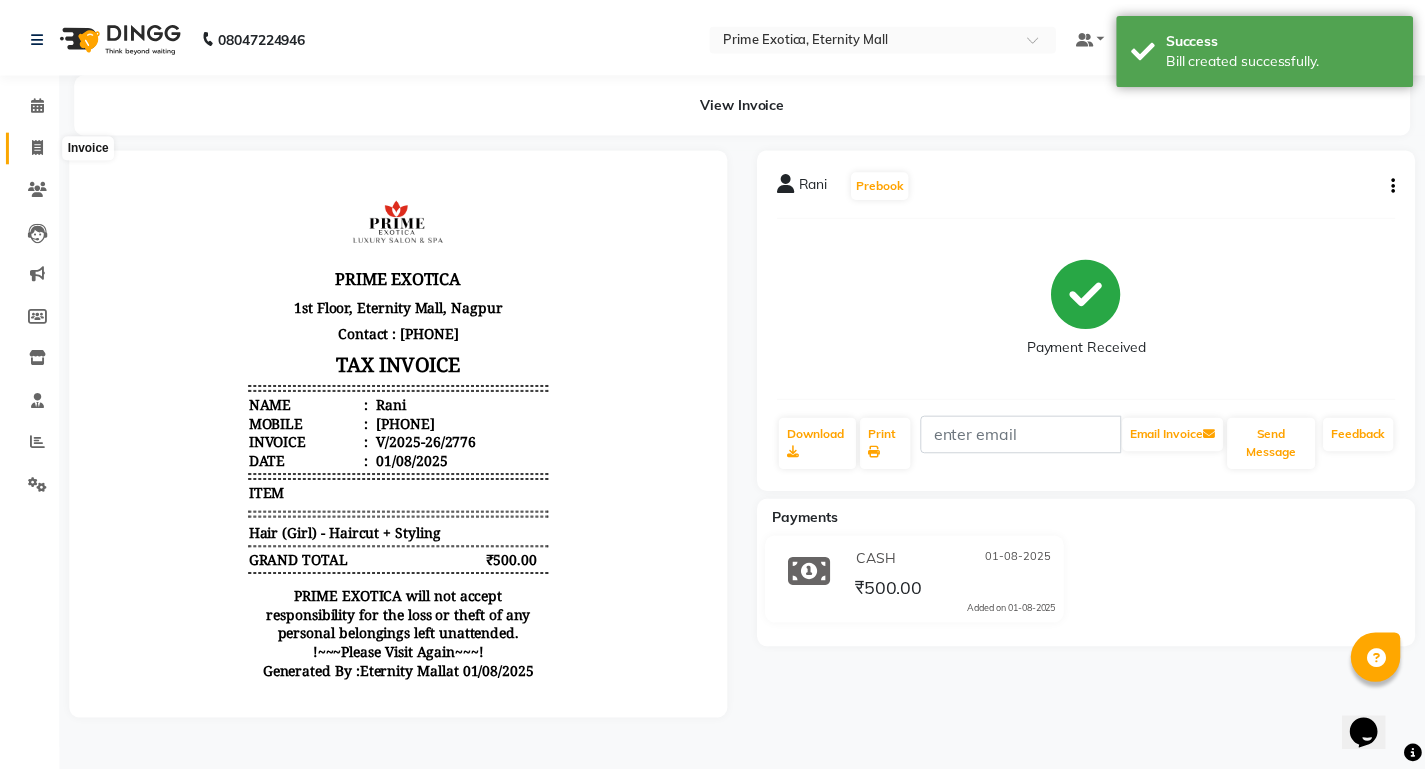 scroll, scrollTop: 0, scrollLeft: 0, axis: both 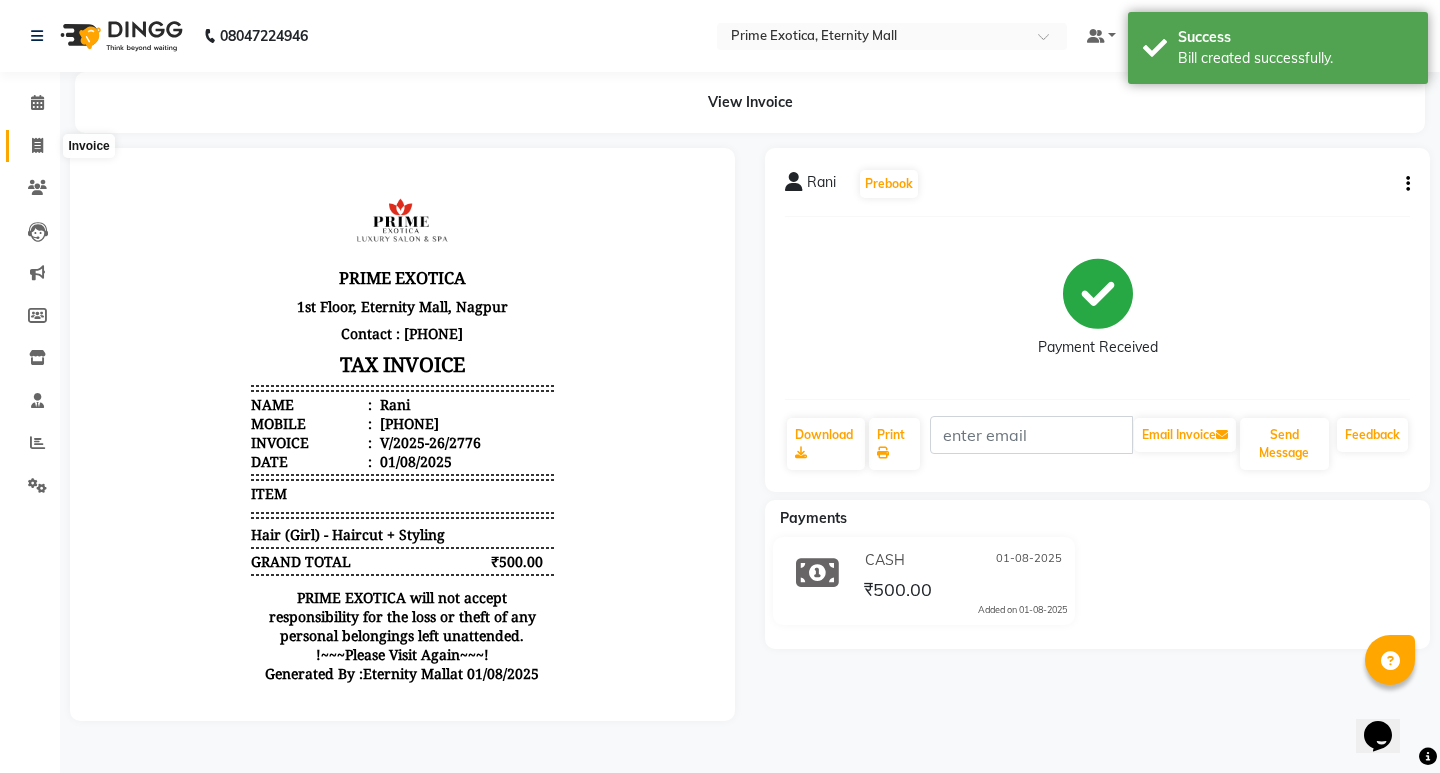 click 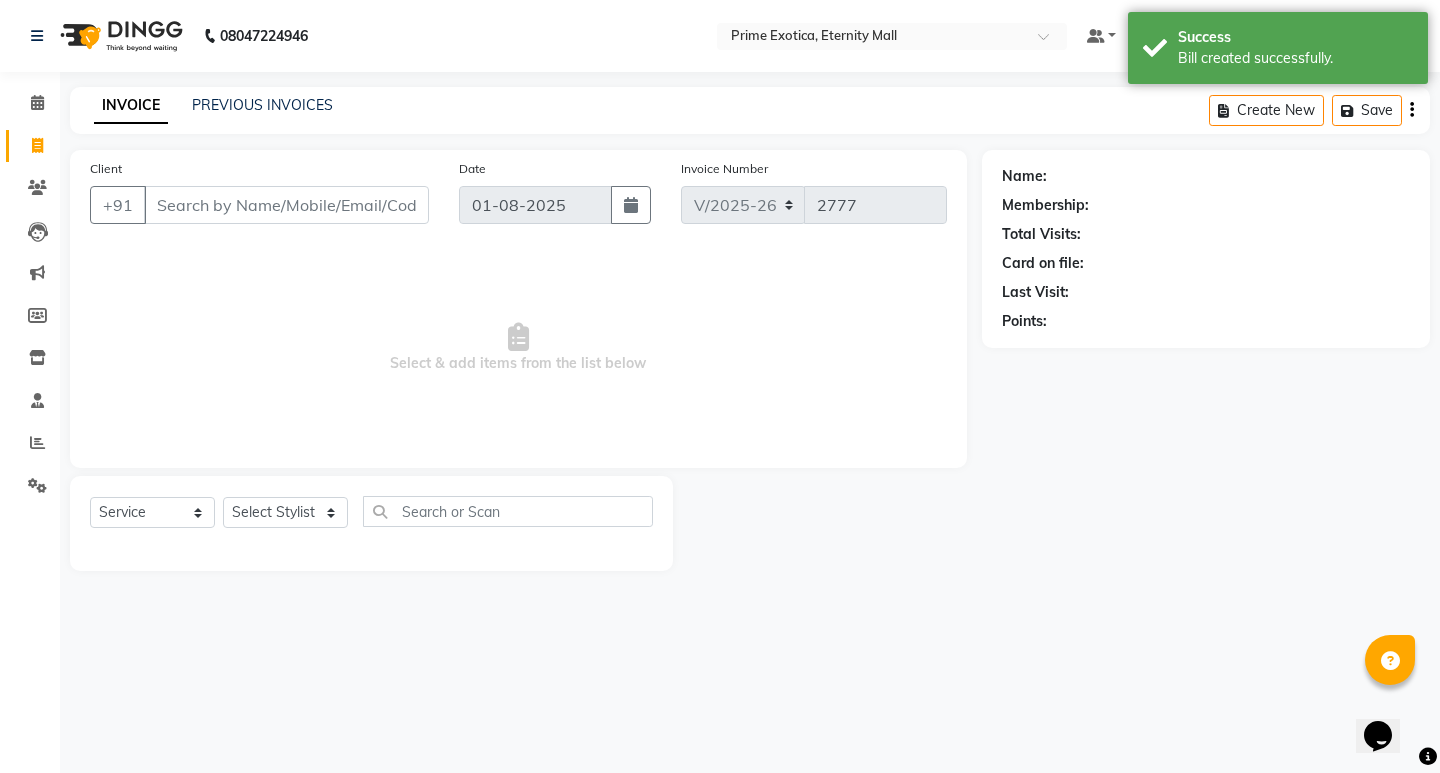 click on "Client" at bounding box center [286, 205] 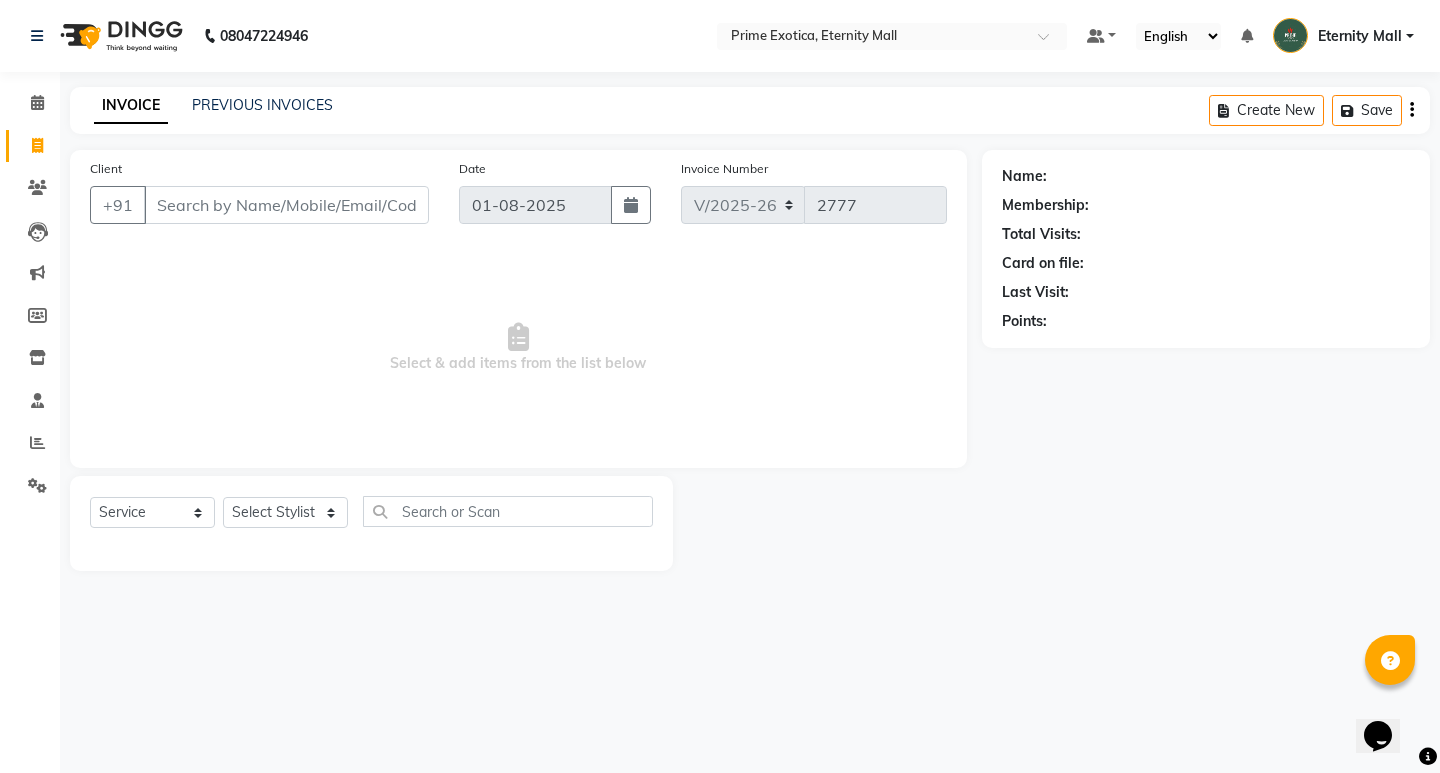 click on "Client" at bounding box center [286, 205] 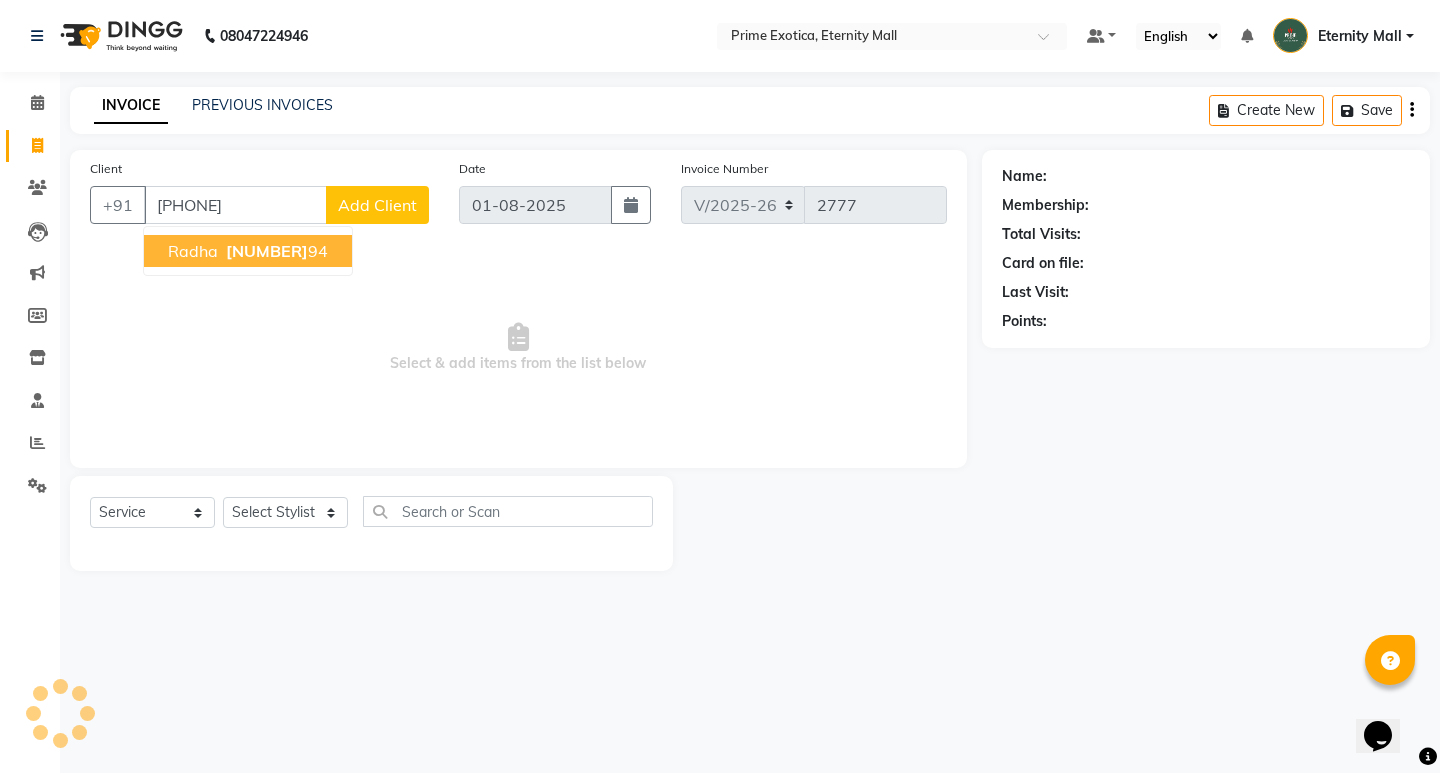 type on "[PHONE]" 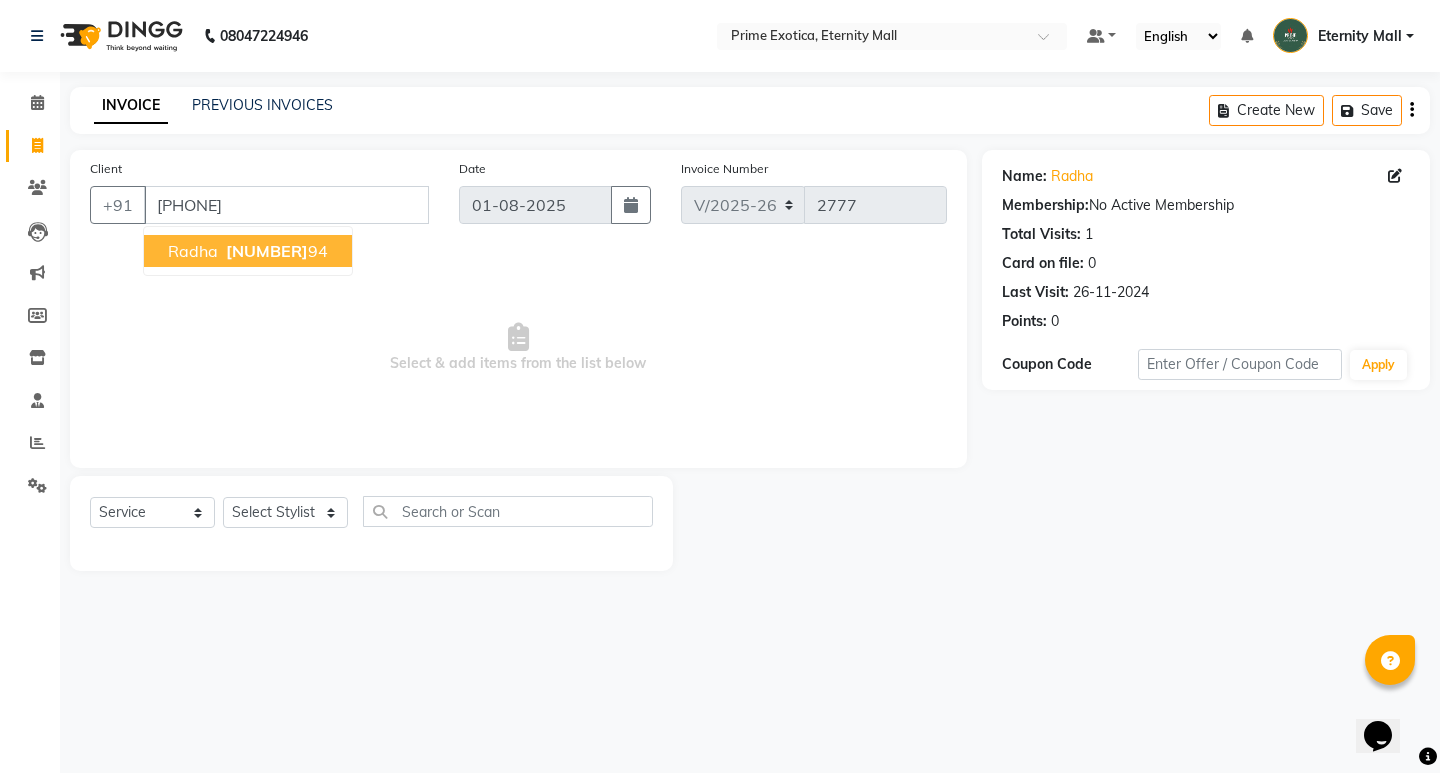 click on "[NUMBER]" at bounding box center [275, 251] 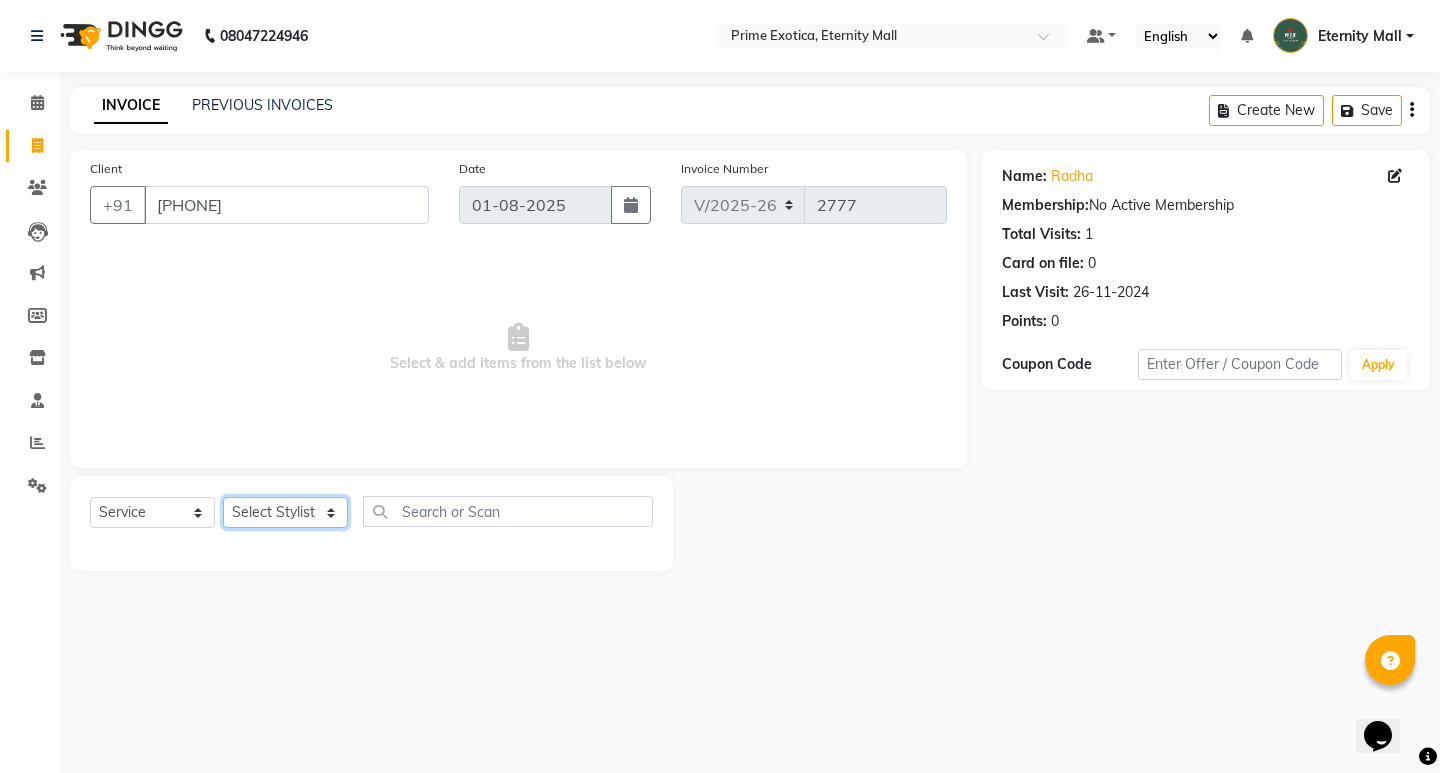 click on "Select Stylist AB ADMIN ajay vikram lakshane Dipak Narnaware Isha Bahel Rajeshri shivani" 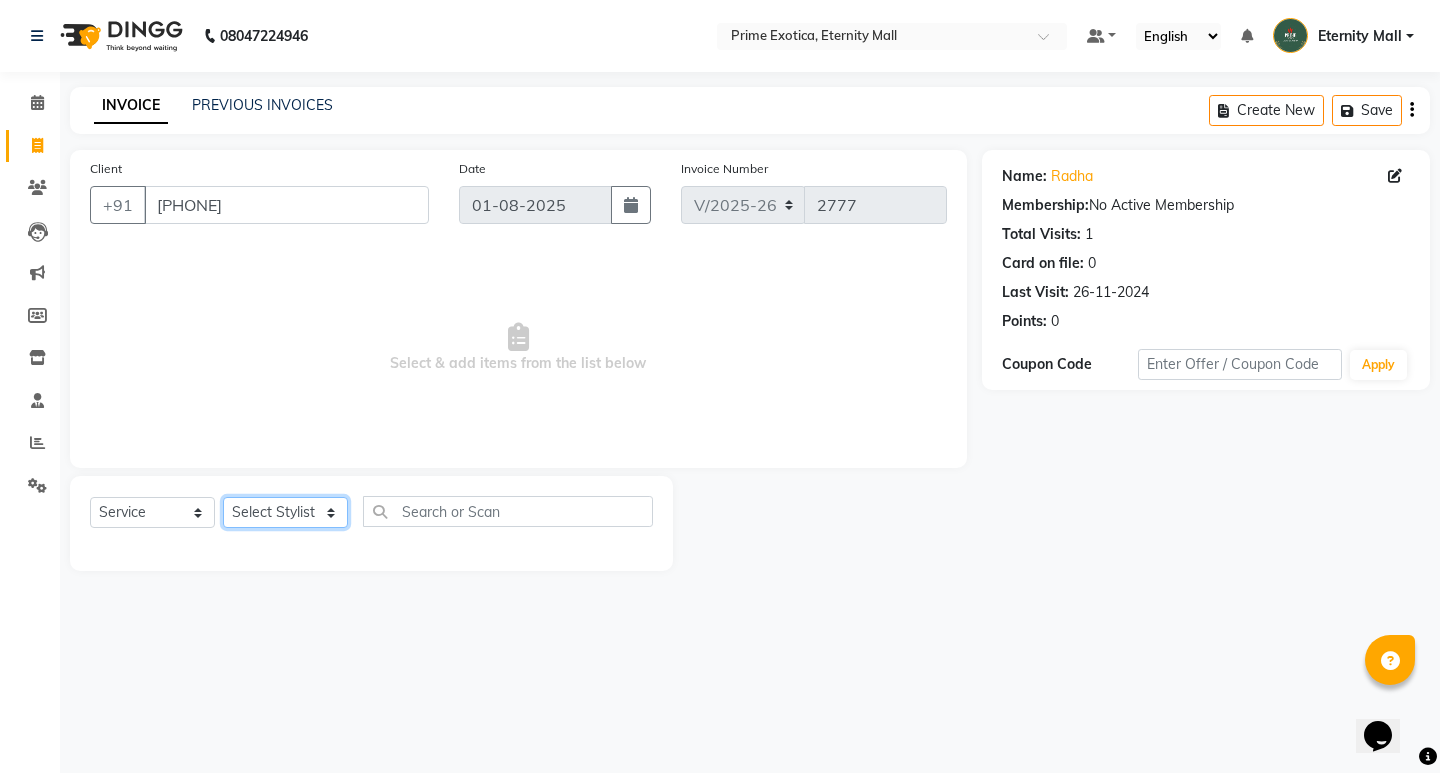 select on "36457" 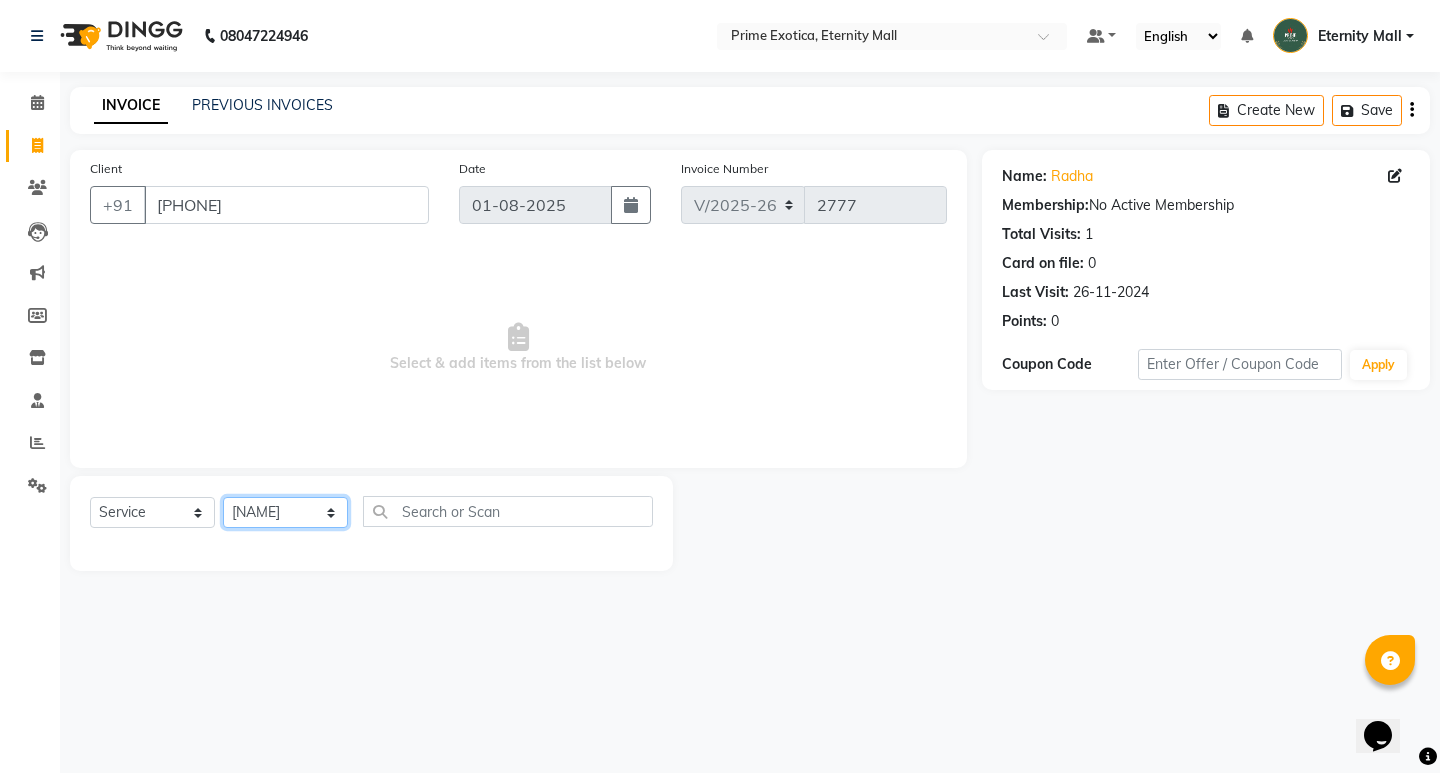 click on "Select Stylist AB ADMIN ajay vikram lakshane Dipak Narnaware Isha Bahel Rajeshri shivani" 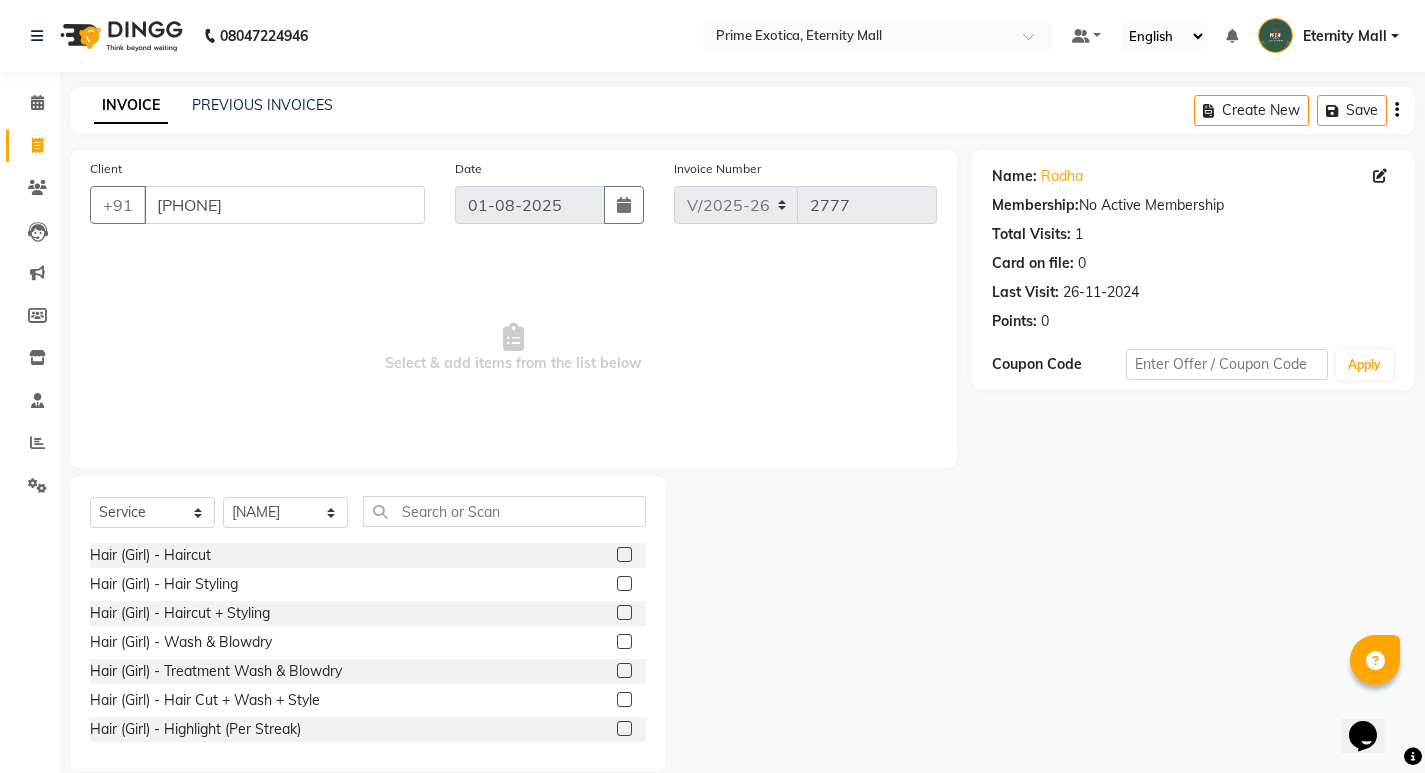 click 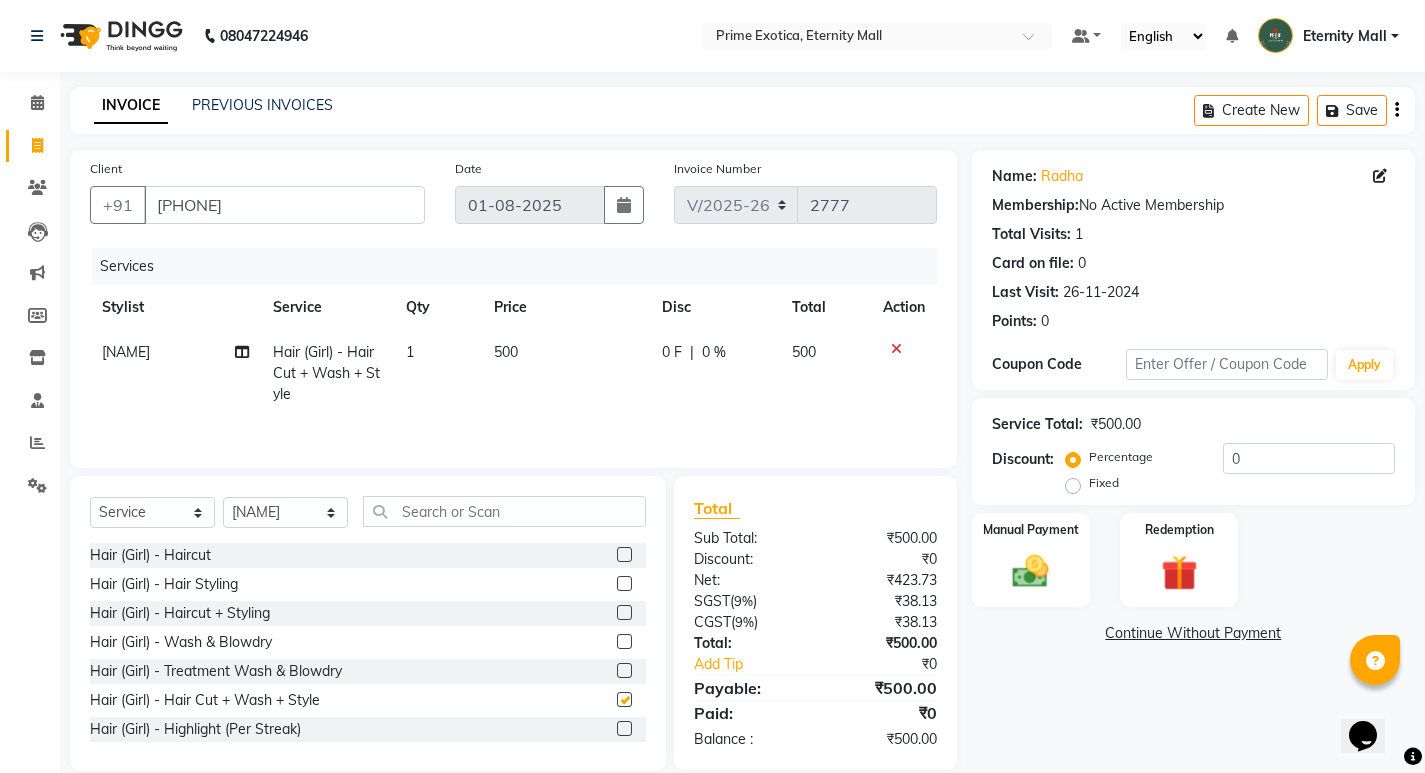 checkbox on "false" 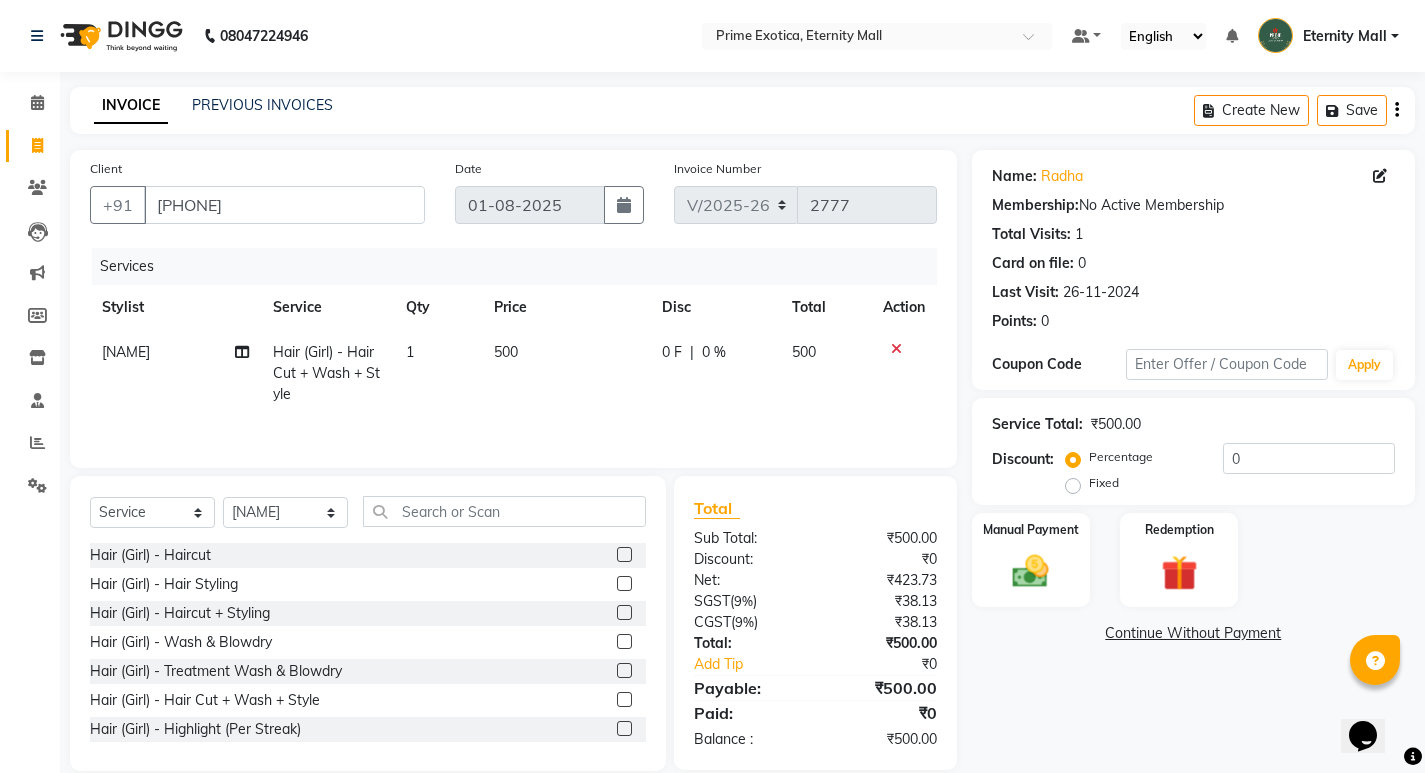 click on "500" 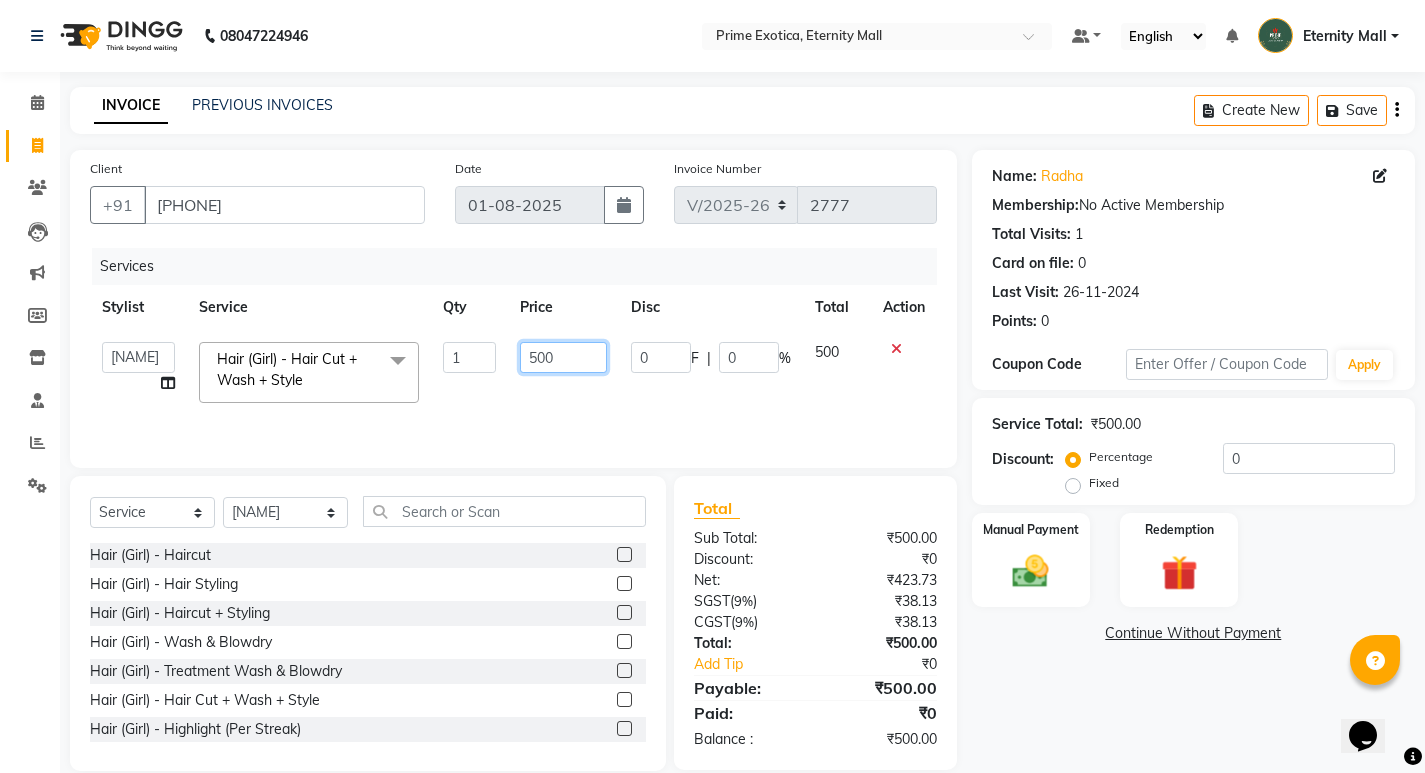 click on "500" 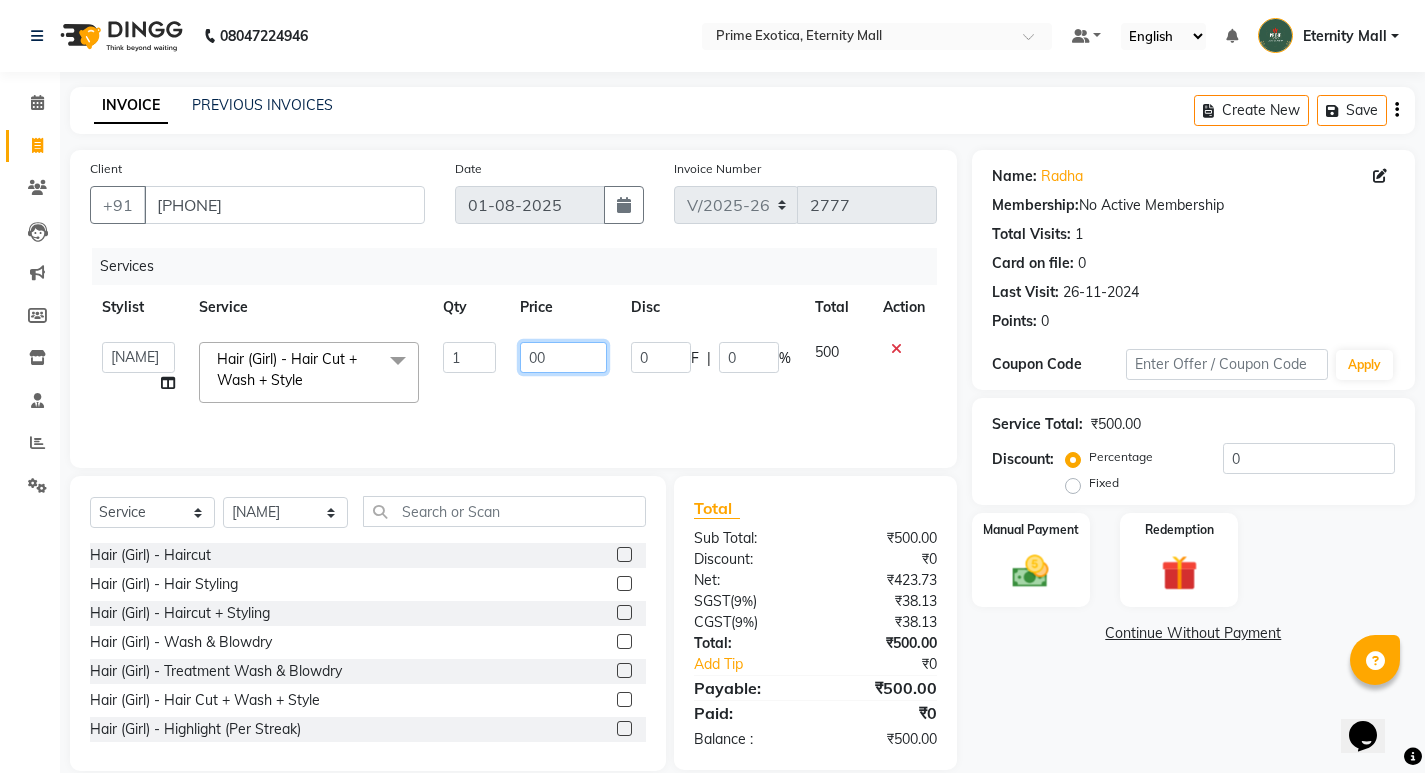 type on "600" 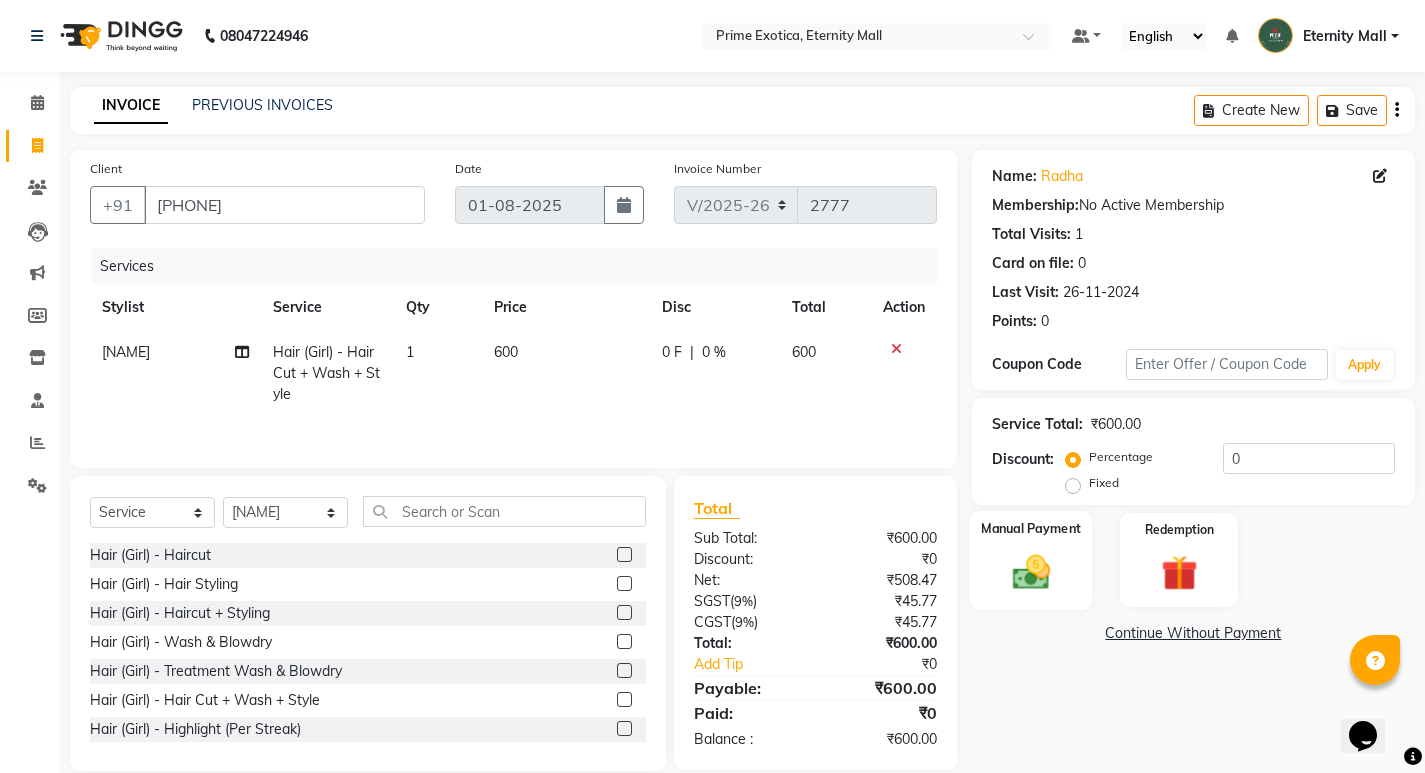 click on "Manual Payment" 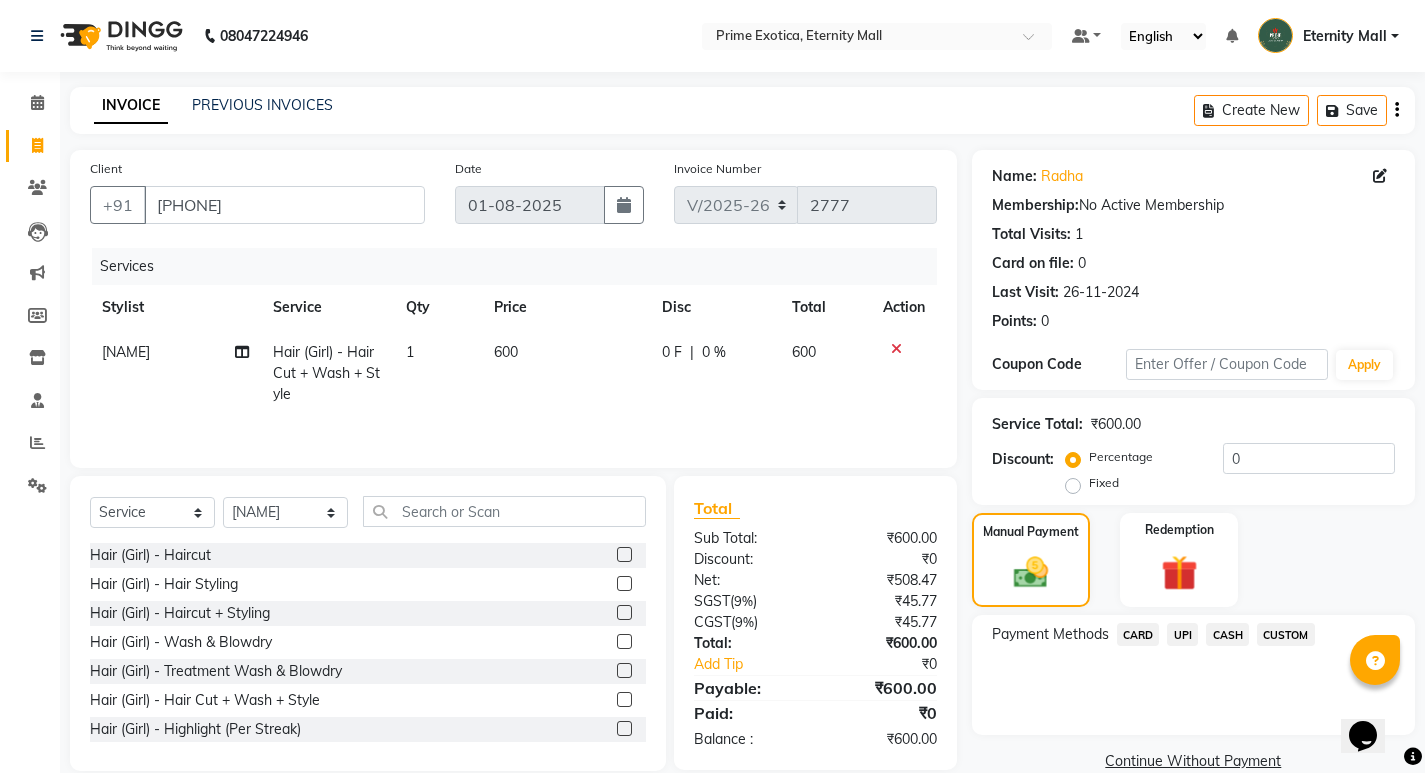click on "CASH" 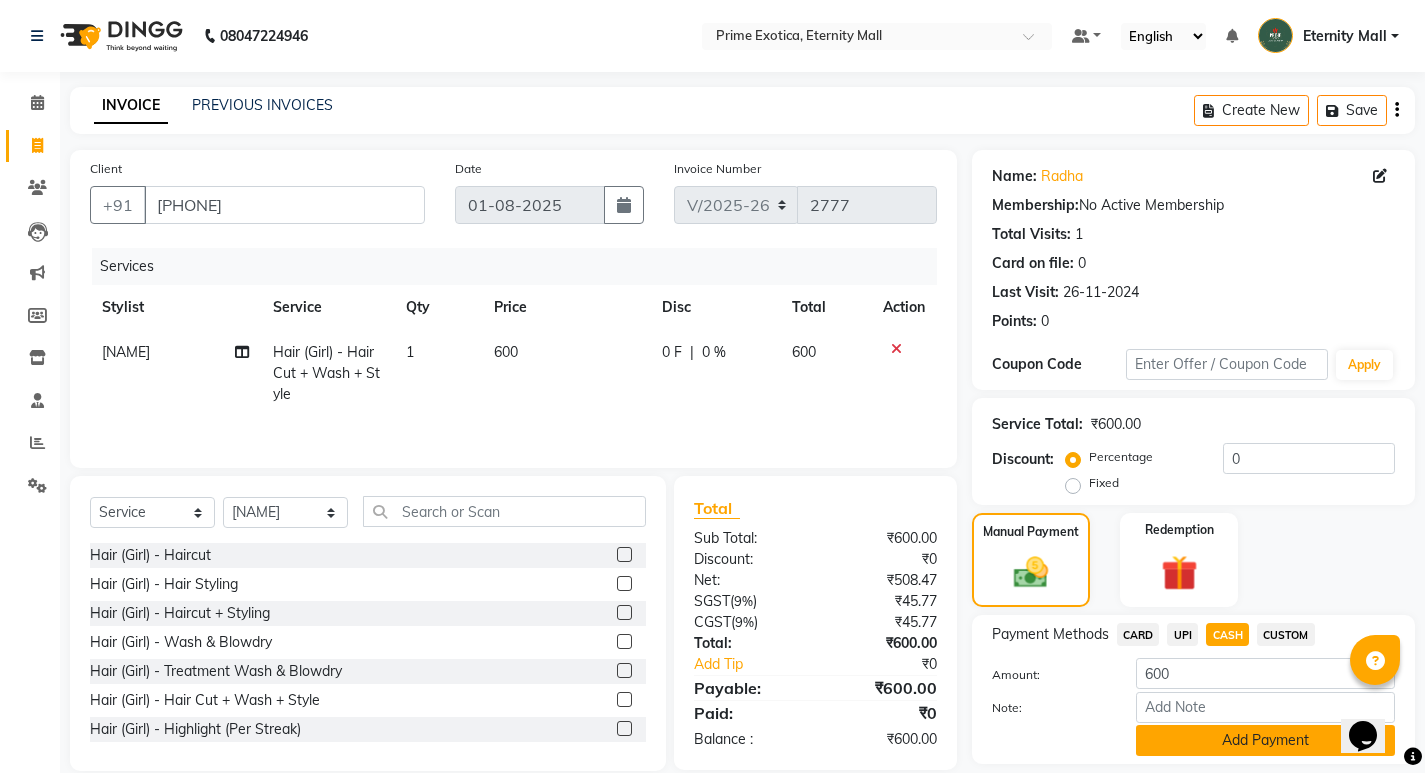 click on "Add Payment" 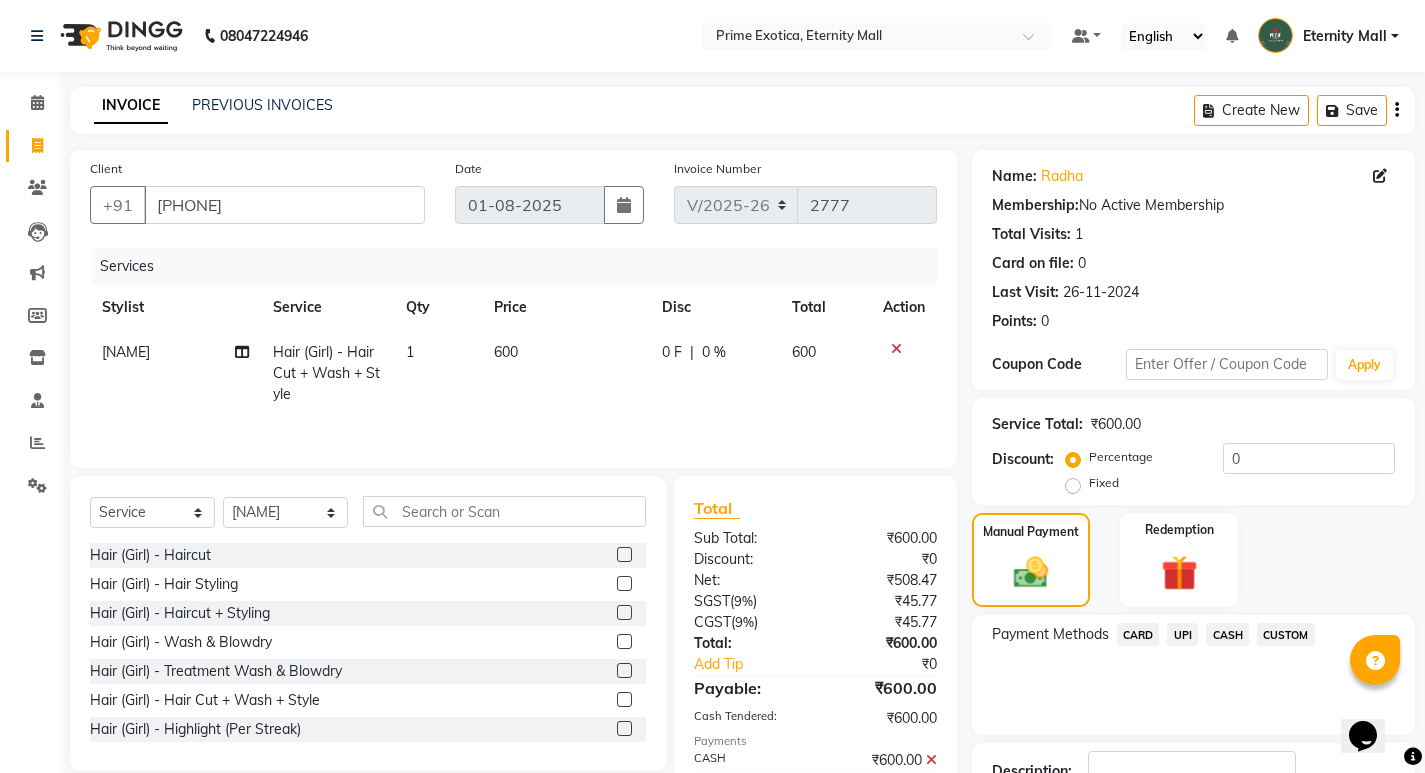 scroll, scrollTop: 146, scrollLeft: 0, axis: vertical 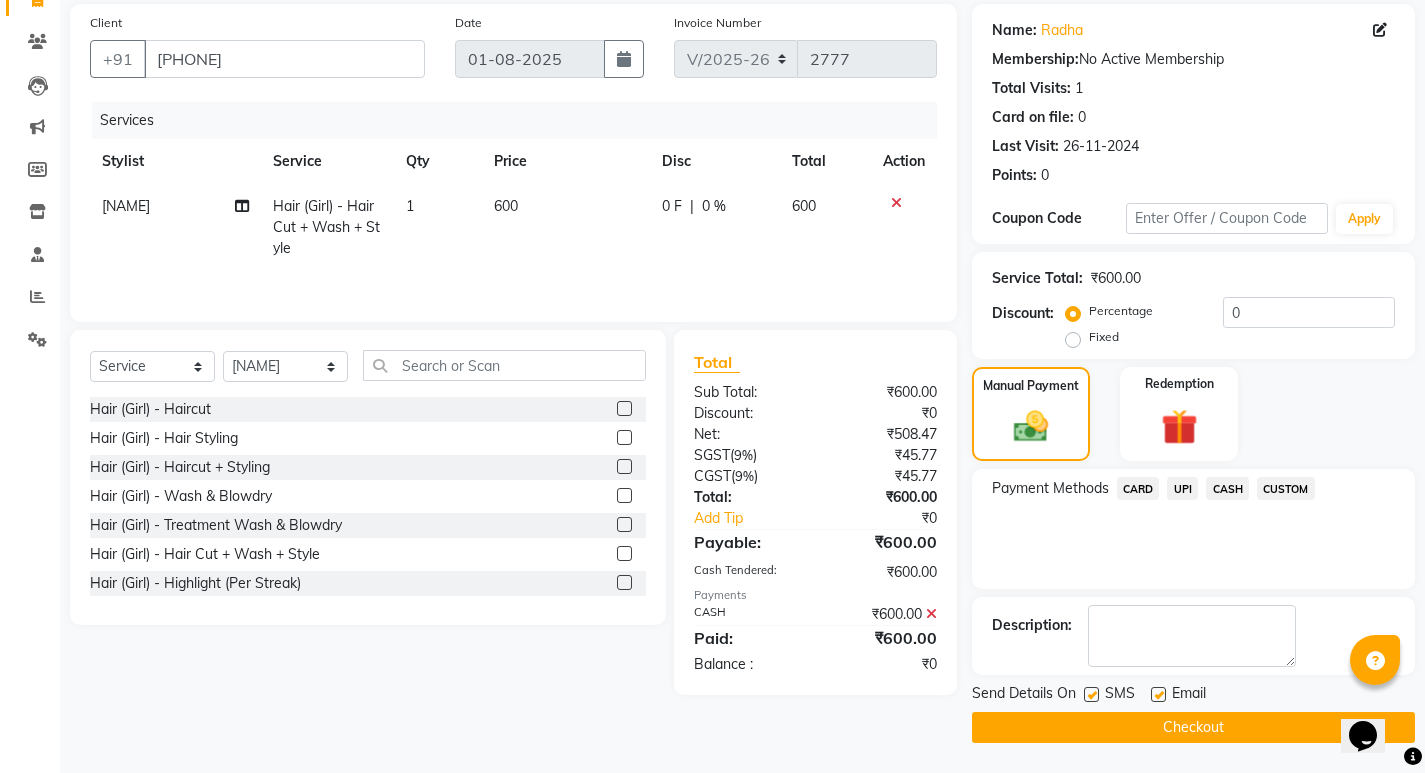 click on "Checkout" 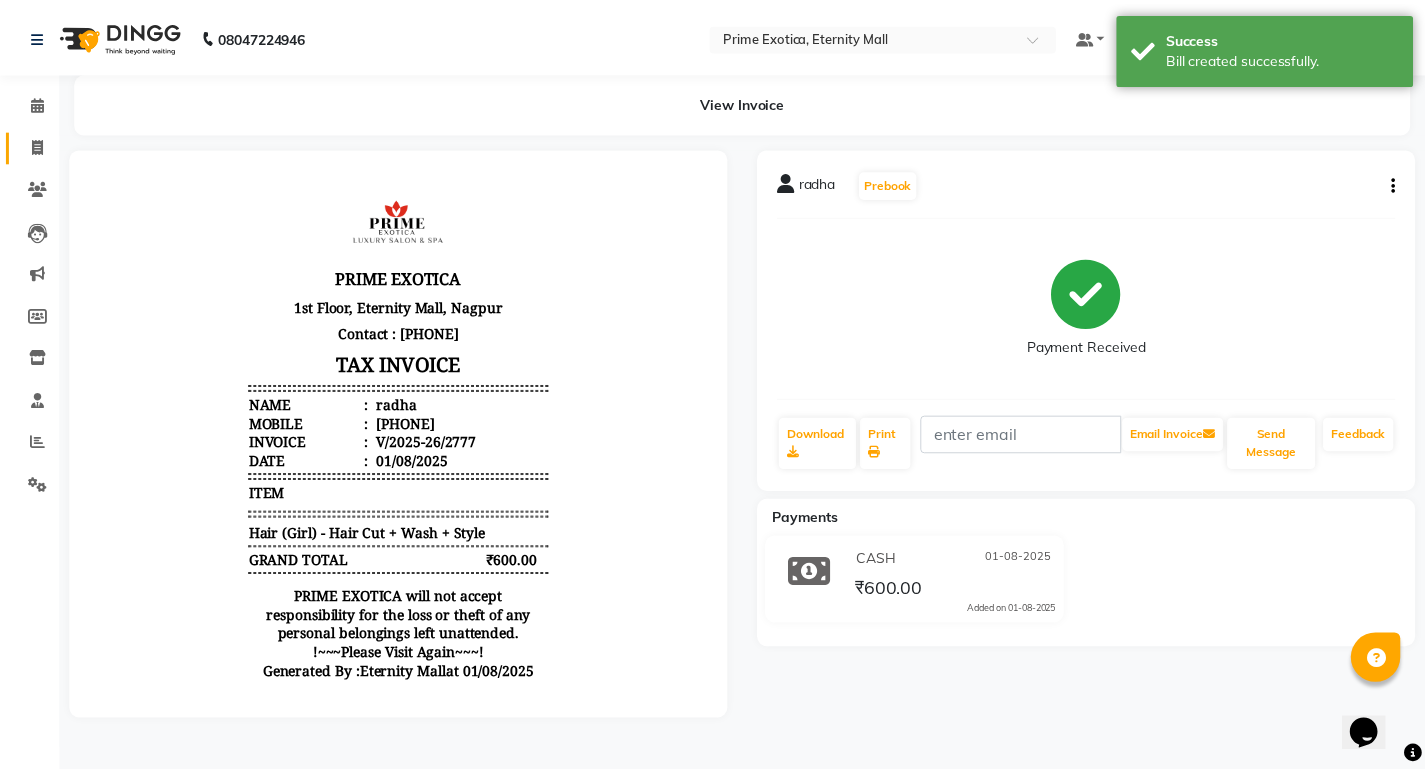 scroll, scrollTop: 0, scrollLeft: 0, axis: both 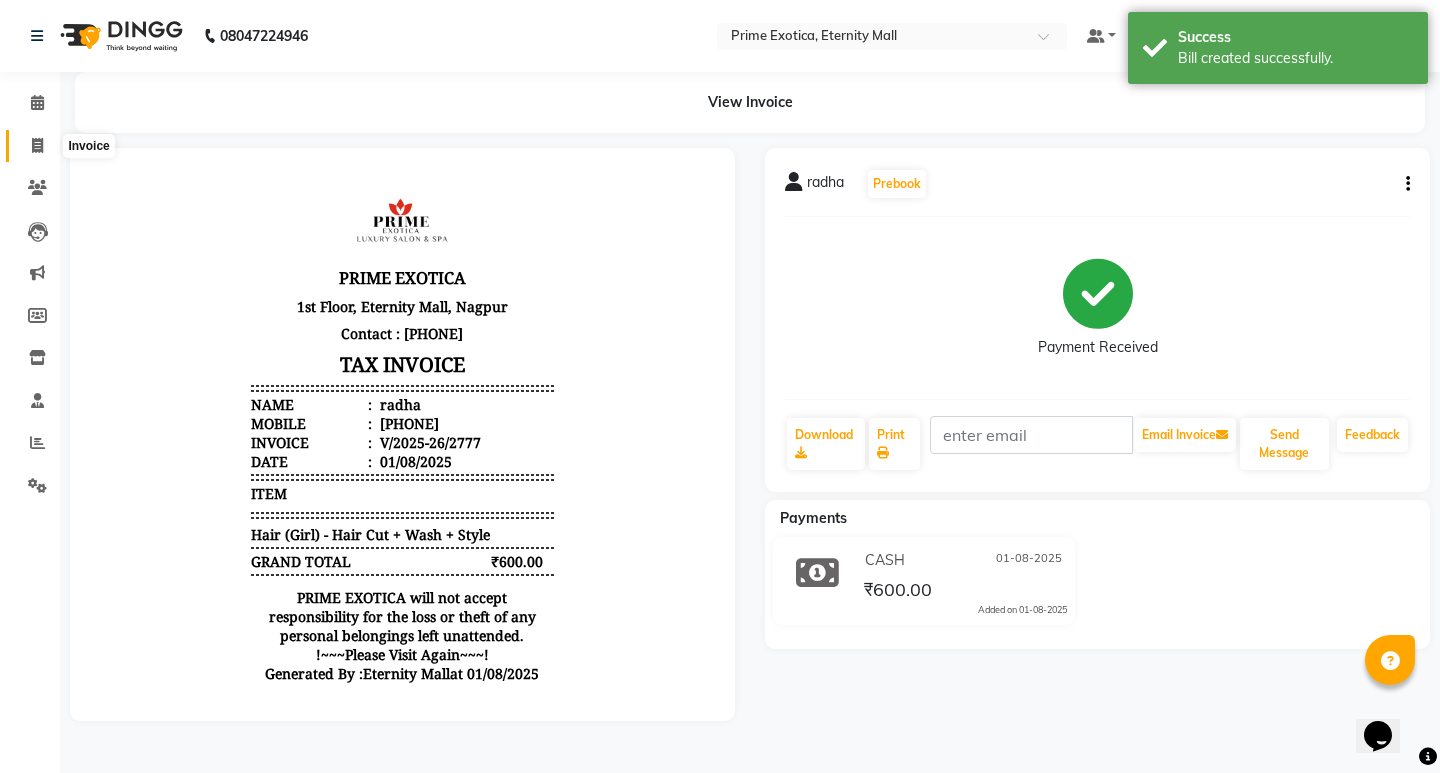 click 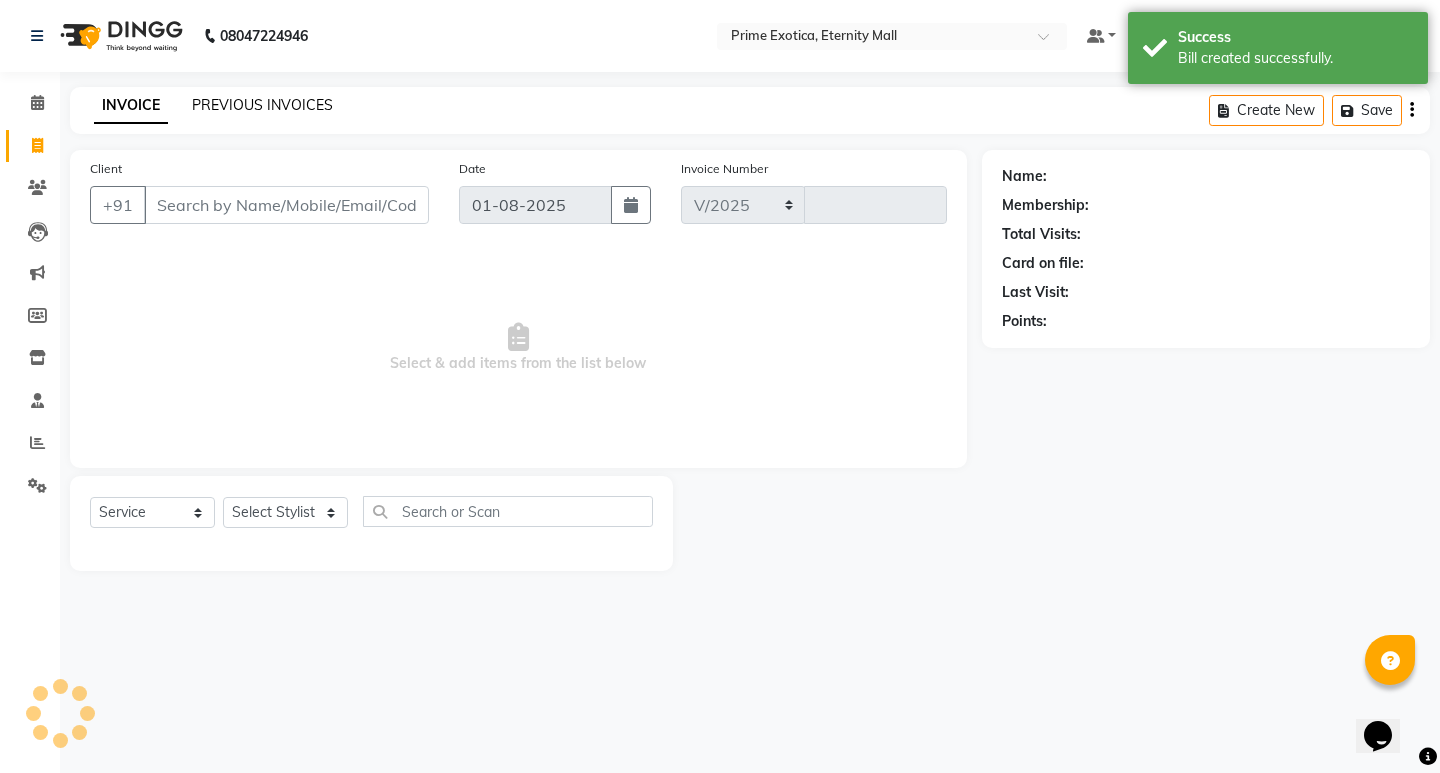 select on "5774" 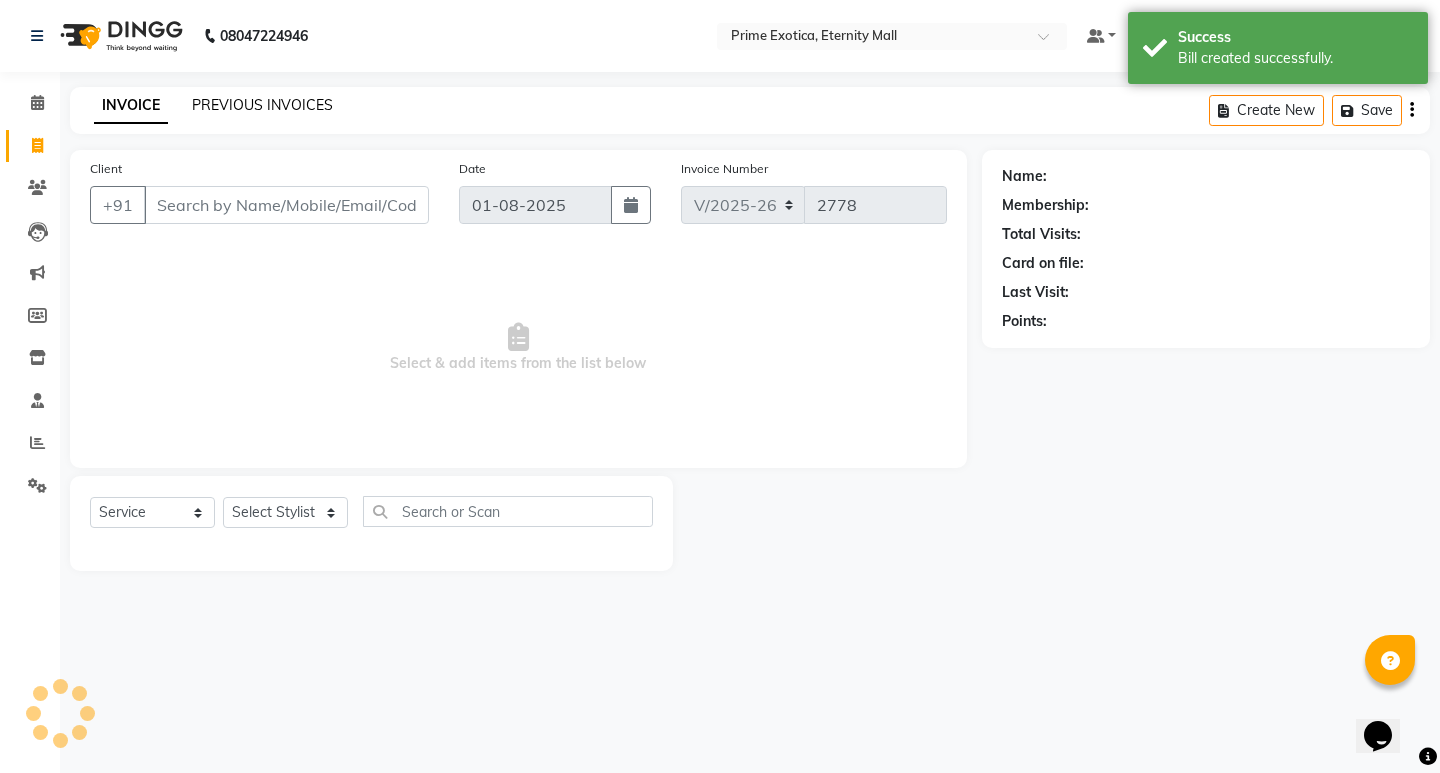 click on "PREVIOUS INVOICES" 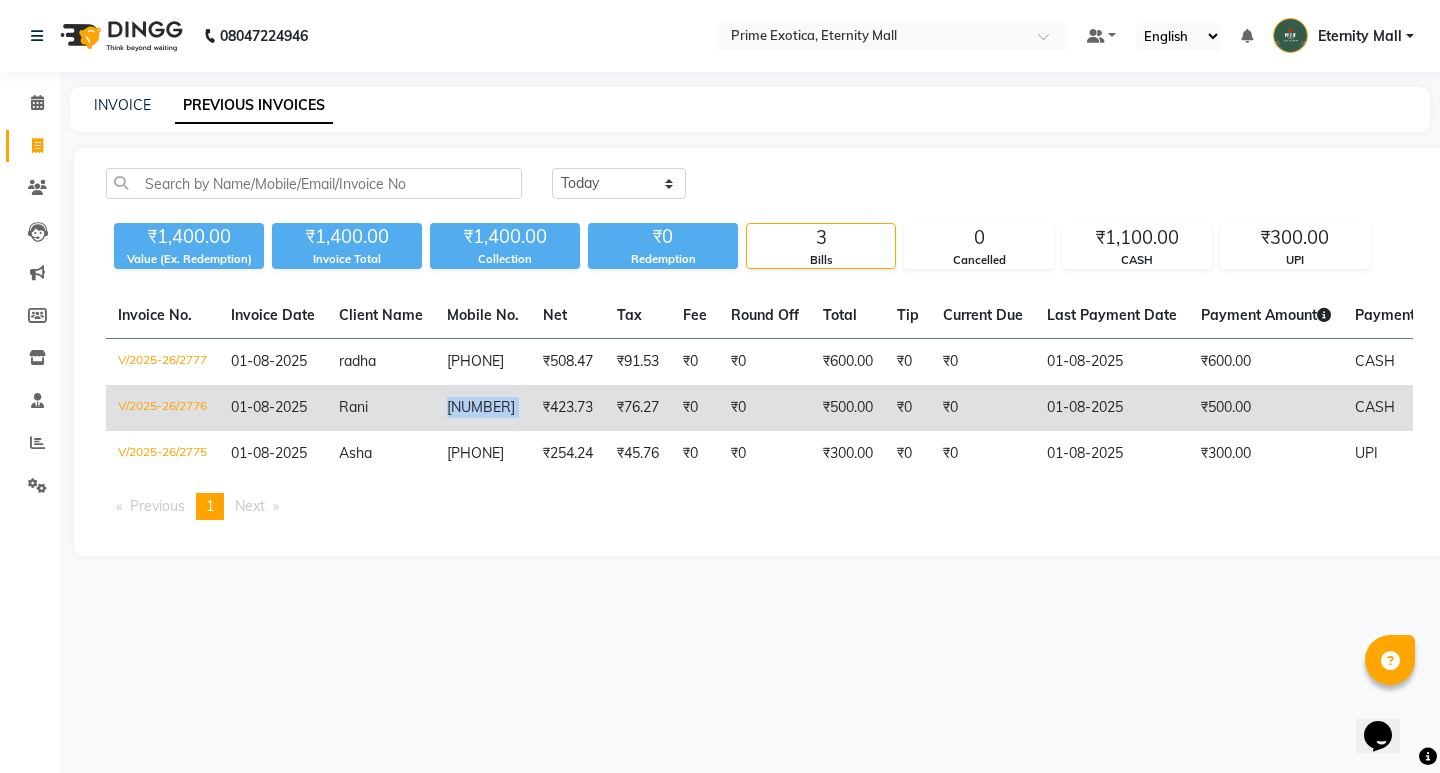 drag, startPoint x: 448, startPoint y: 407, endPoint x: 546, endPoint y: 406, distance: 98.005104 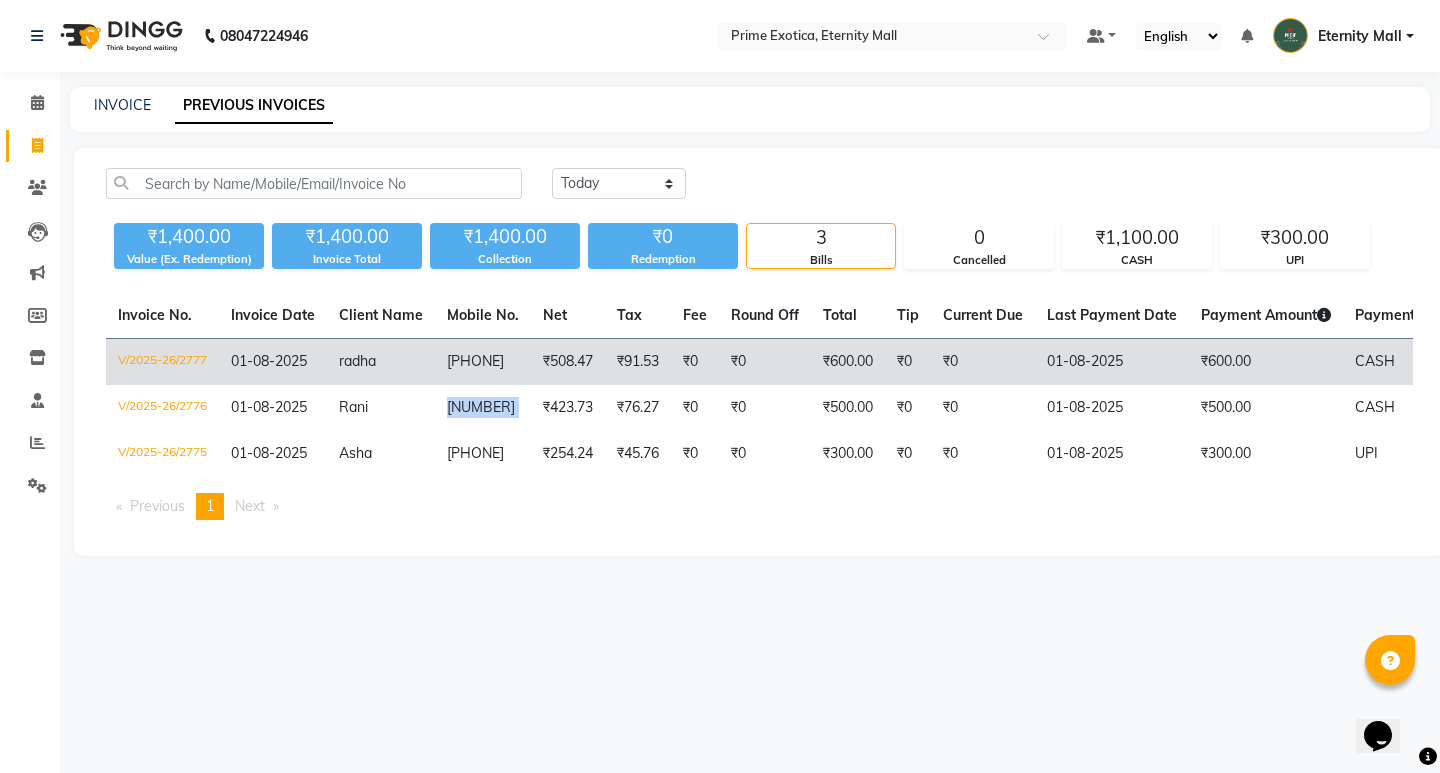 copy on "[NUMBER]" 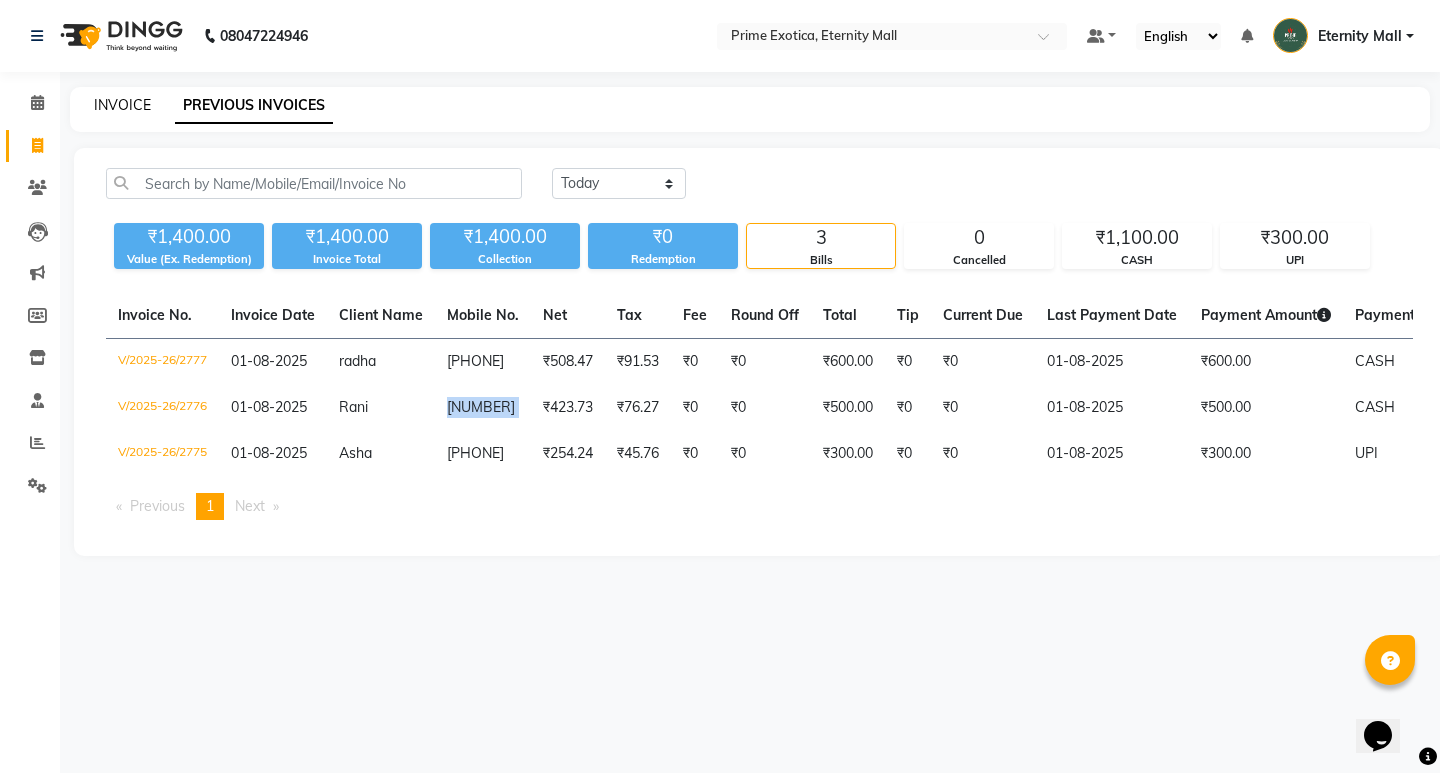 click on "INVOICE" 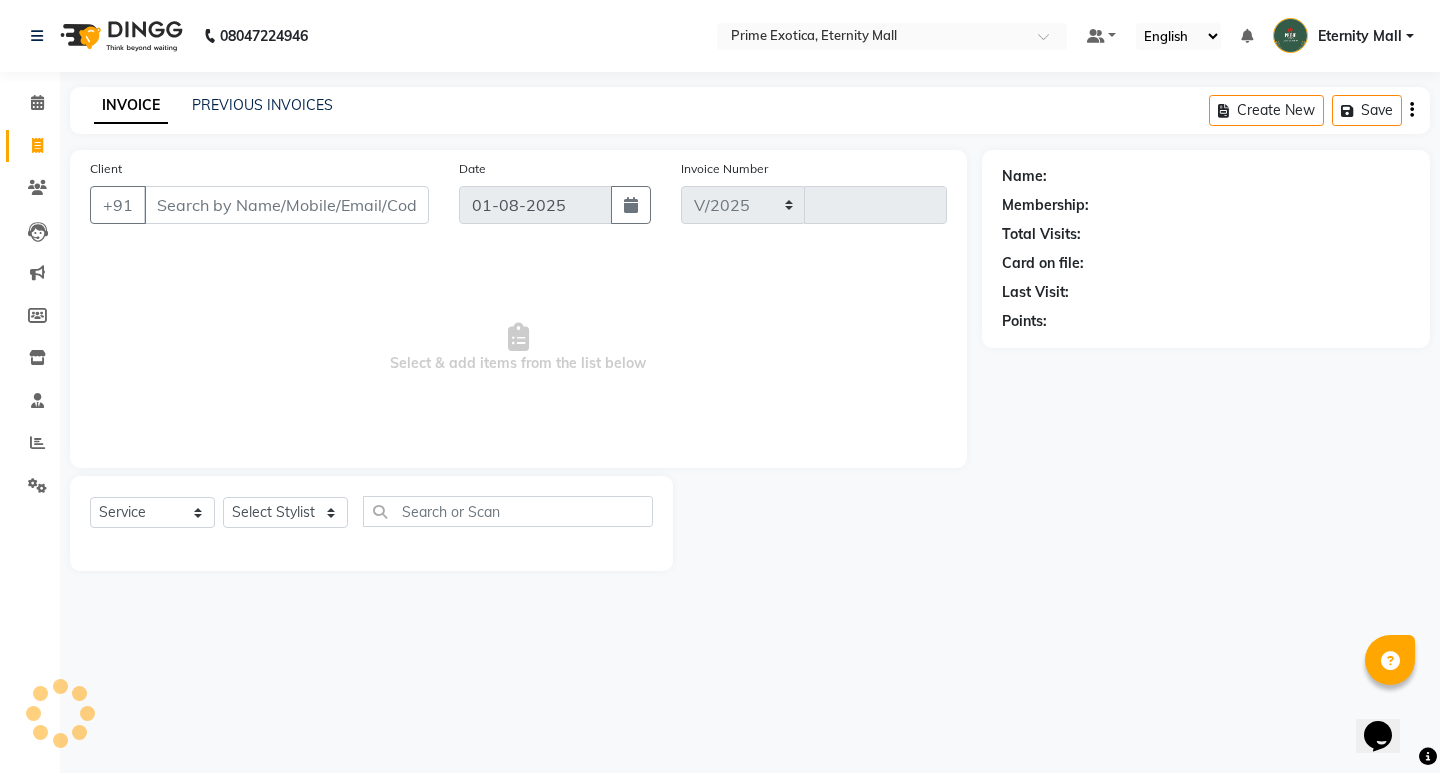 select on "5774" 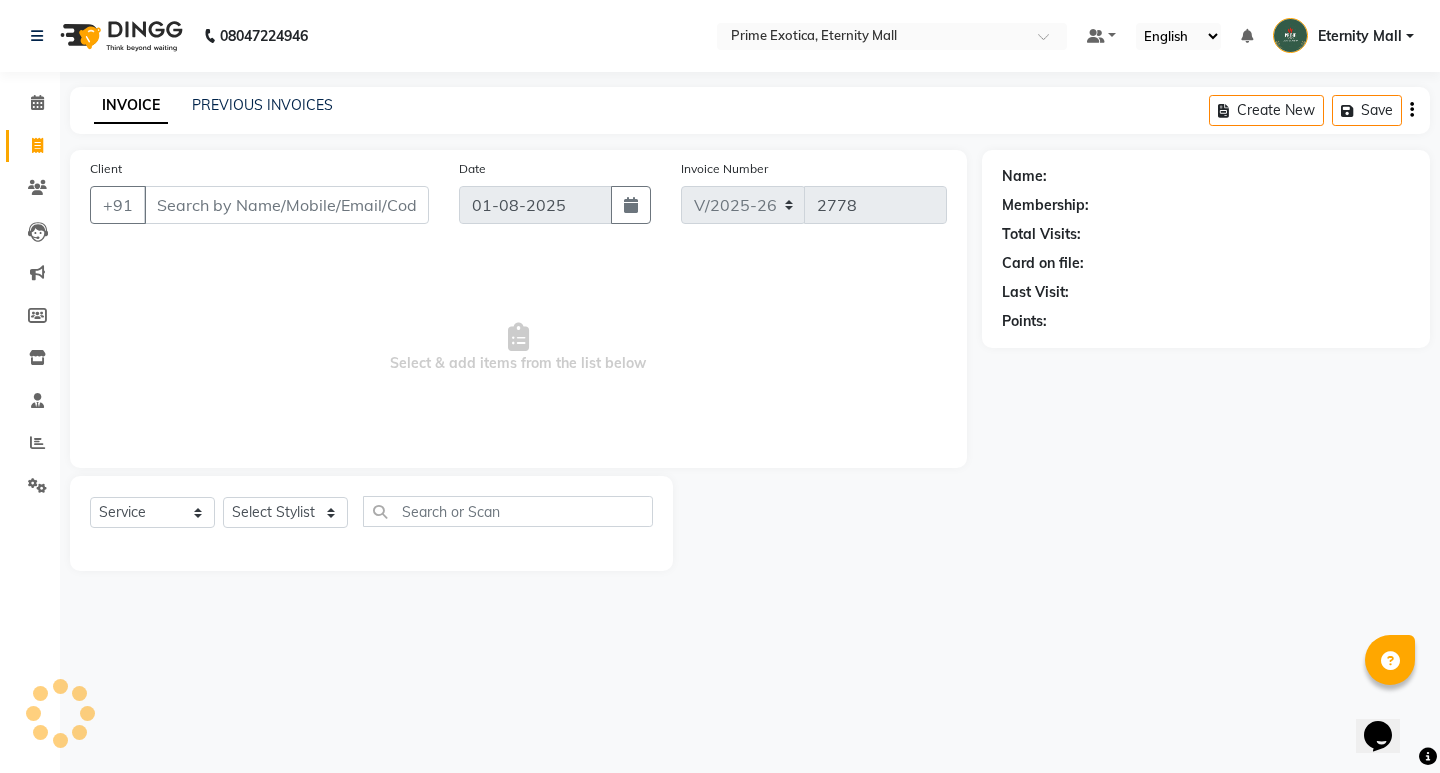 click on "Client" at bounding box center [286, 205] 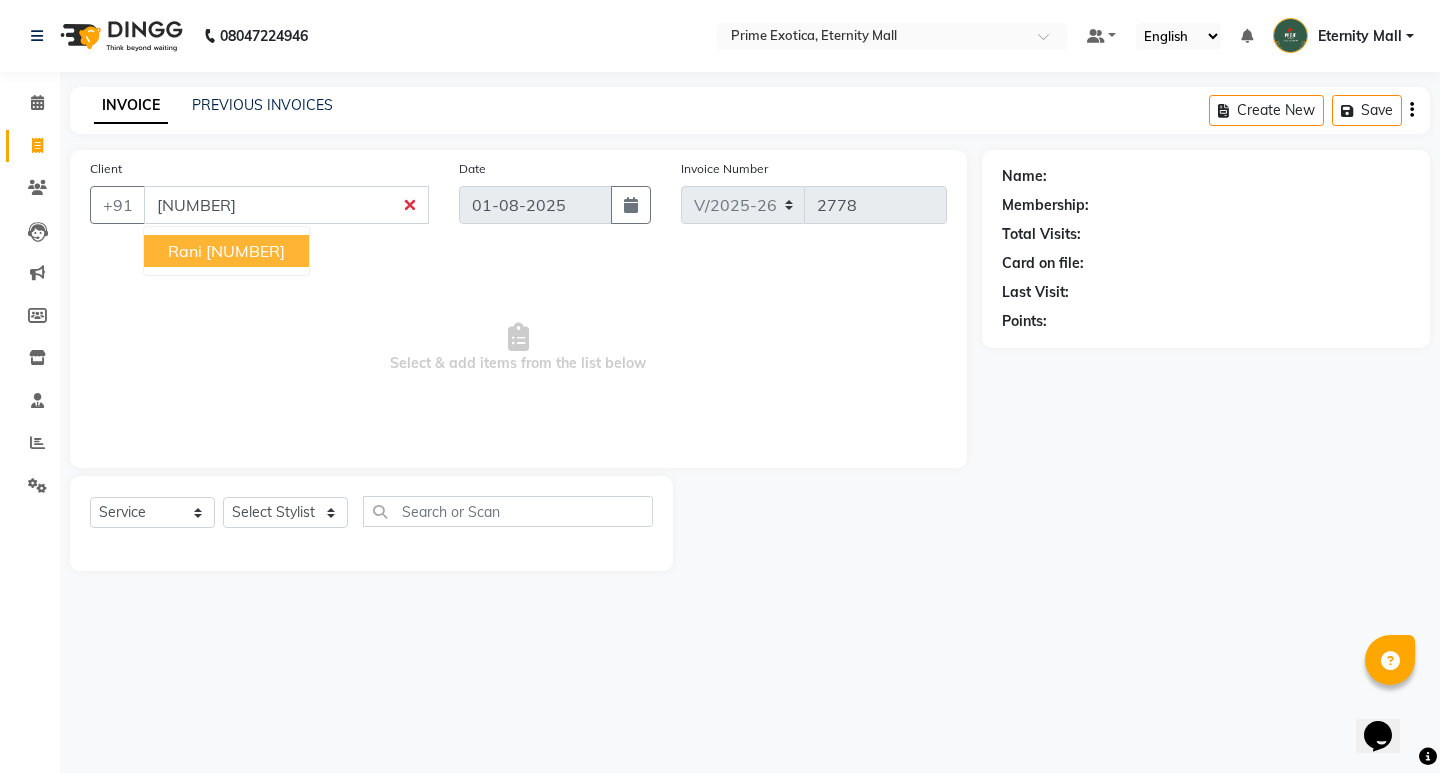 type on "[NUMBER]" 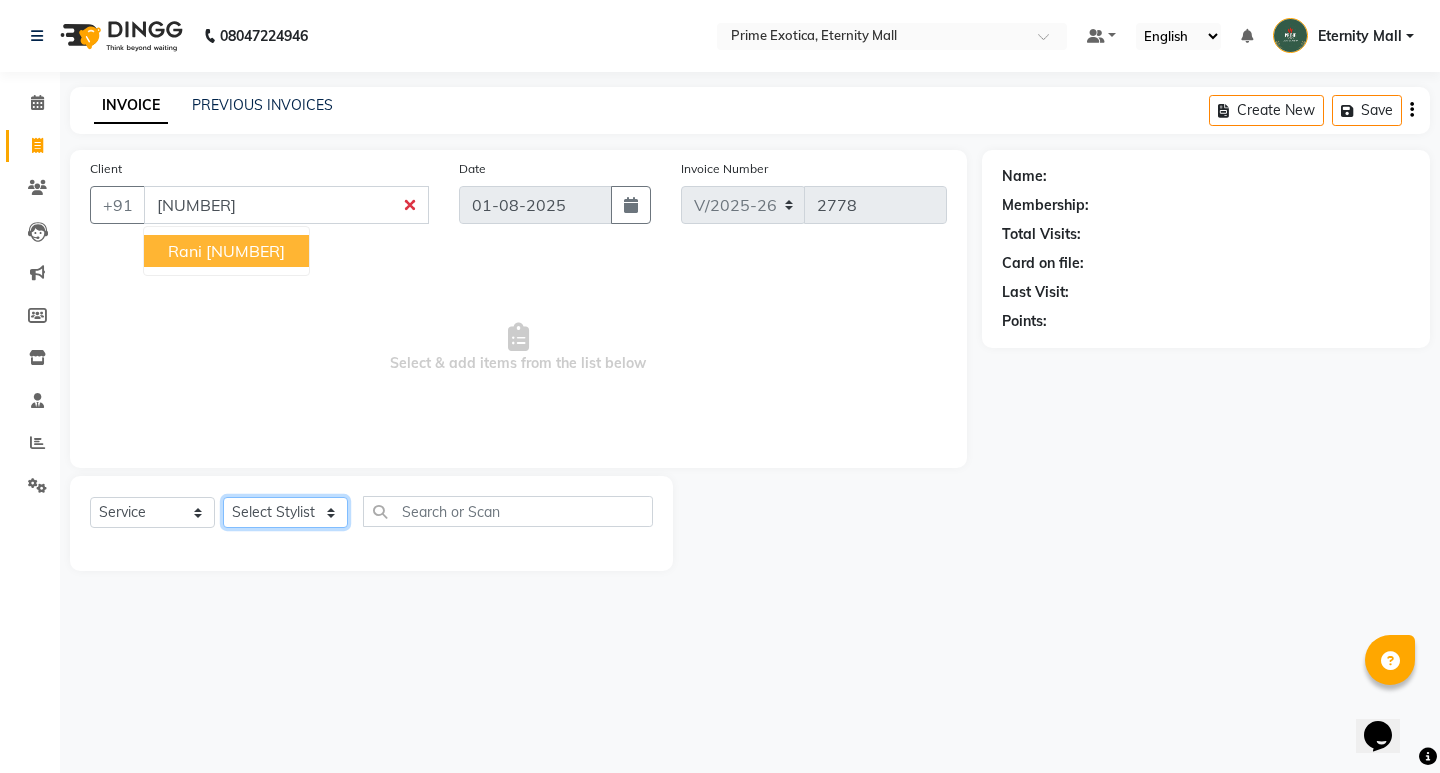 click on "Select Stylist AB ADMIN ajay vikram lakshane Dipak Narnaware Isha Bahel Rajeshri shivani" 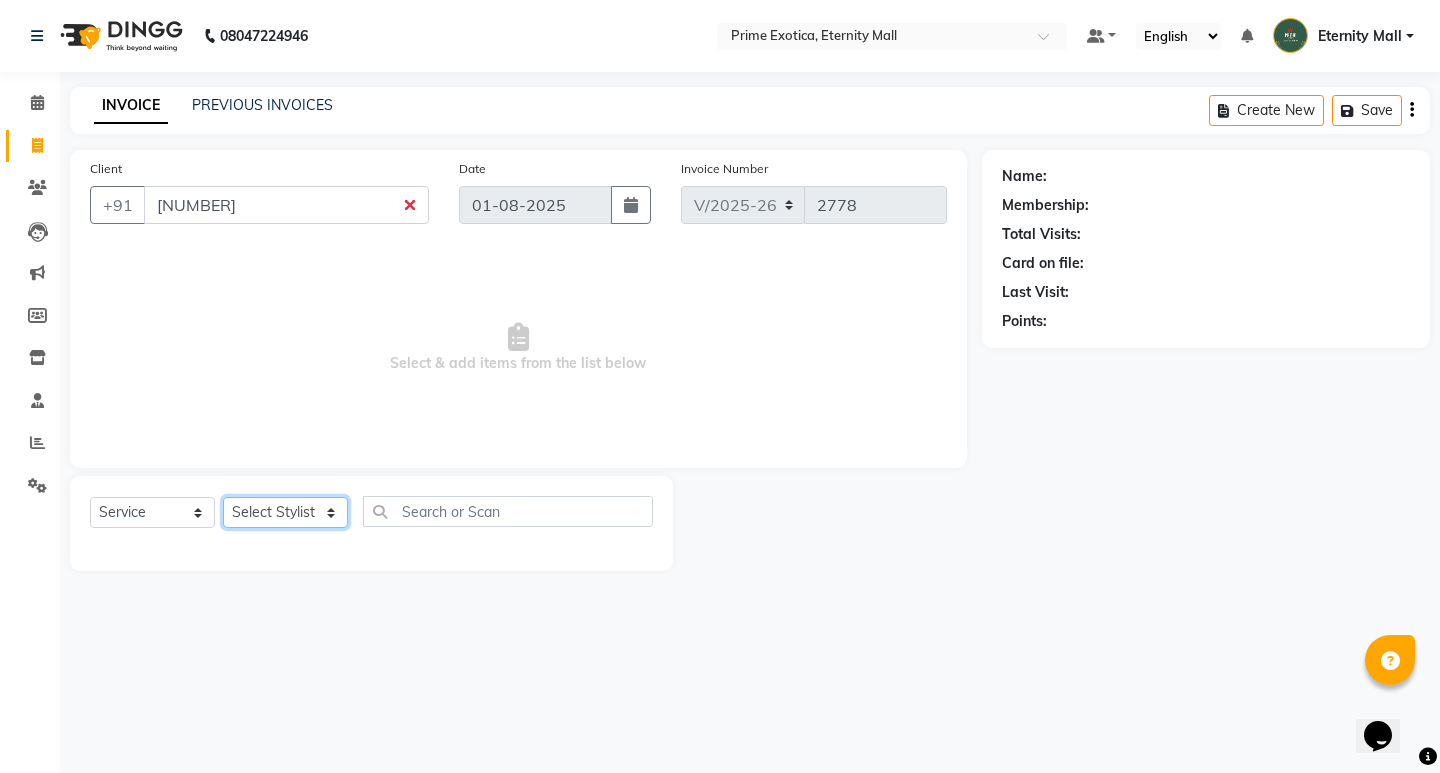 select on "66509" 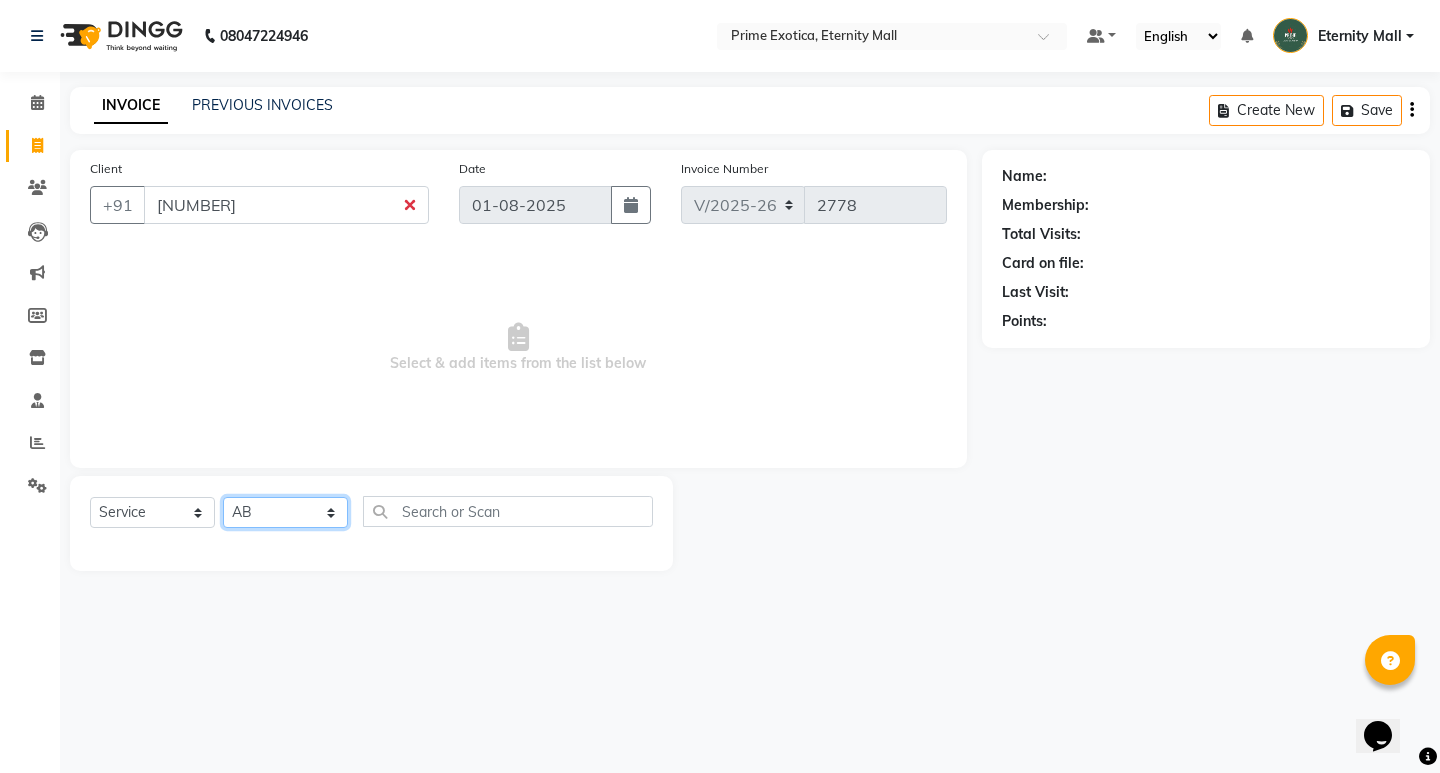 click on "Select Stylist AB ADMIN ajay vikram lakshane Dipak Narnaware Isha Bahel Rajeshri shivani" 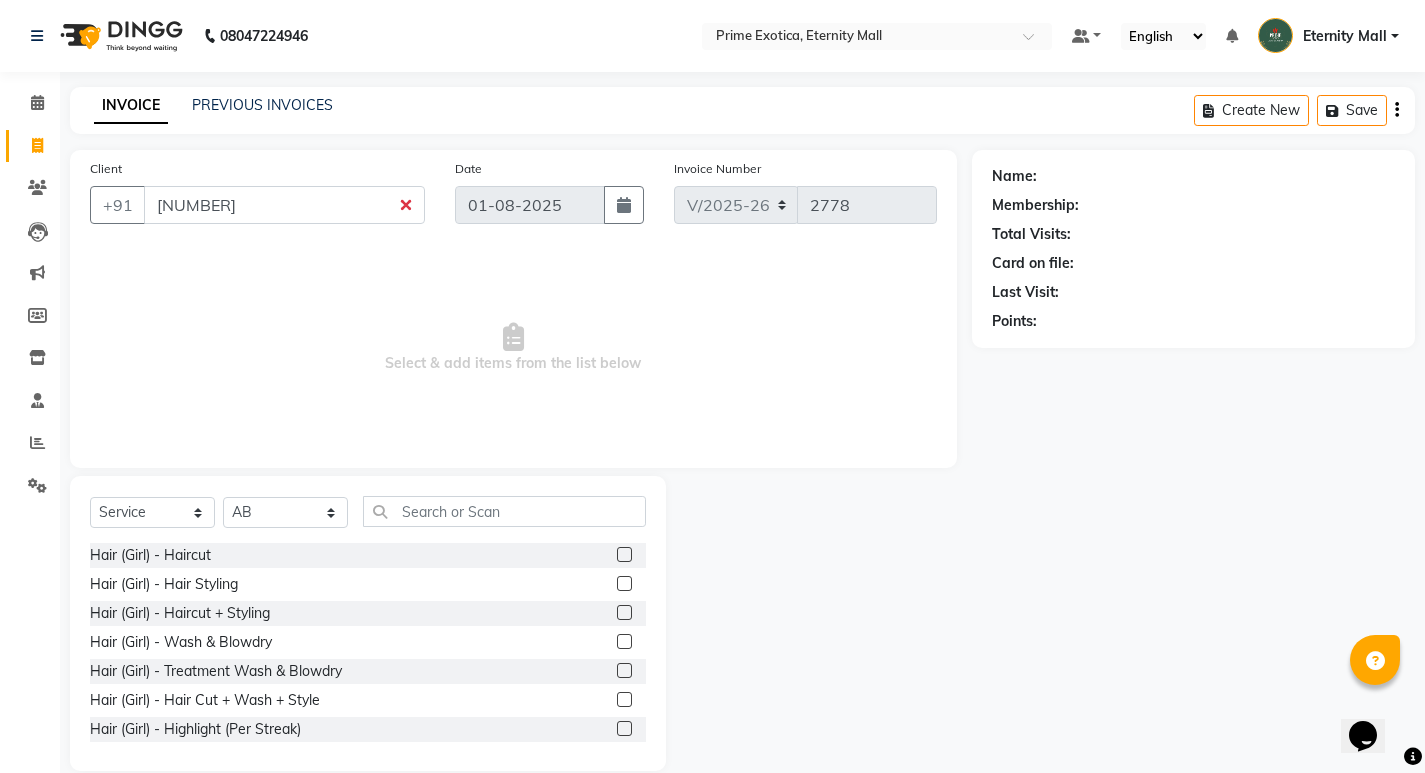 click 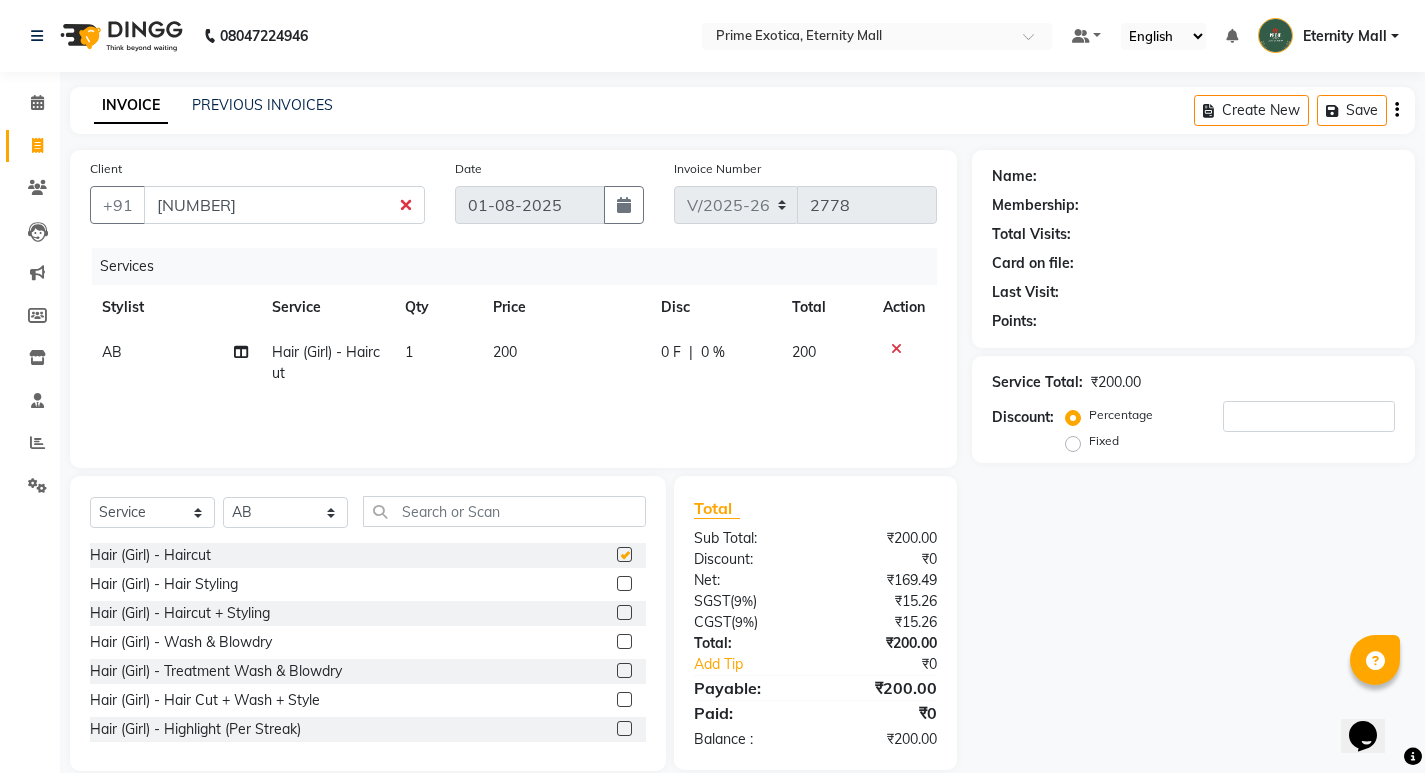 checkbox on "false" 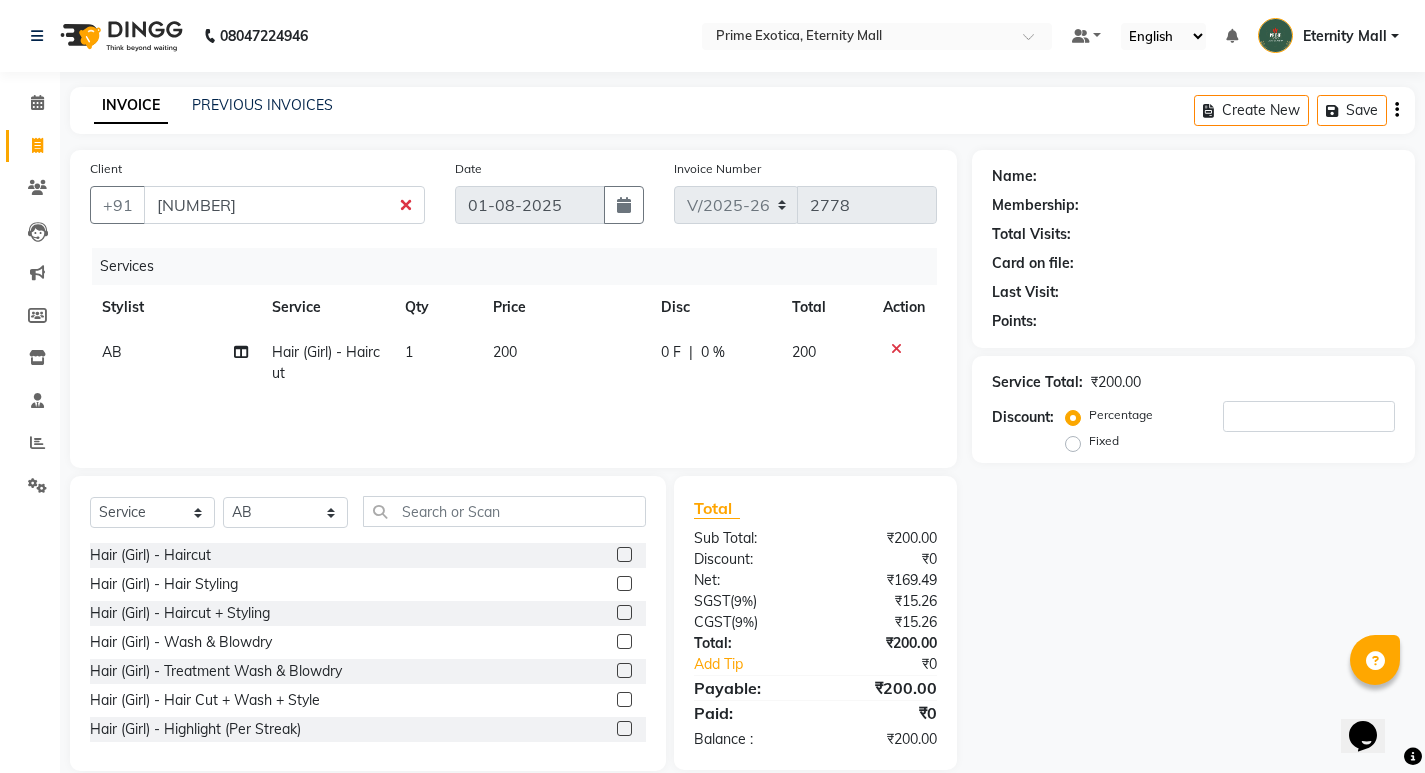 click on "200" 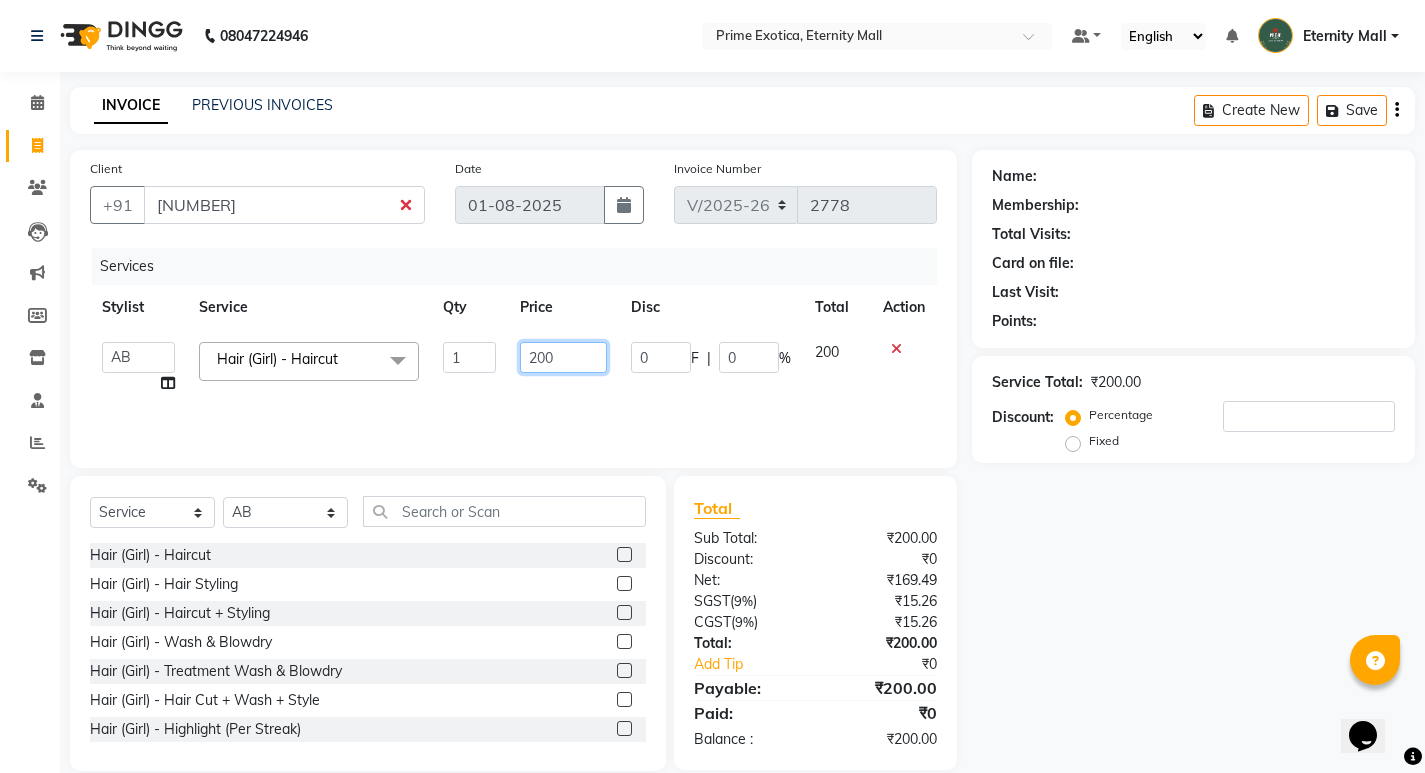 click on "200" 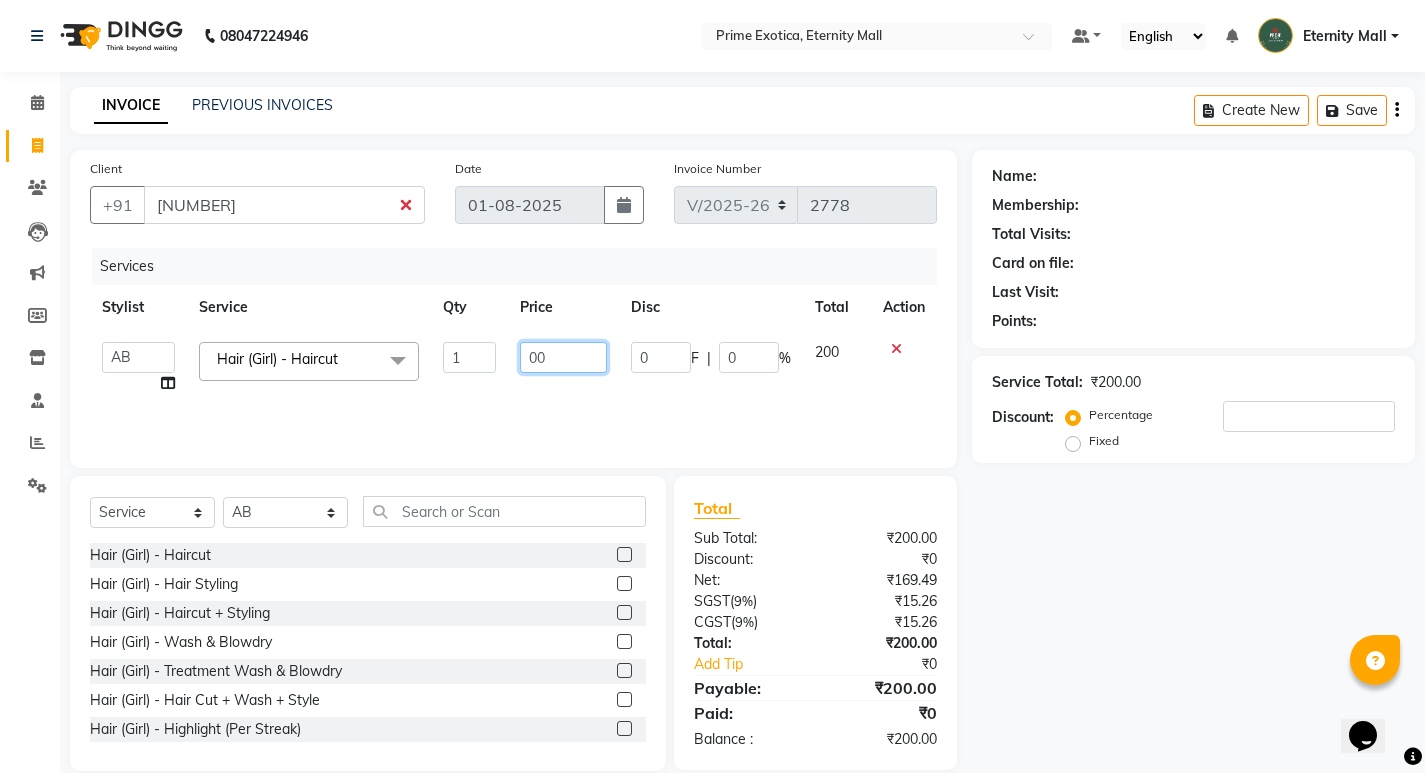 type on "300" 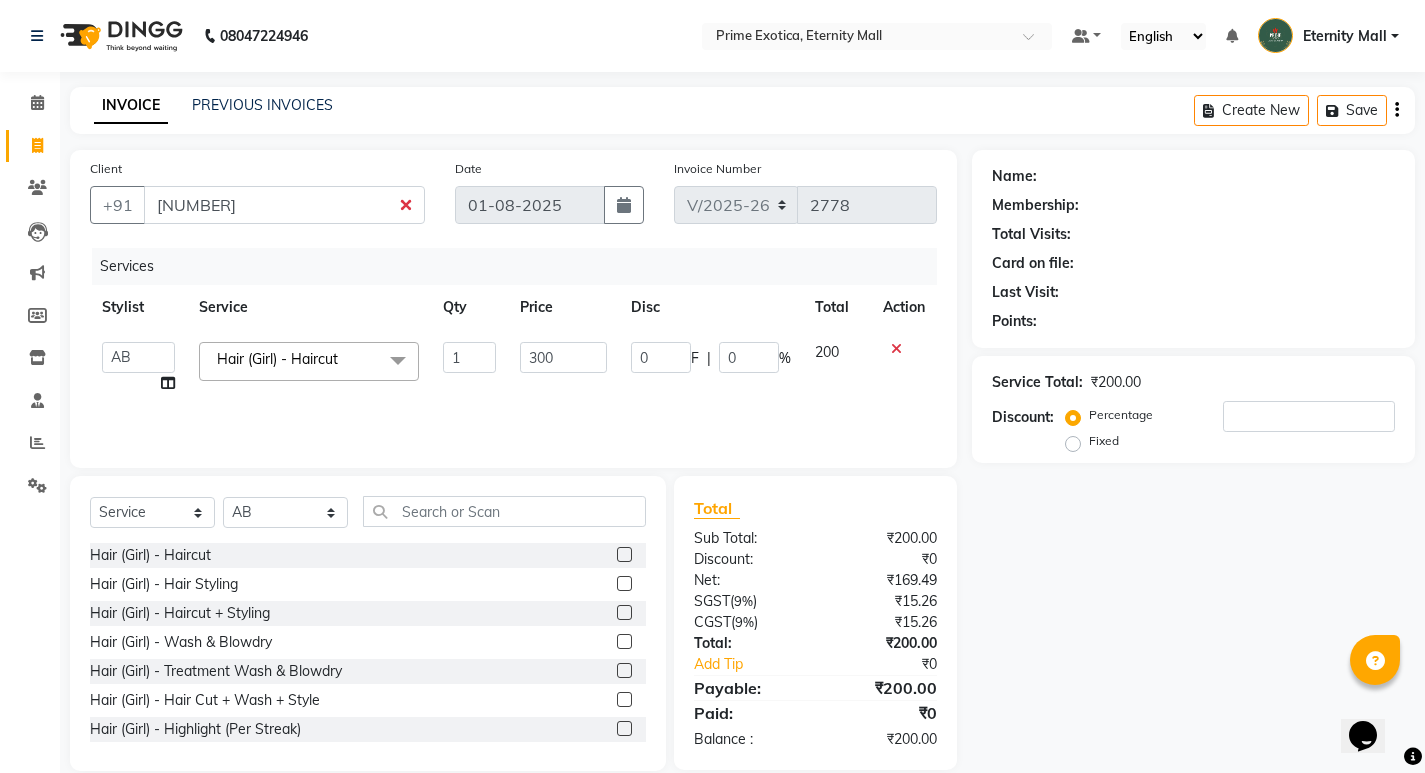 click on "Name: Membership: Total Visits: Card on file: Last Visit:  Points:  Service Total:  ₹200.00  Discount:  Percentage   Fixed" 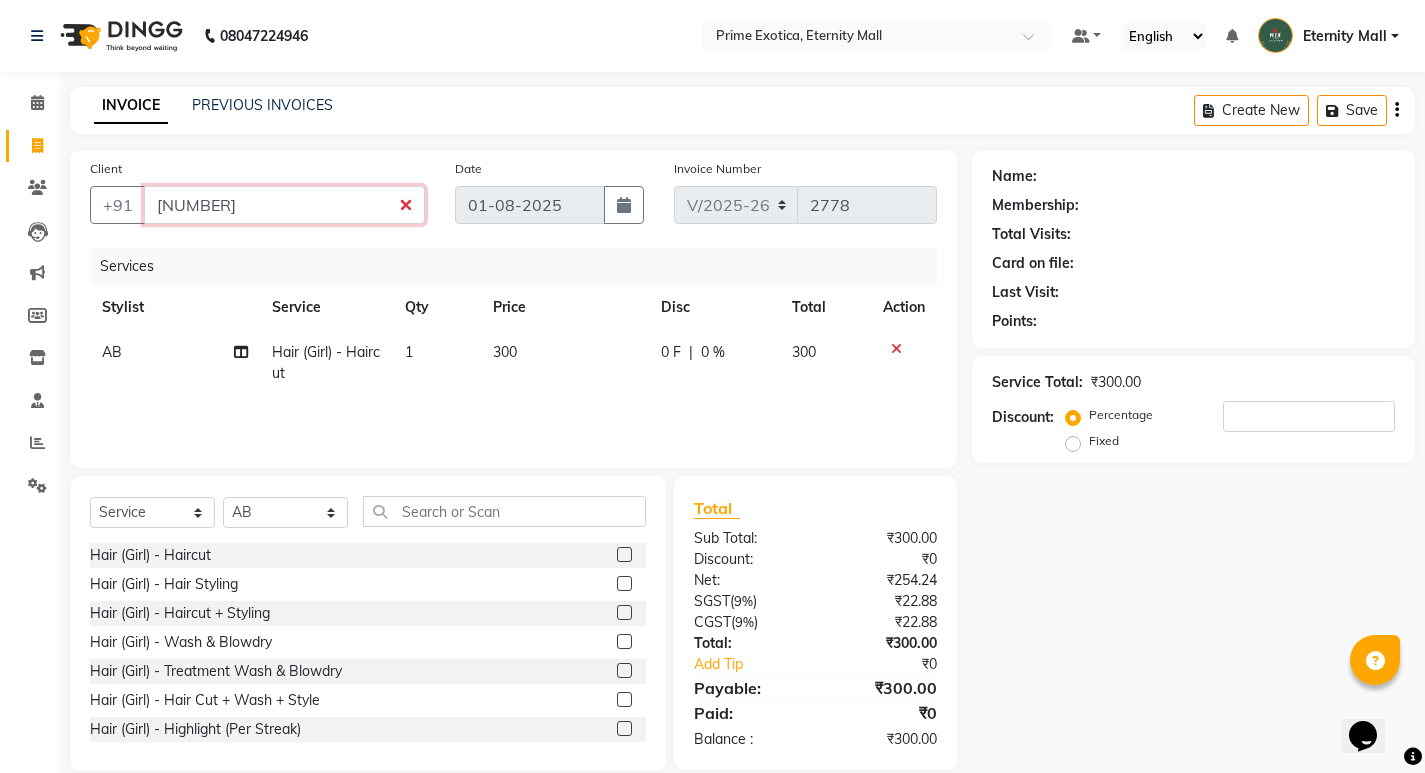 click on "[NUMBER]" at bounding box center [284, 205] 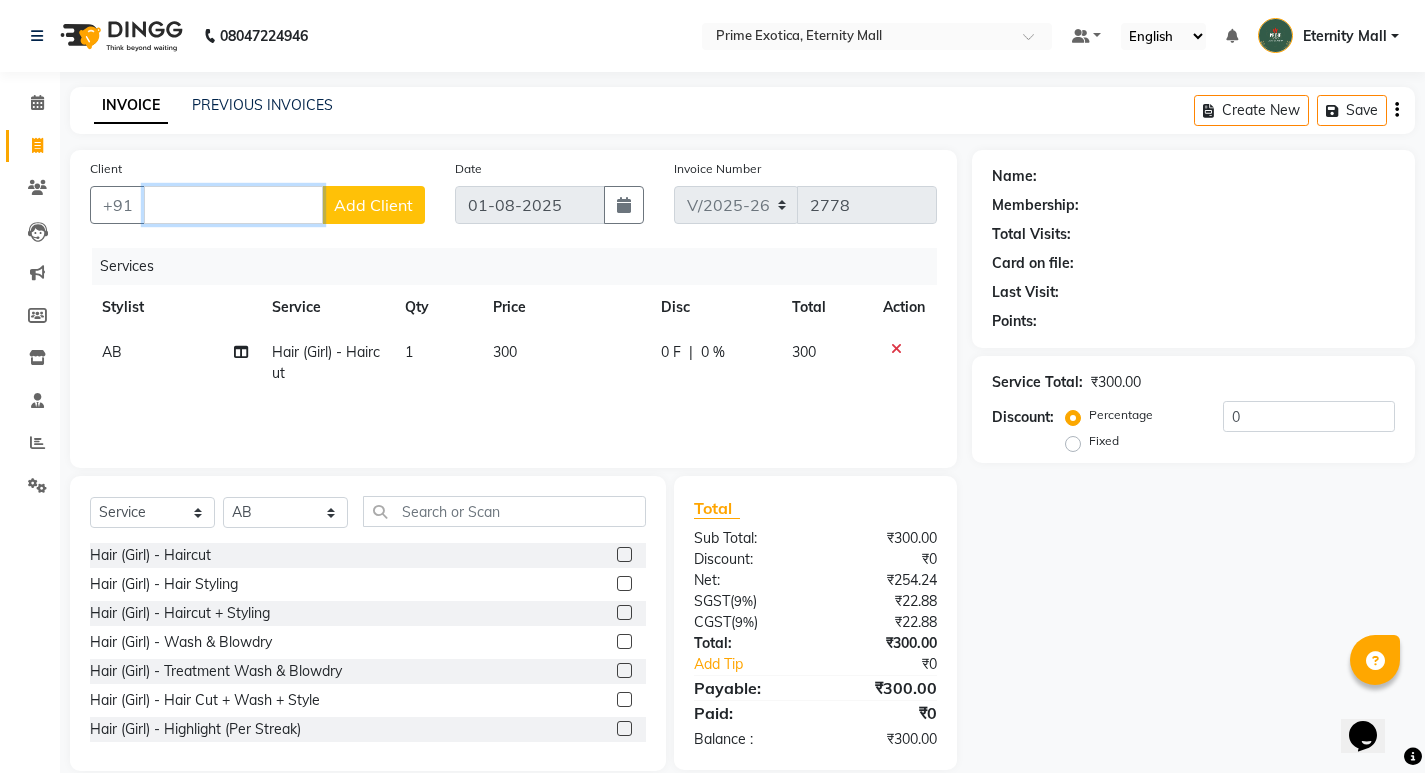 paste on "[NUMBER]" 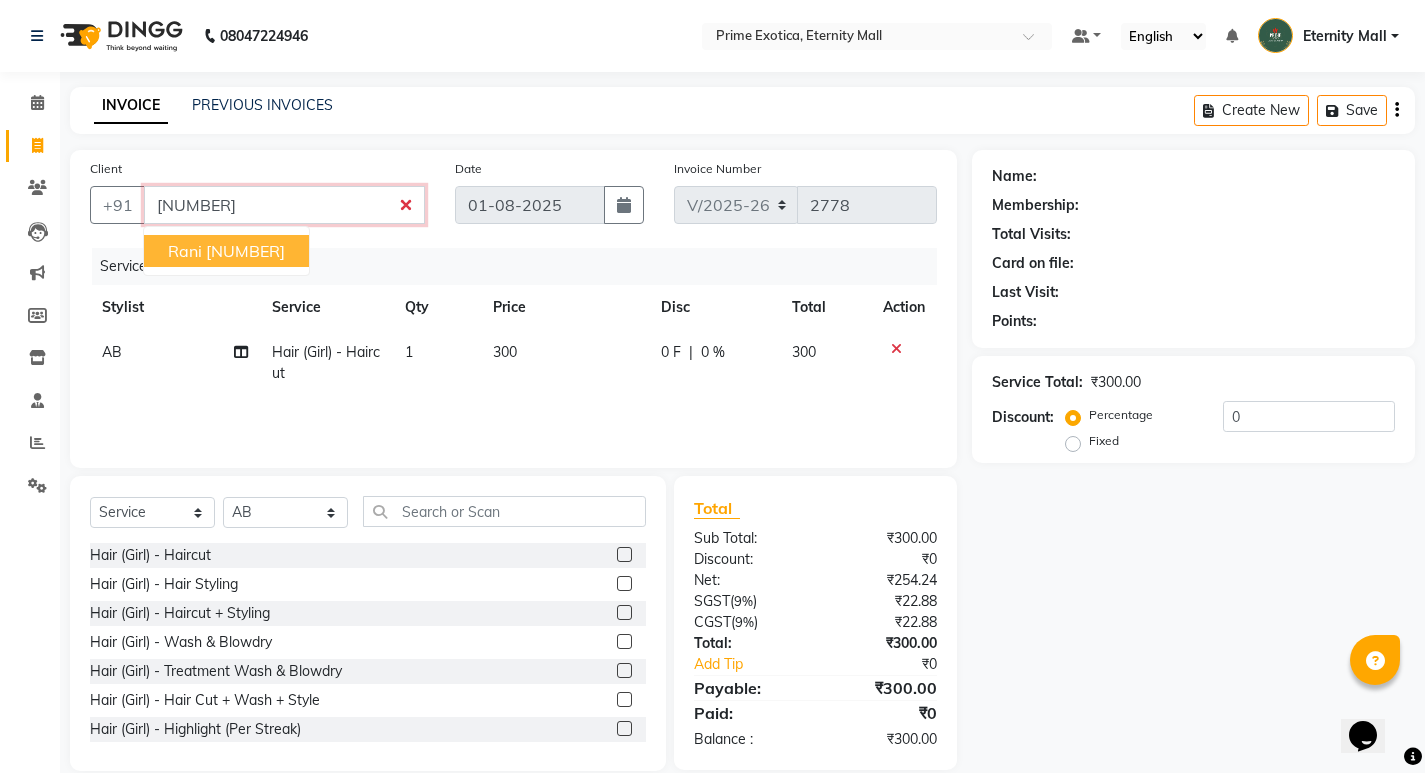 click on "[NUMBER]" at bounding box center (245, 251) 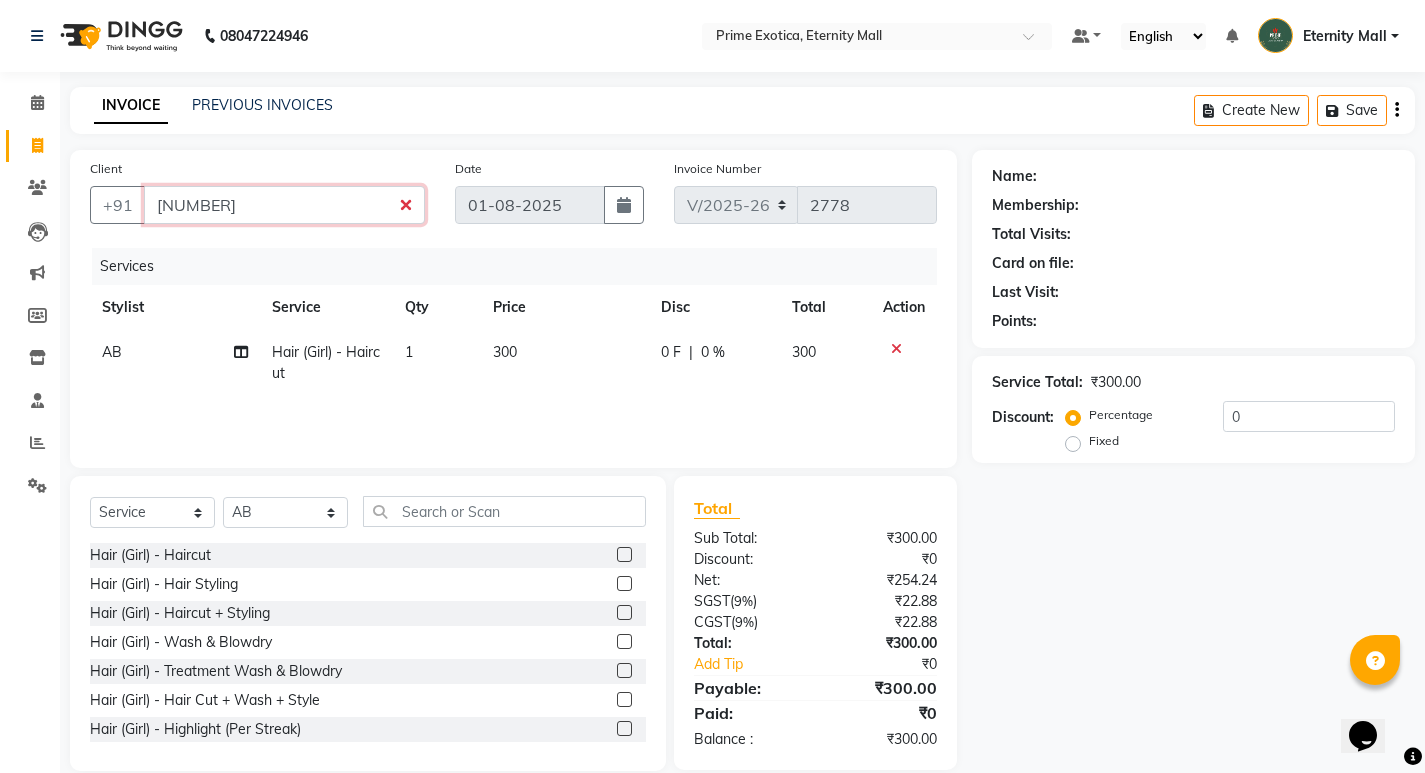 type on "[NUMBER]" 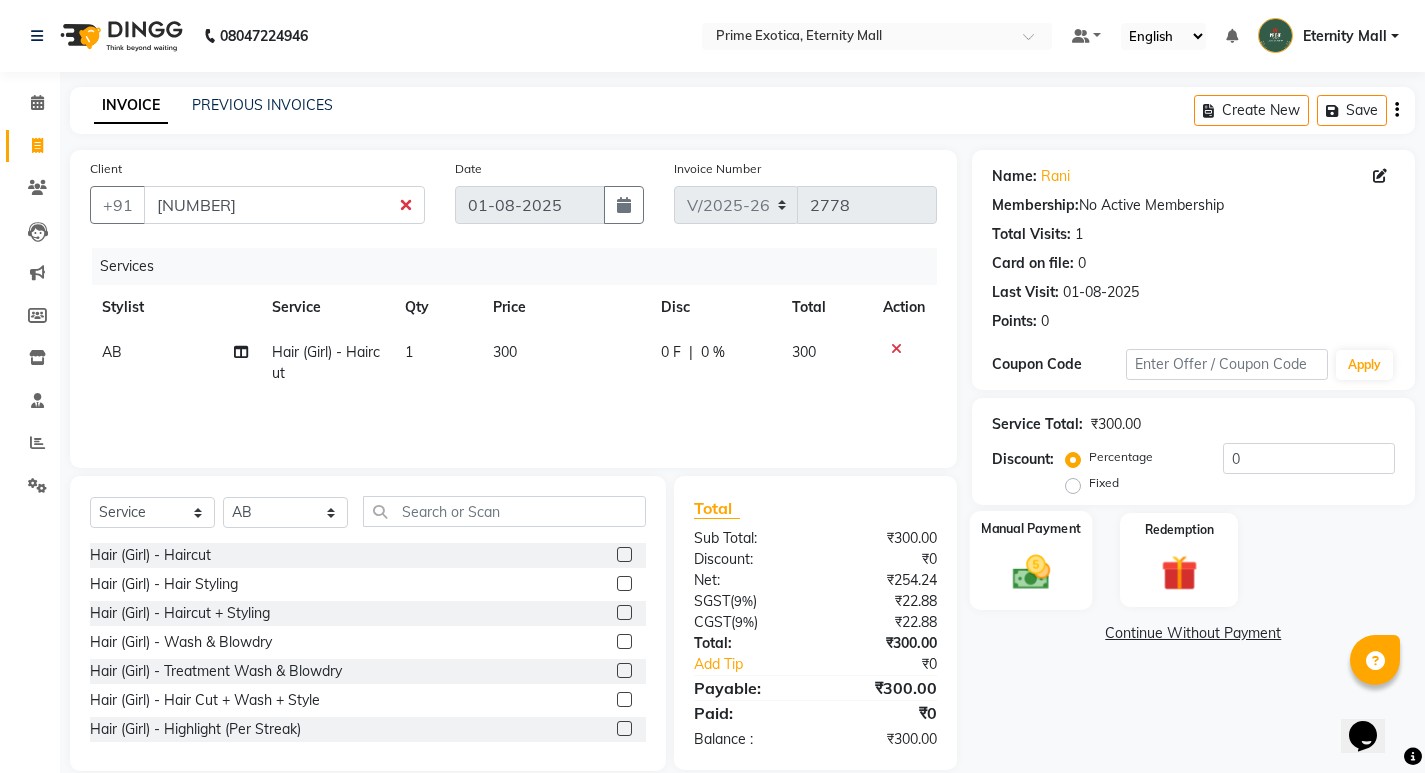 click 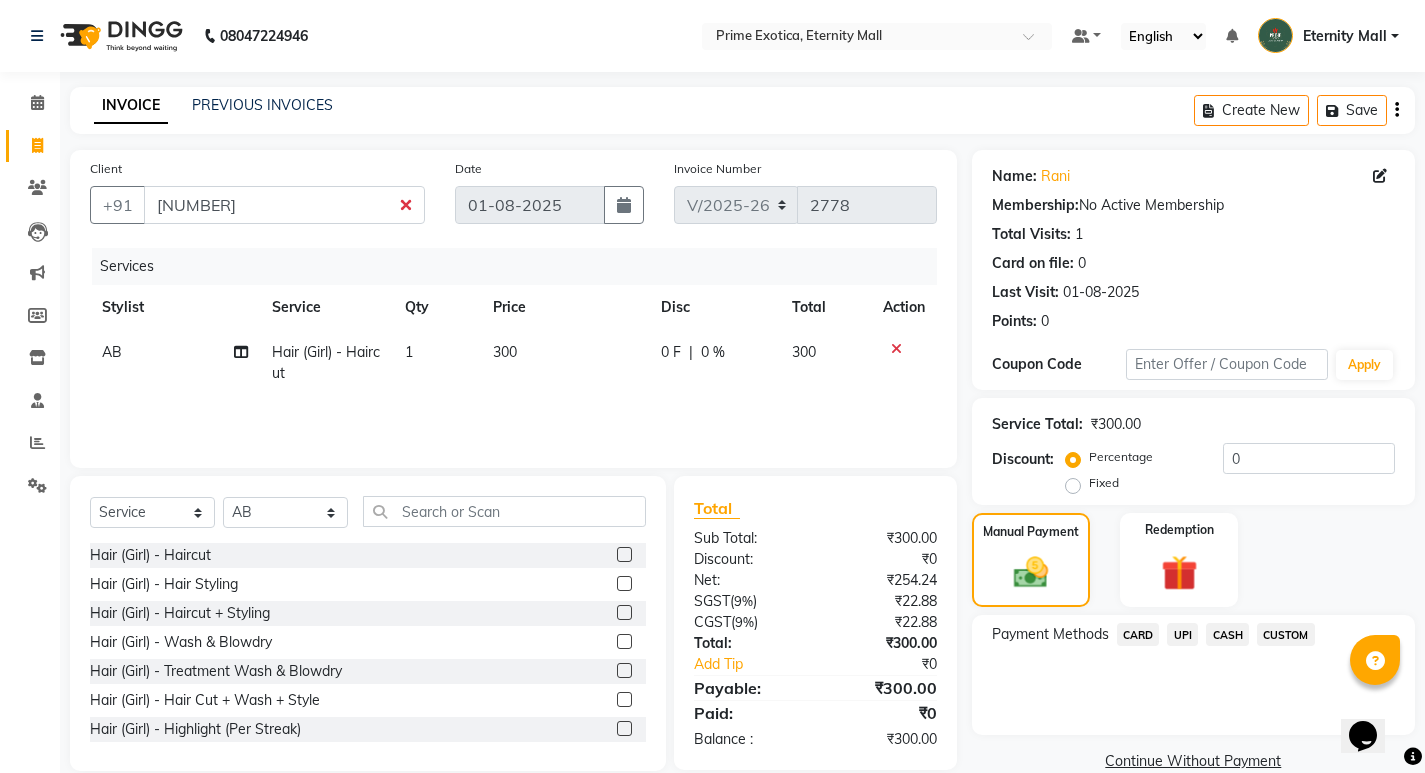 click on "CASH" 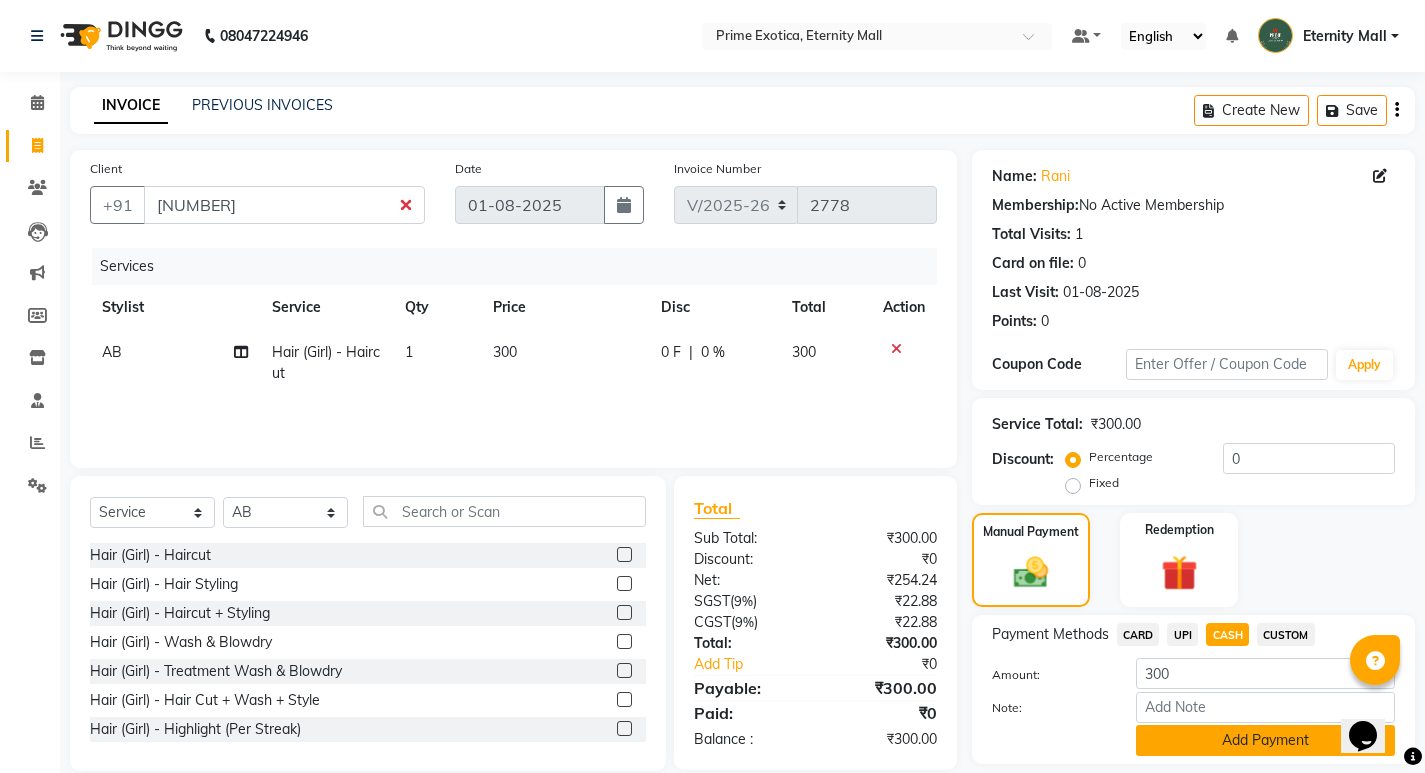 click on "Add Payment" 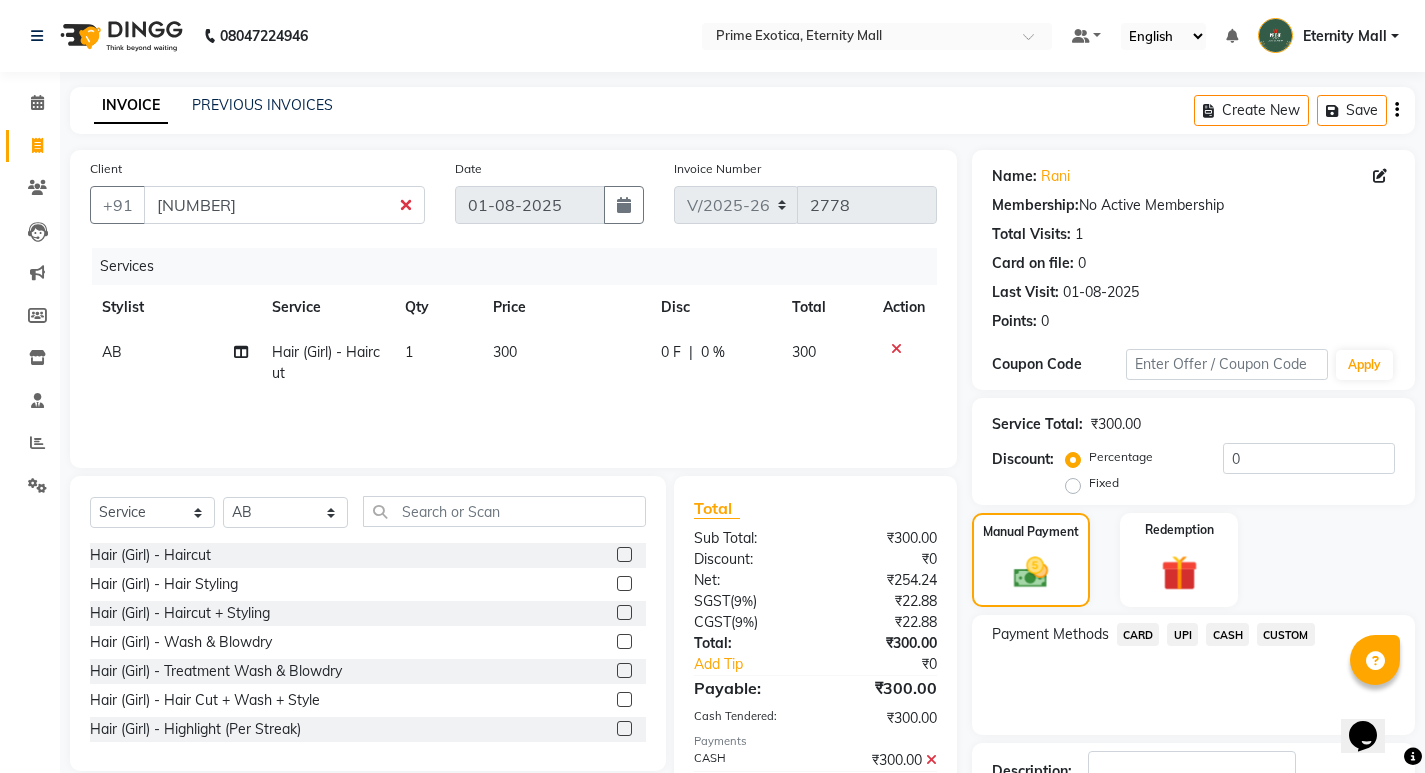scroll, scrollTop: 146, scrollLeft: 0, axis: vertical 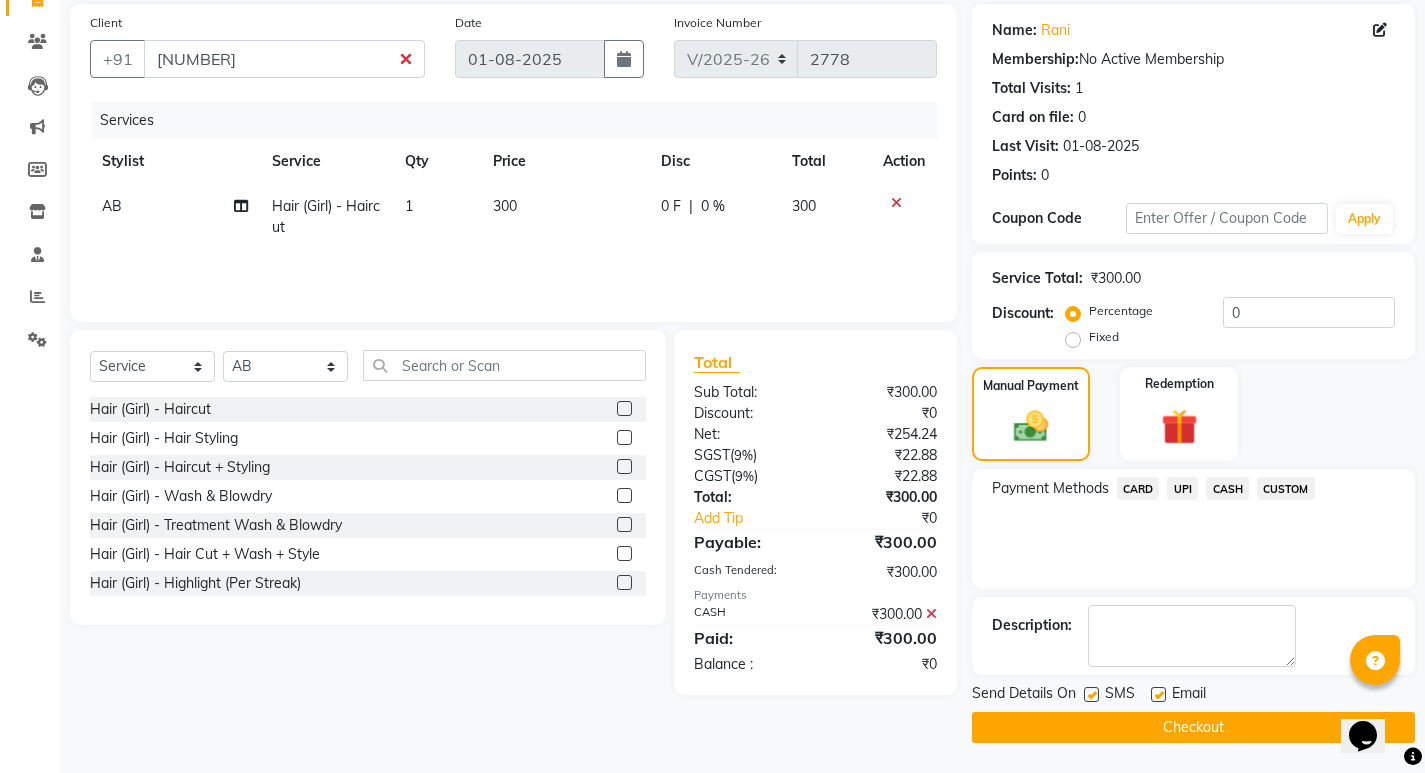 click on "Checkout" 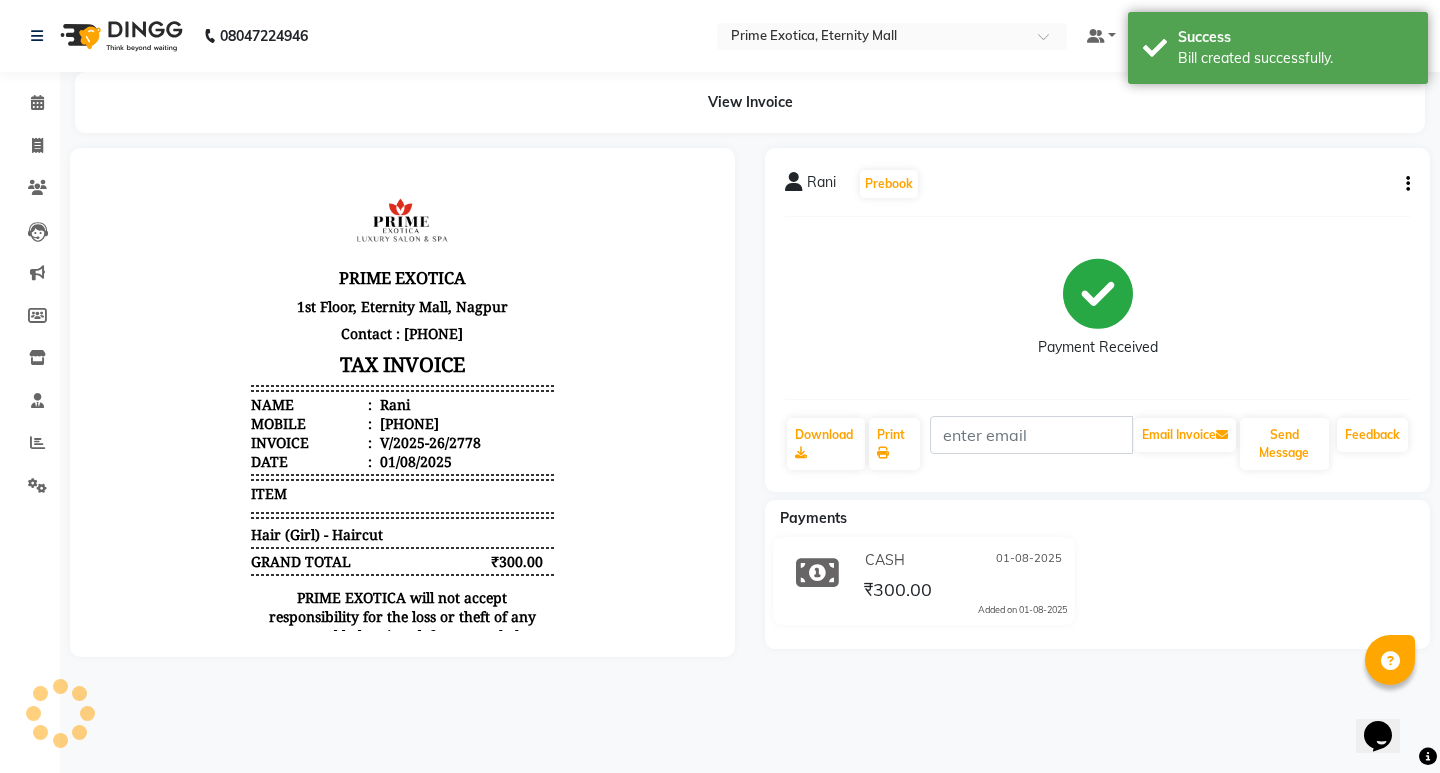 scroll, scrollTop: 0, scrollLeft: 0, axis: both 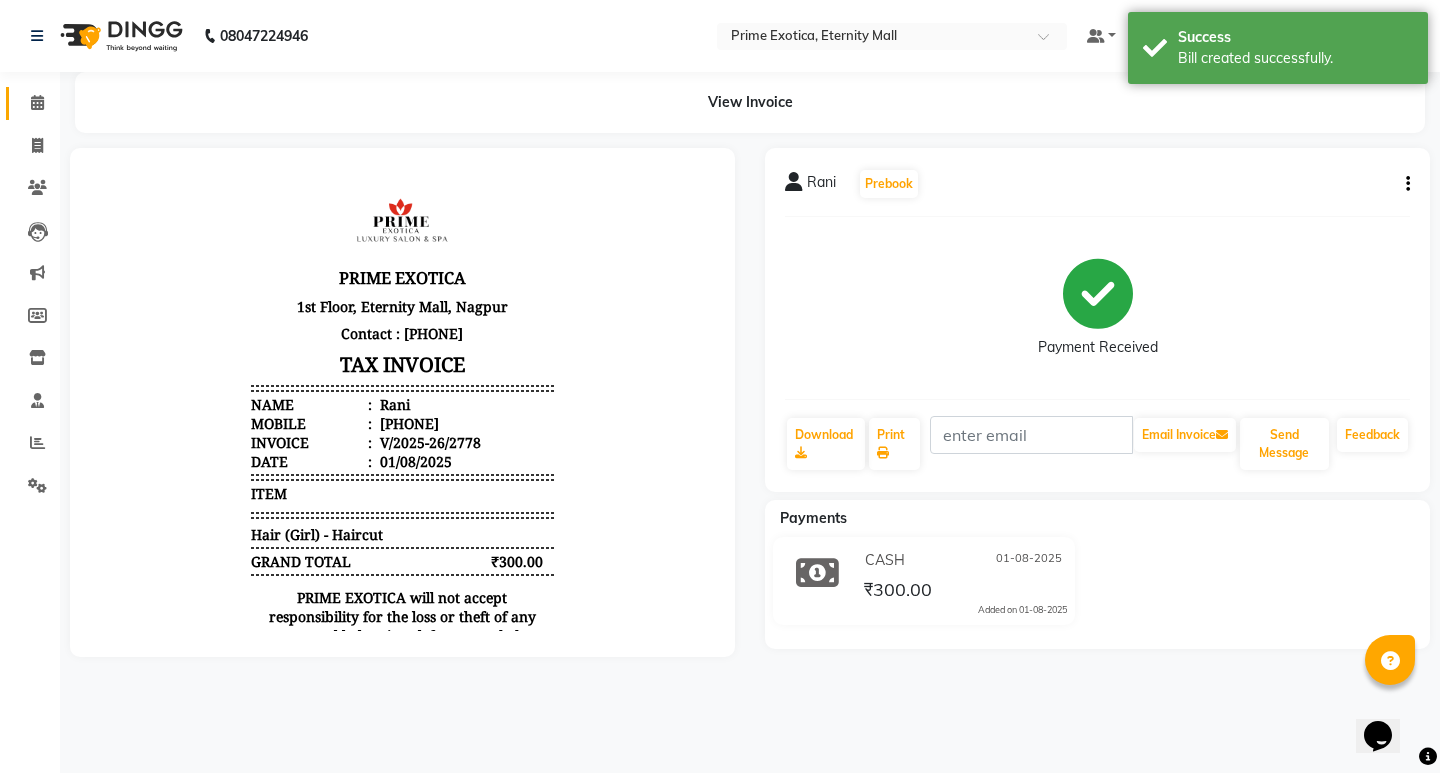 click on "Calendar" 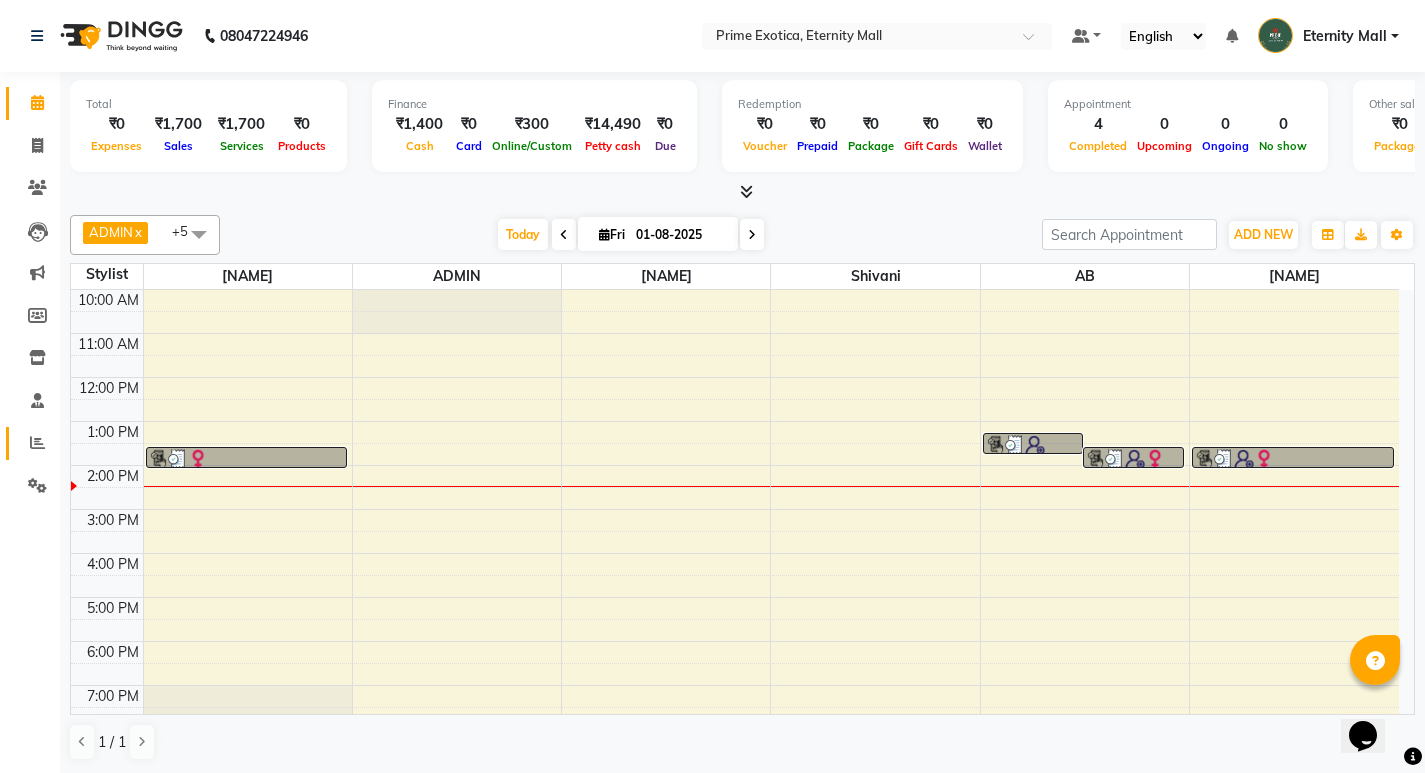 click on "Reports" 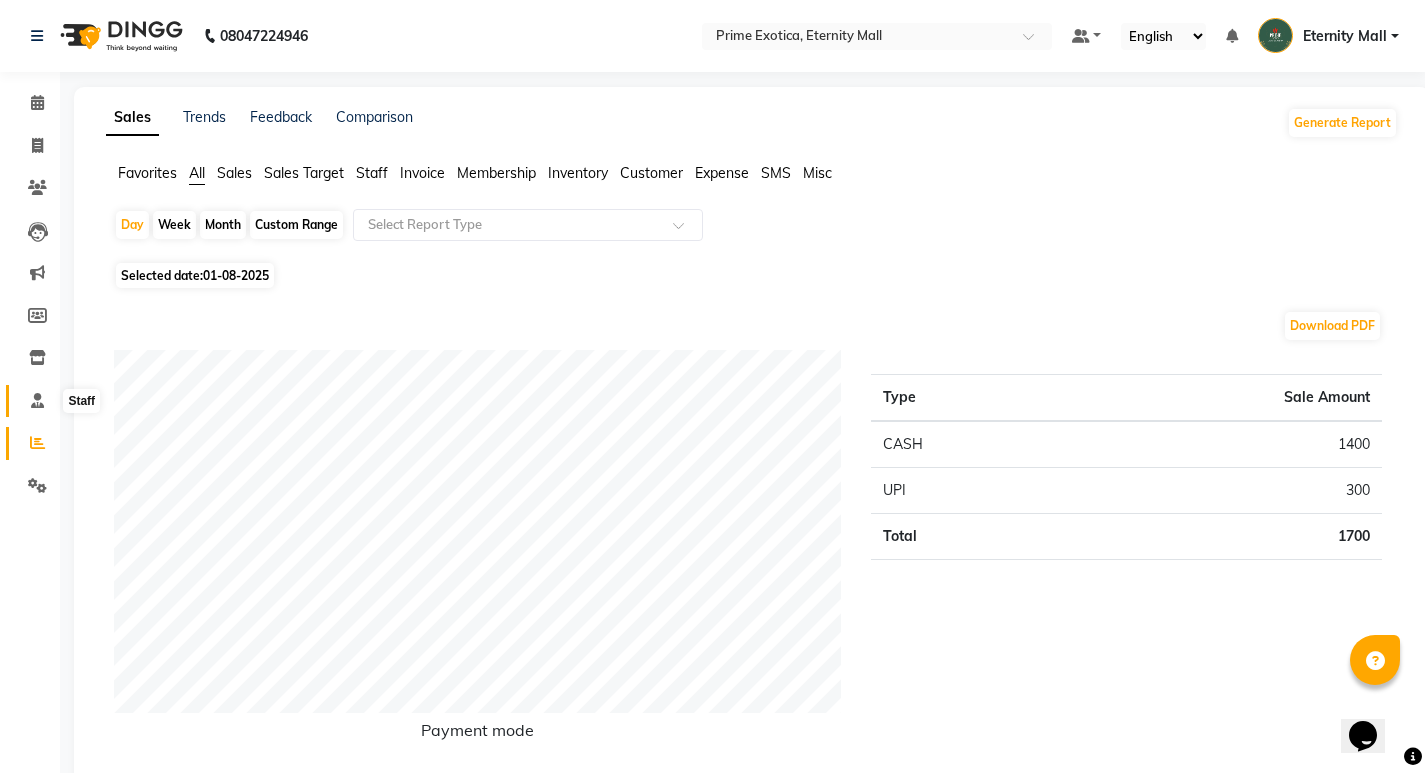 click 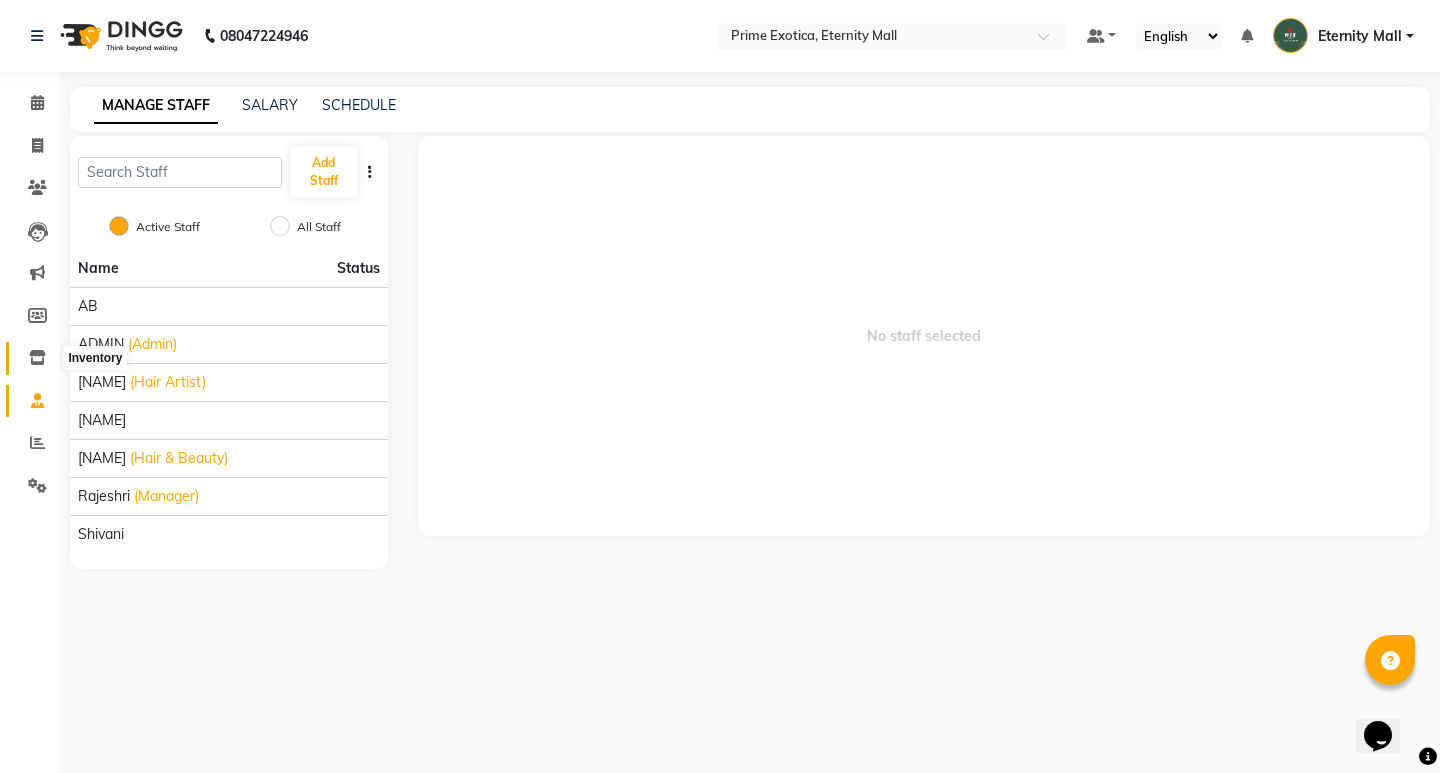 click 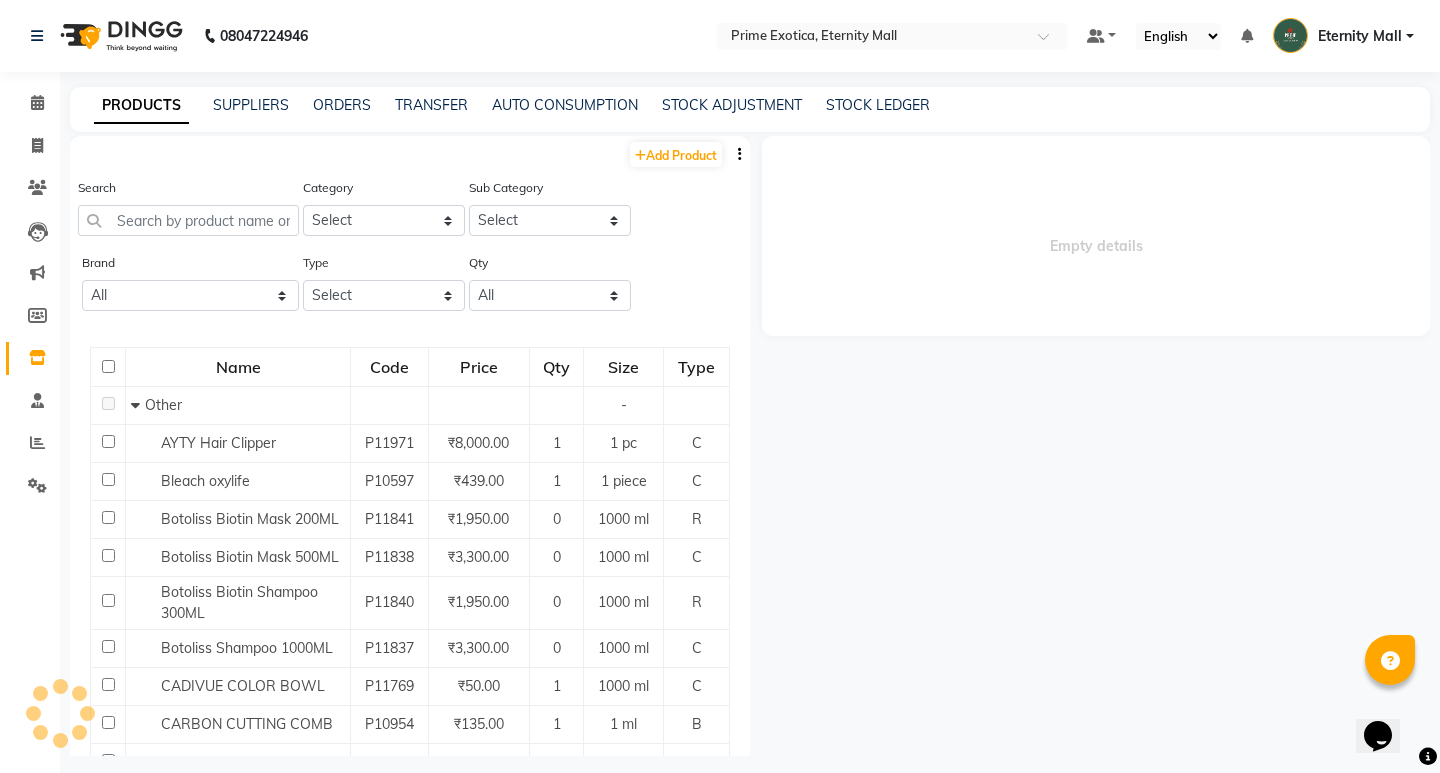 select 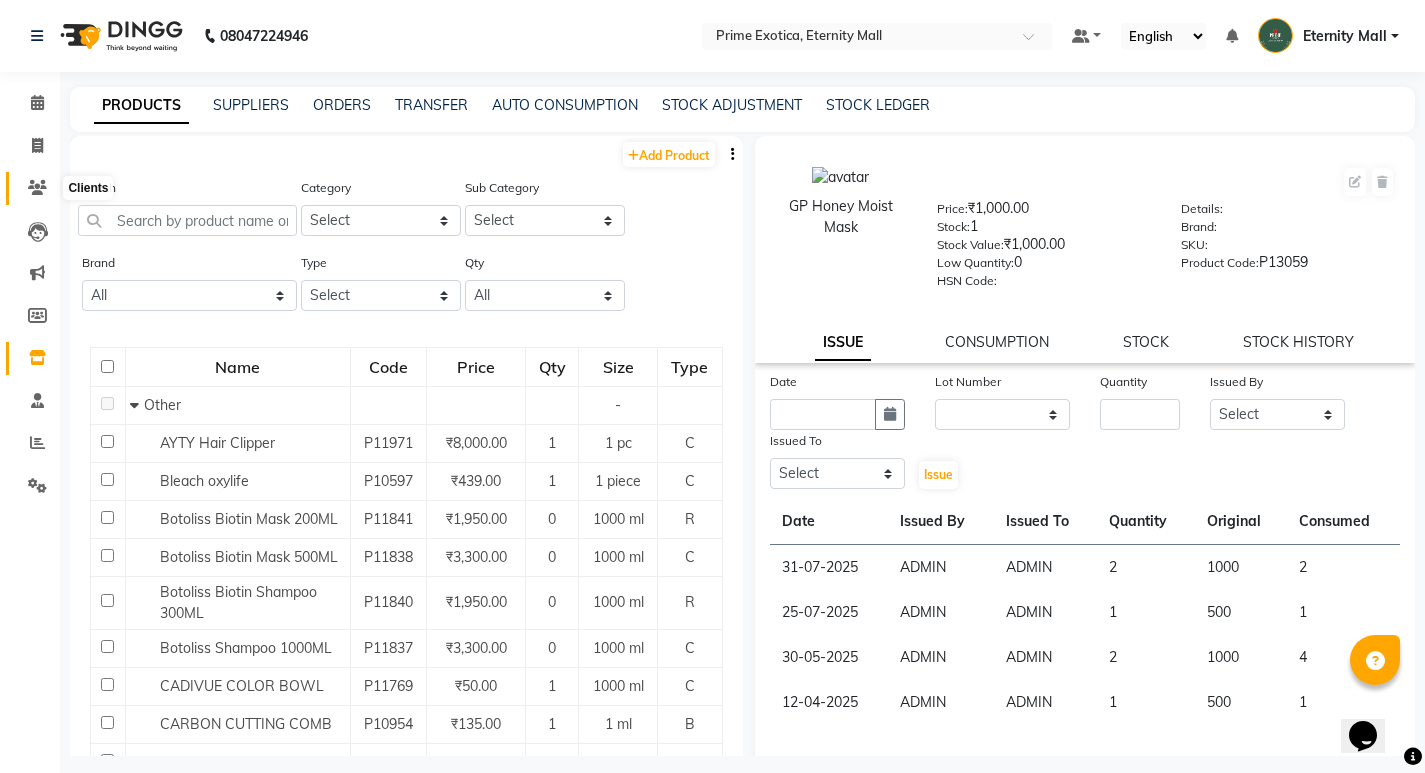 click 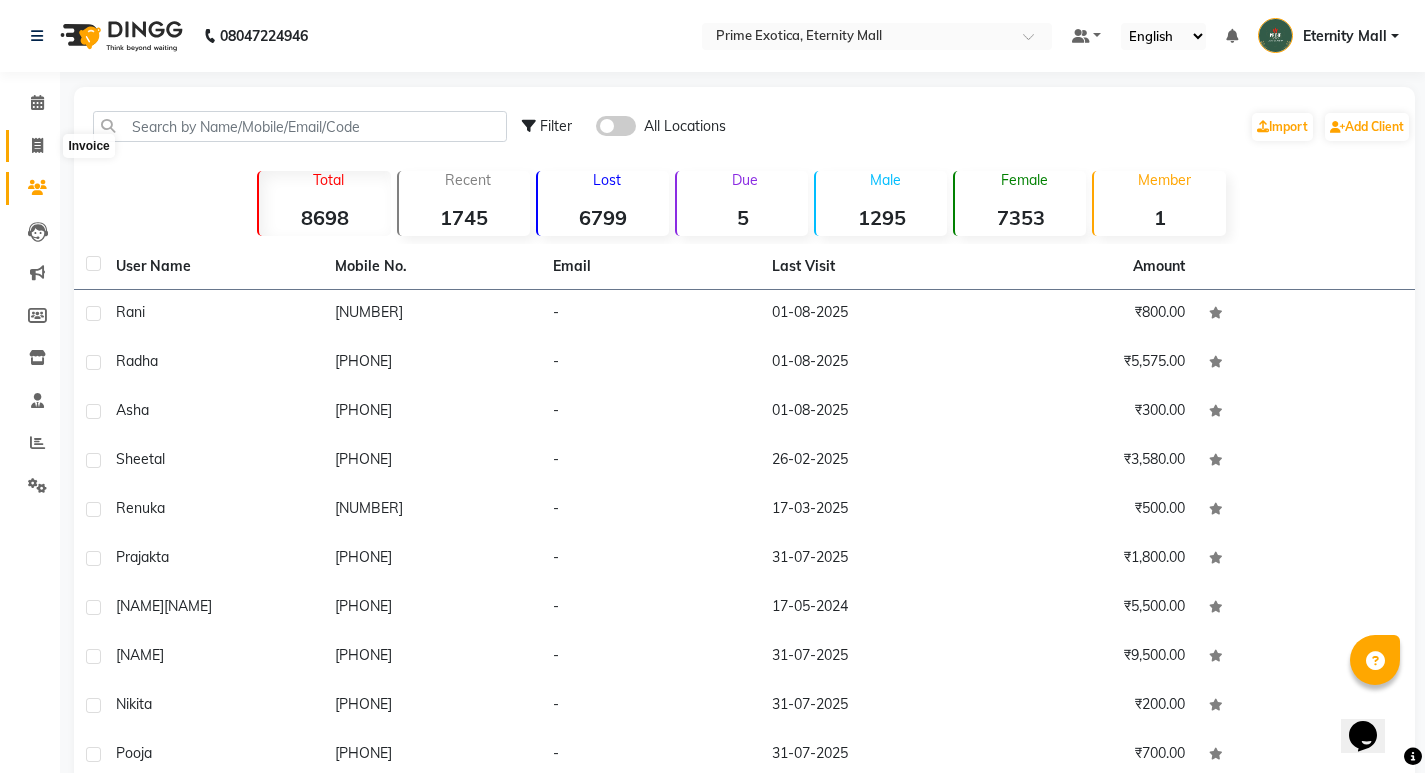 click 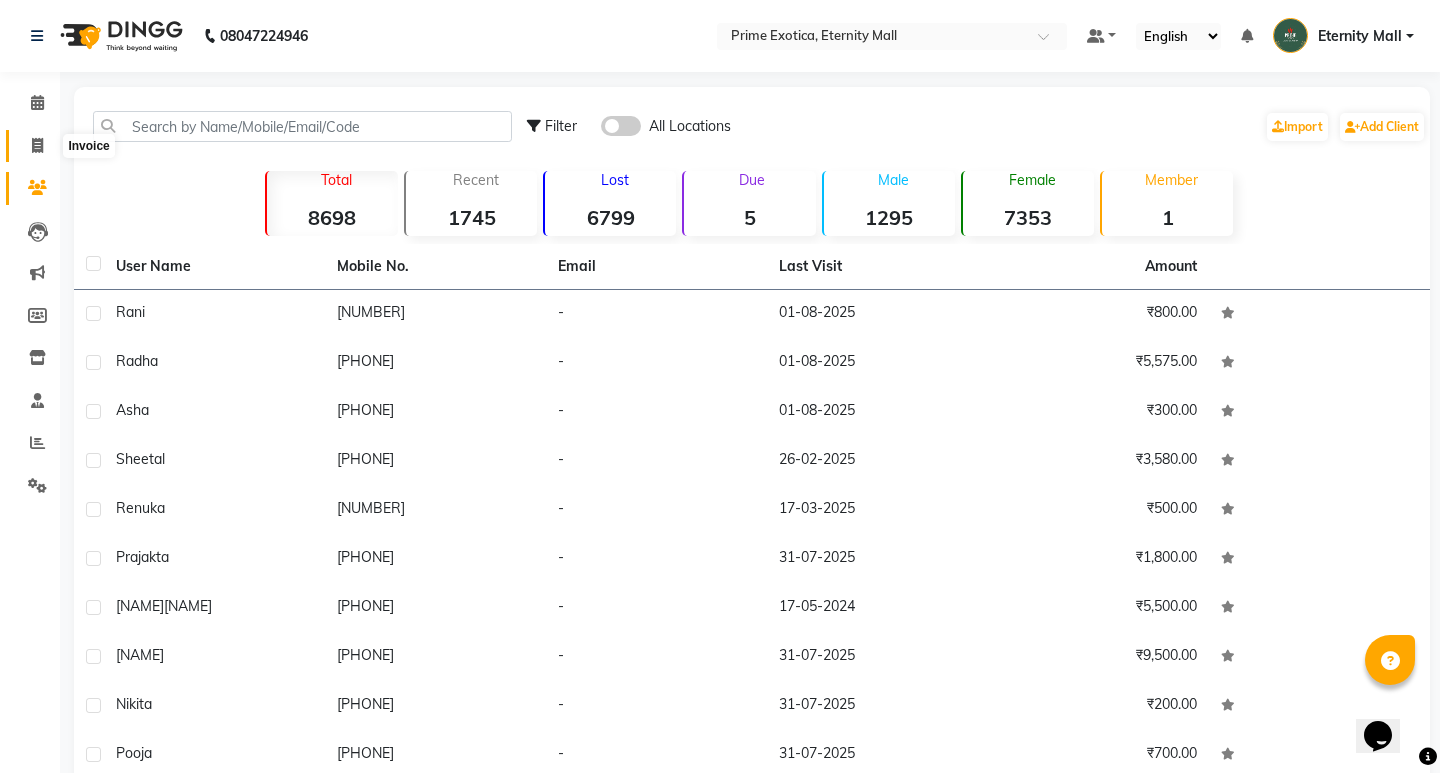 select on "5774" 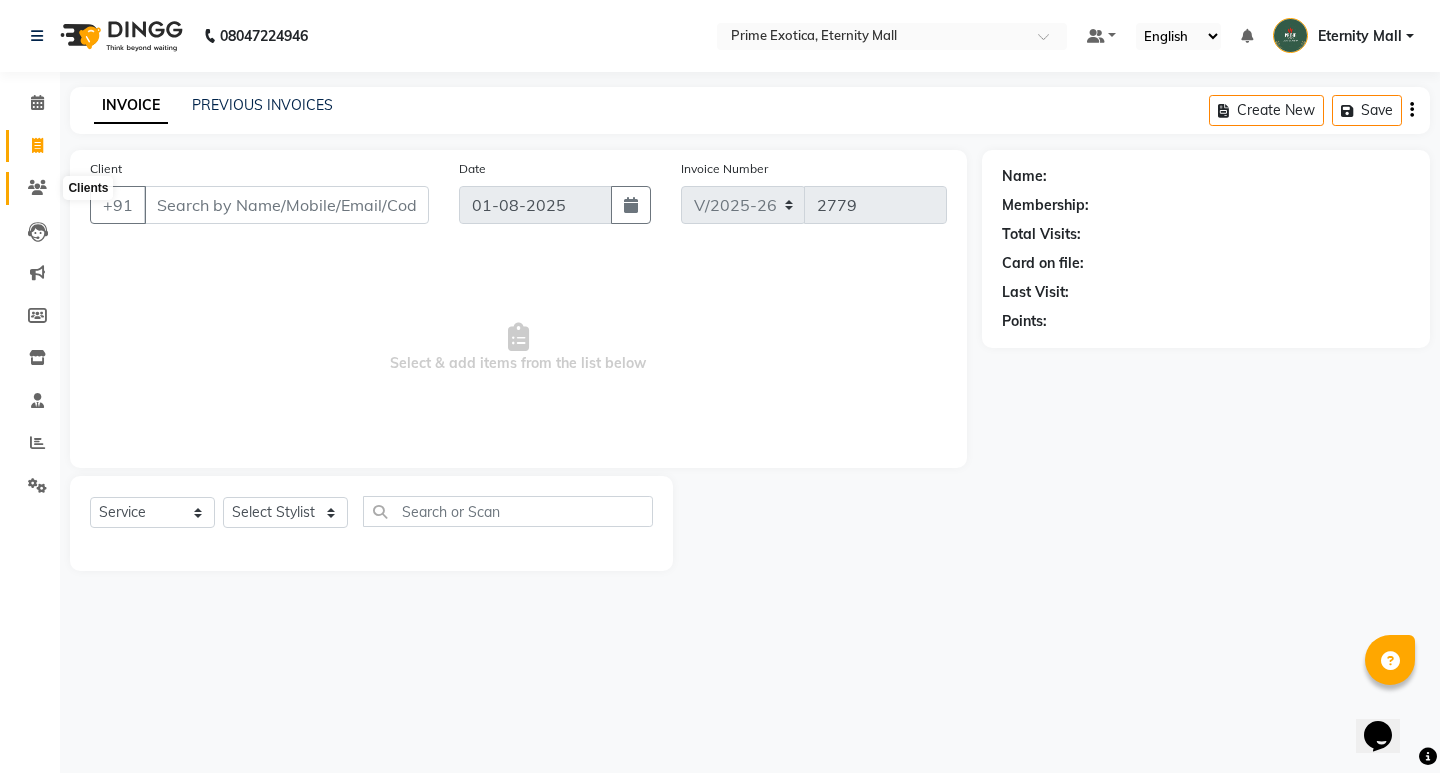 click 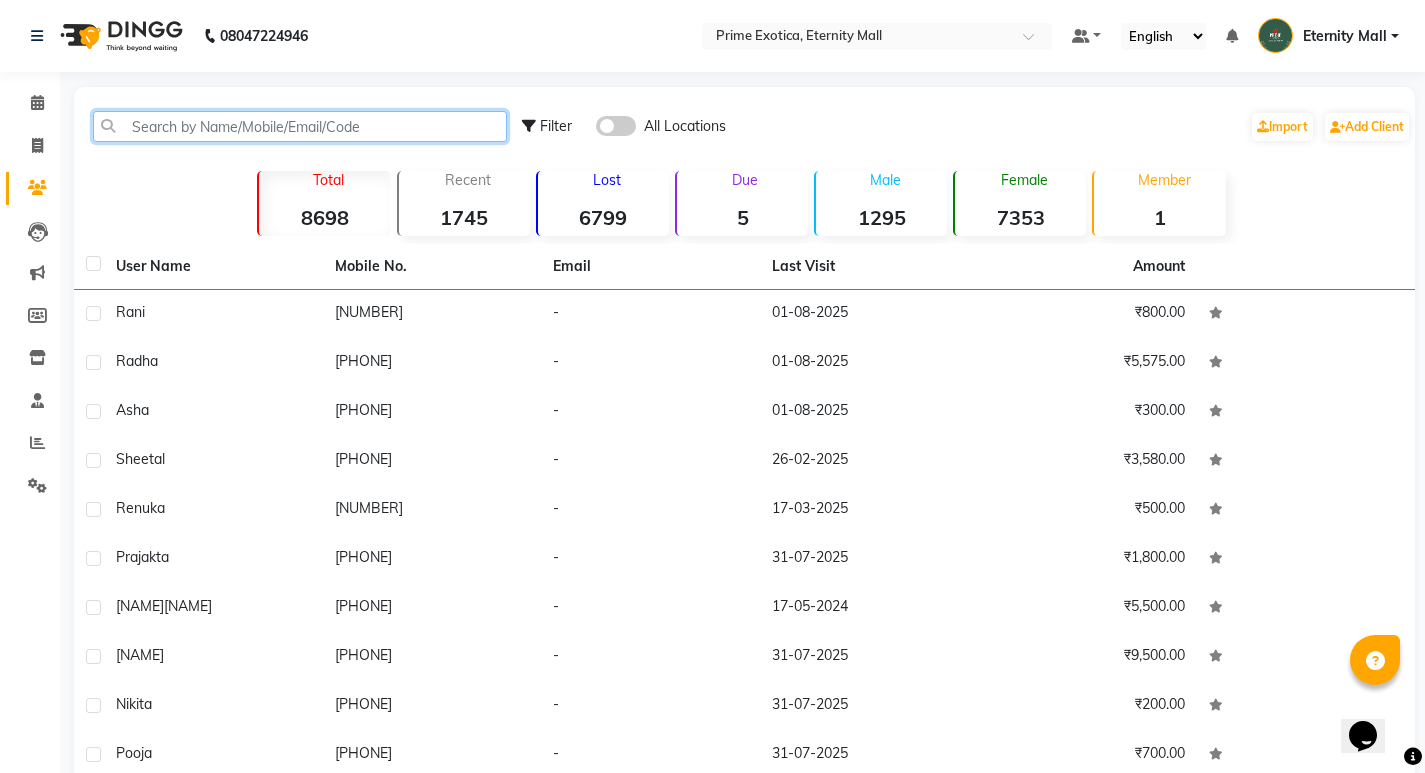 click 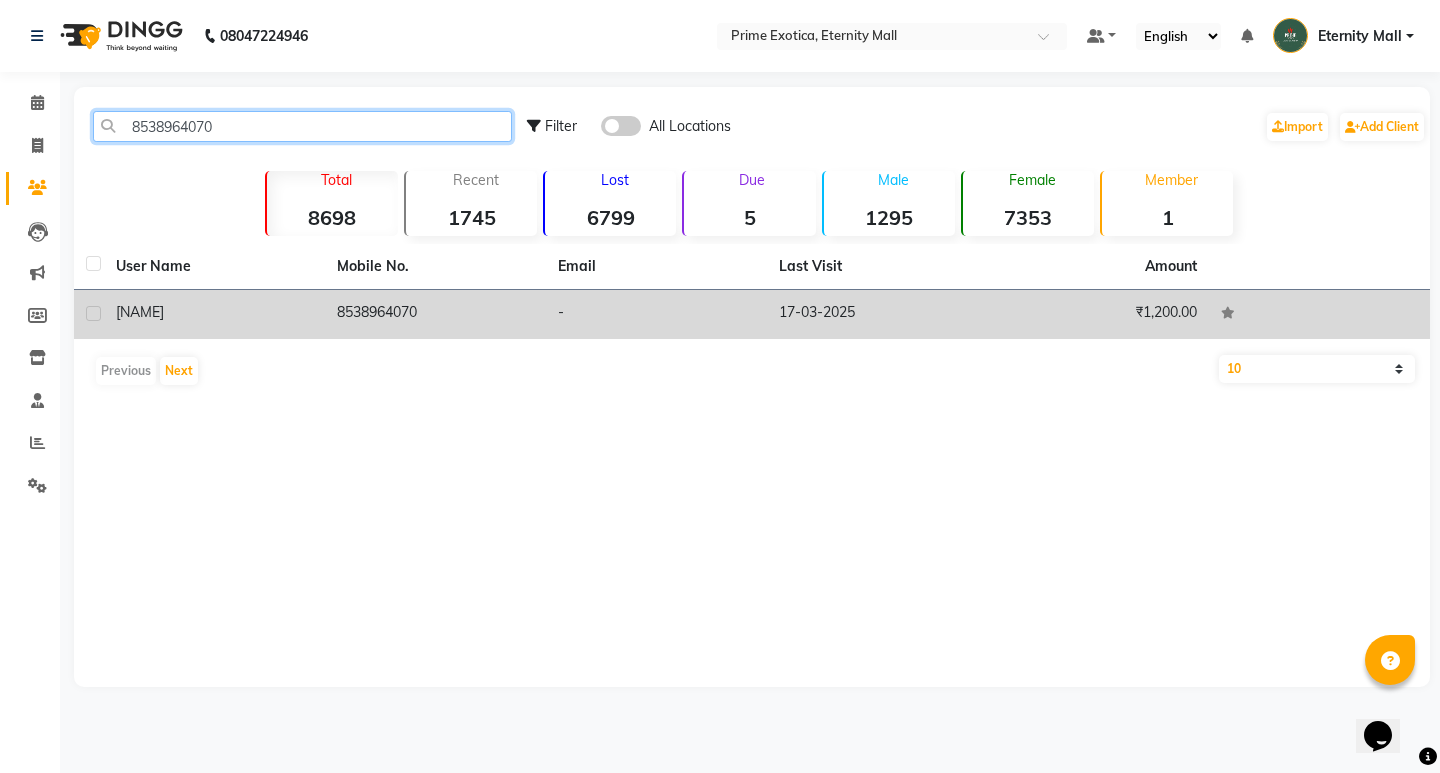 type on "8538964070" 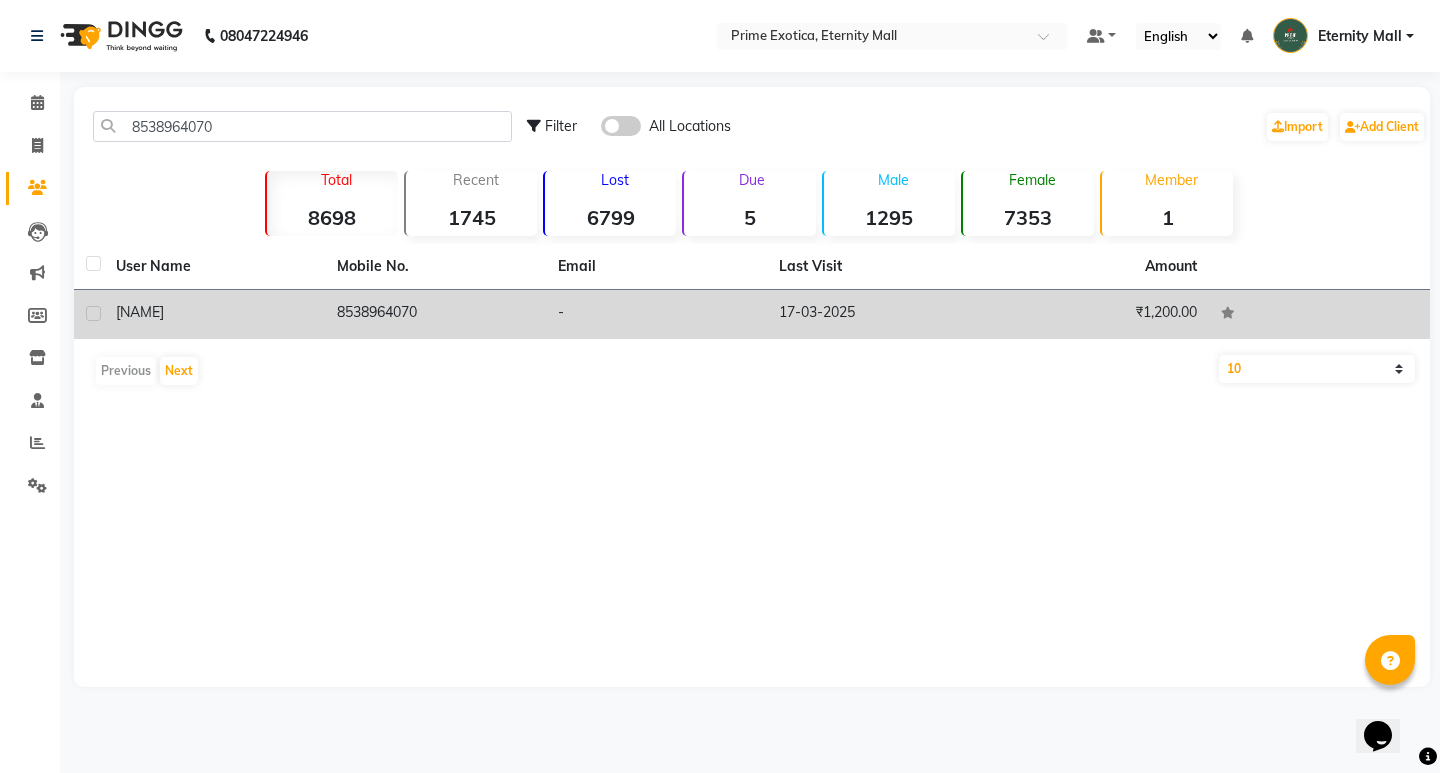 click on "₹1,200.00" 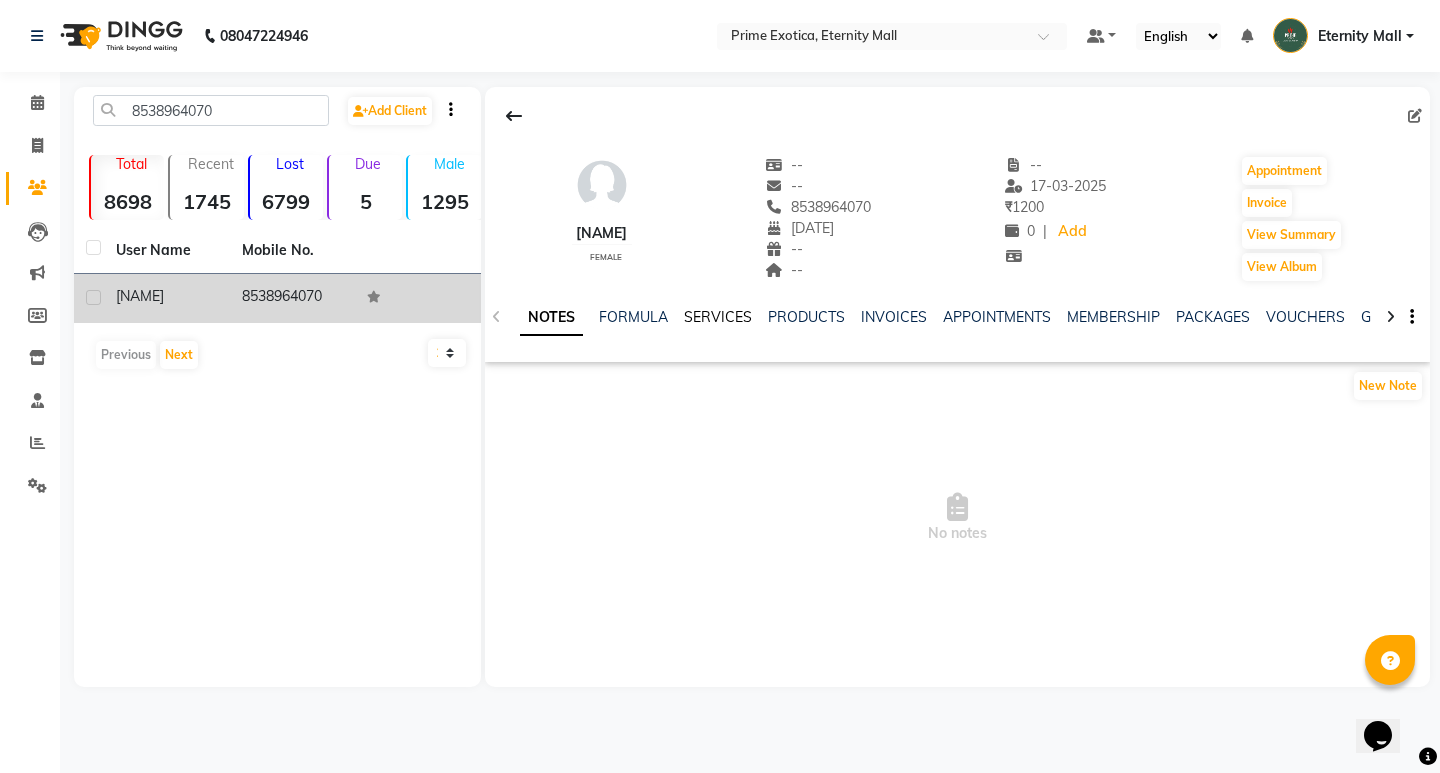 click on "SERVICES" 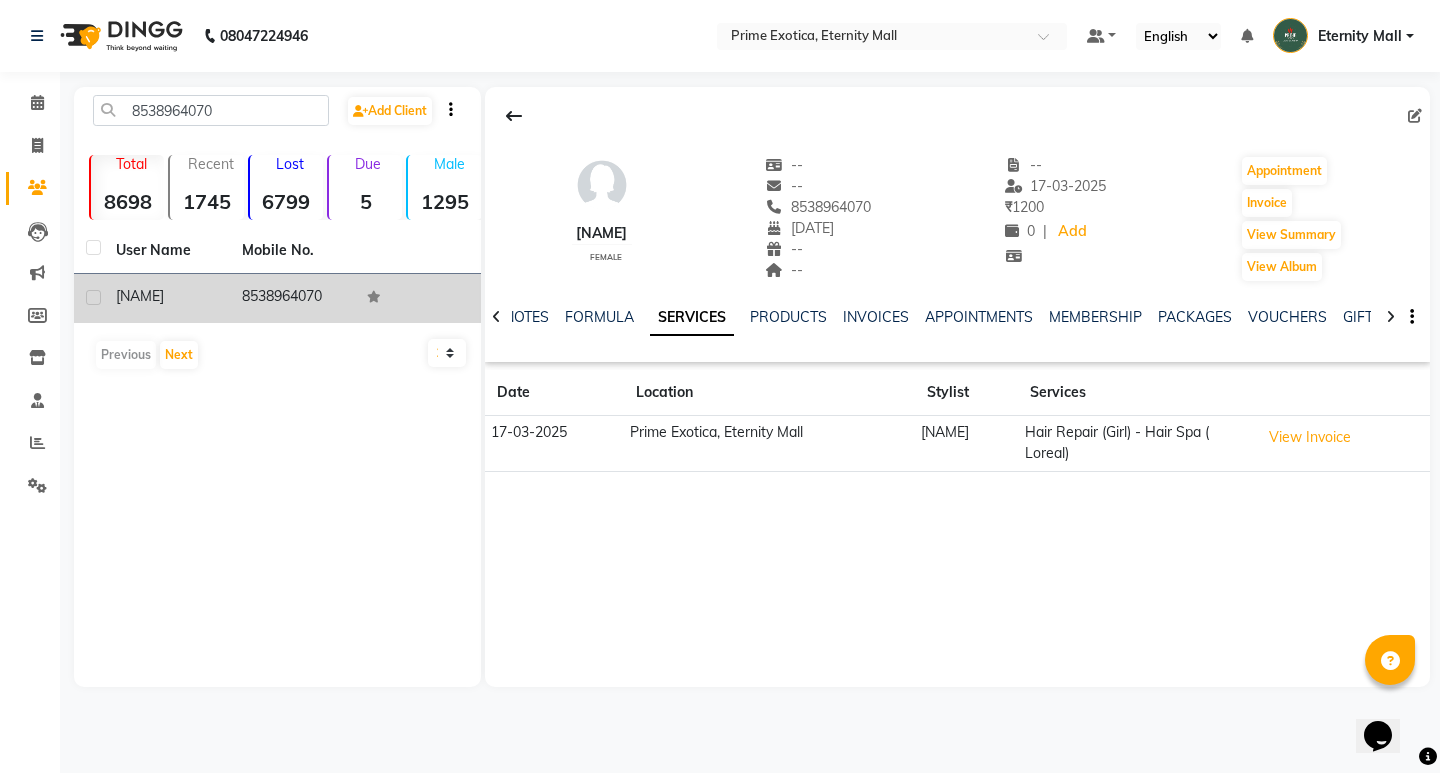 click on "Prime Exotica,  Eternity Mall" 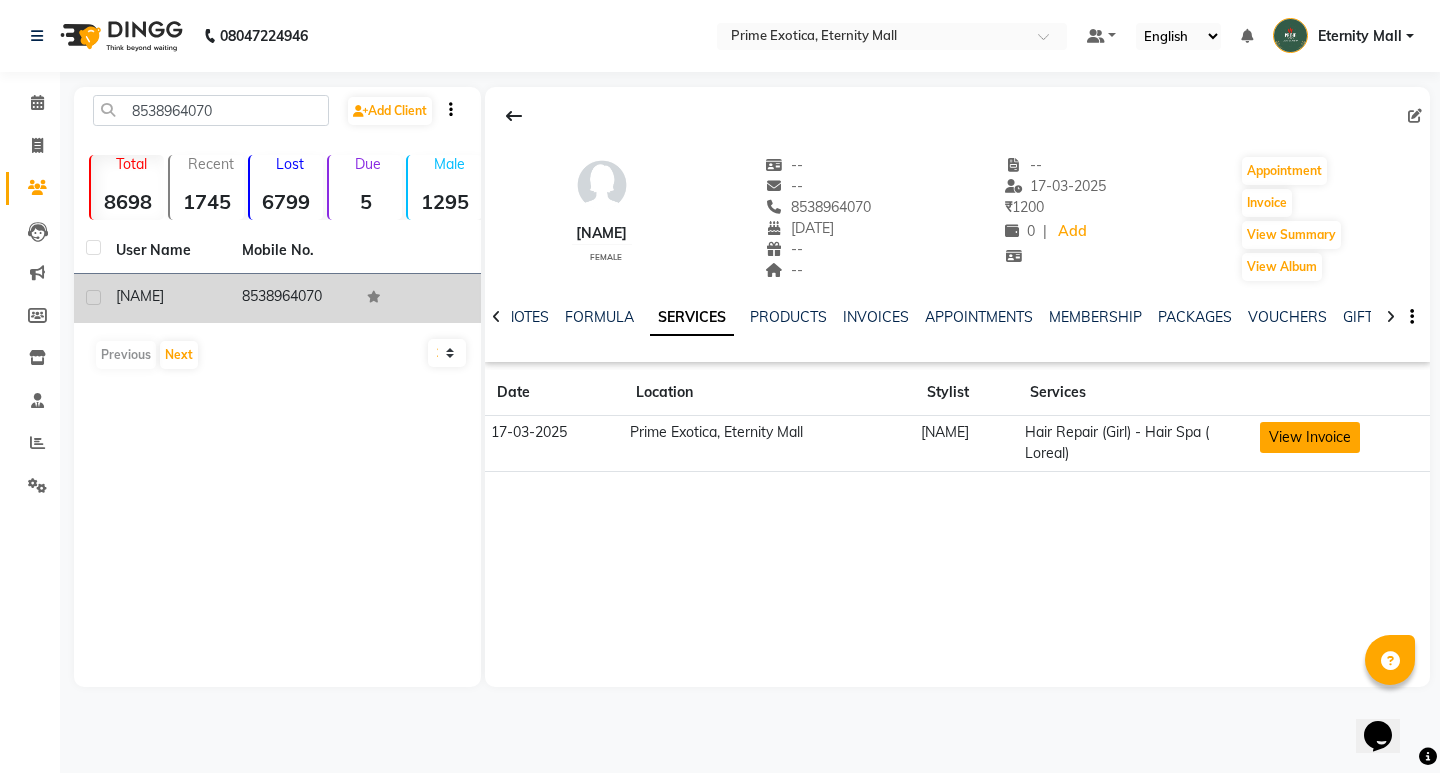 click on "View Invoice" 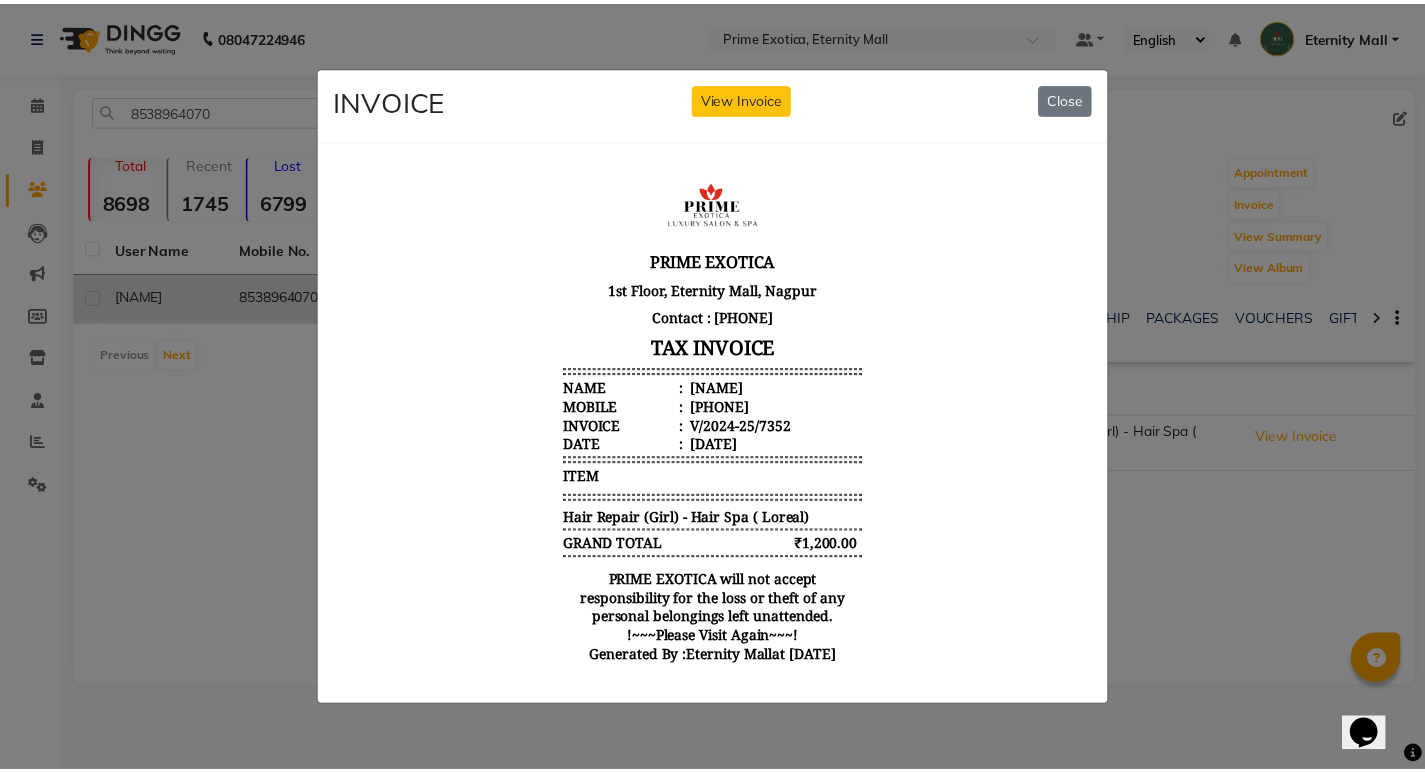 scroll, scrollTop: 16, scrollLeft: 0, axis: vertical 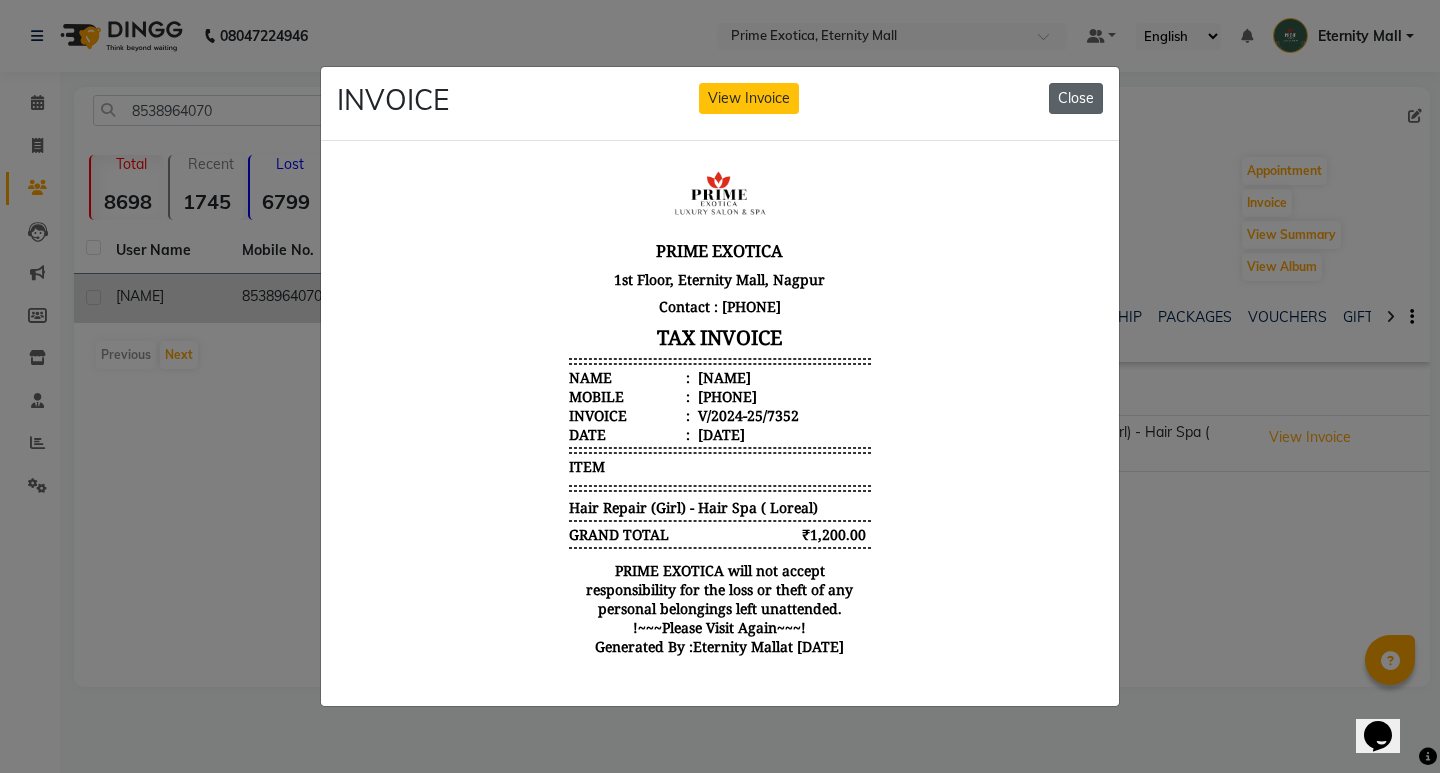 click on "Close" 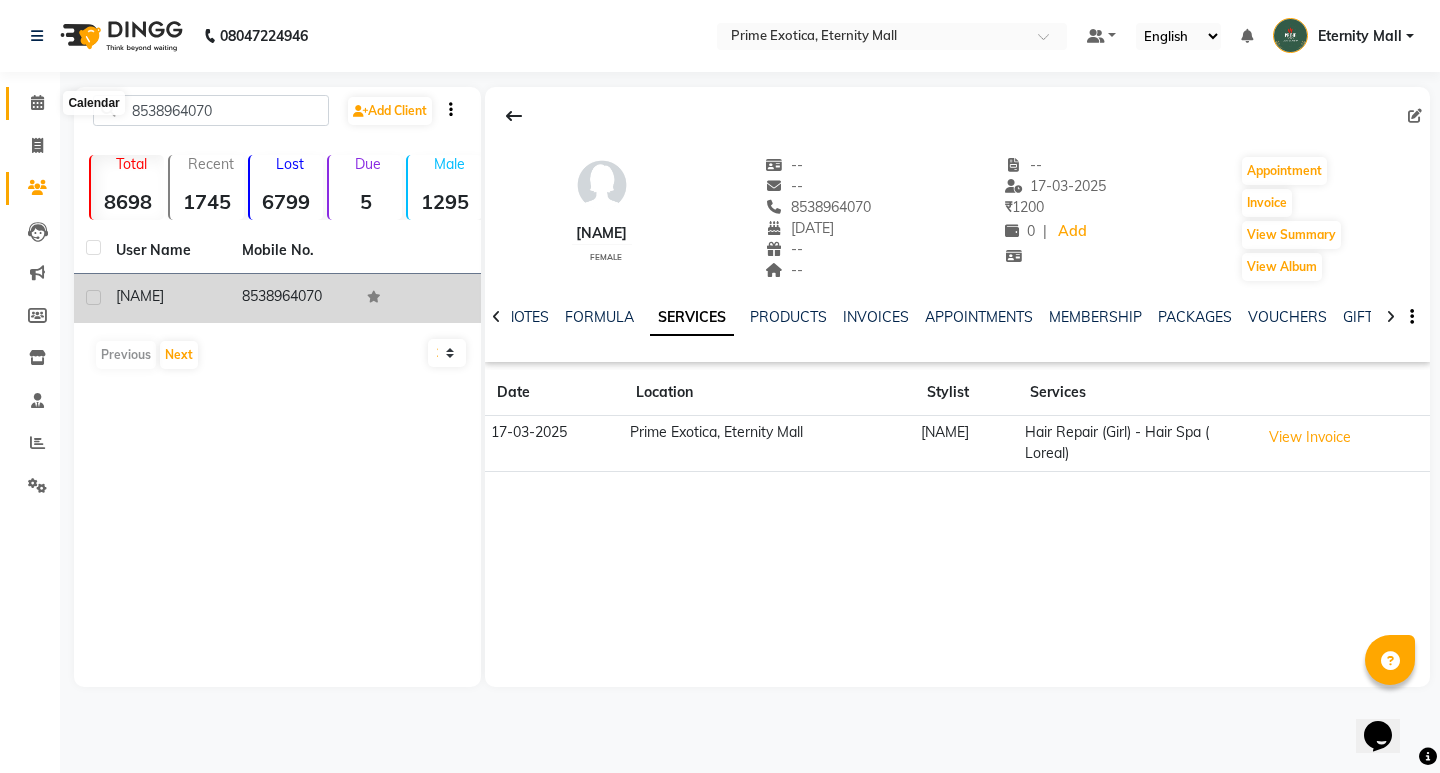 click 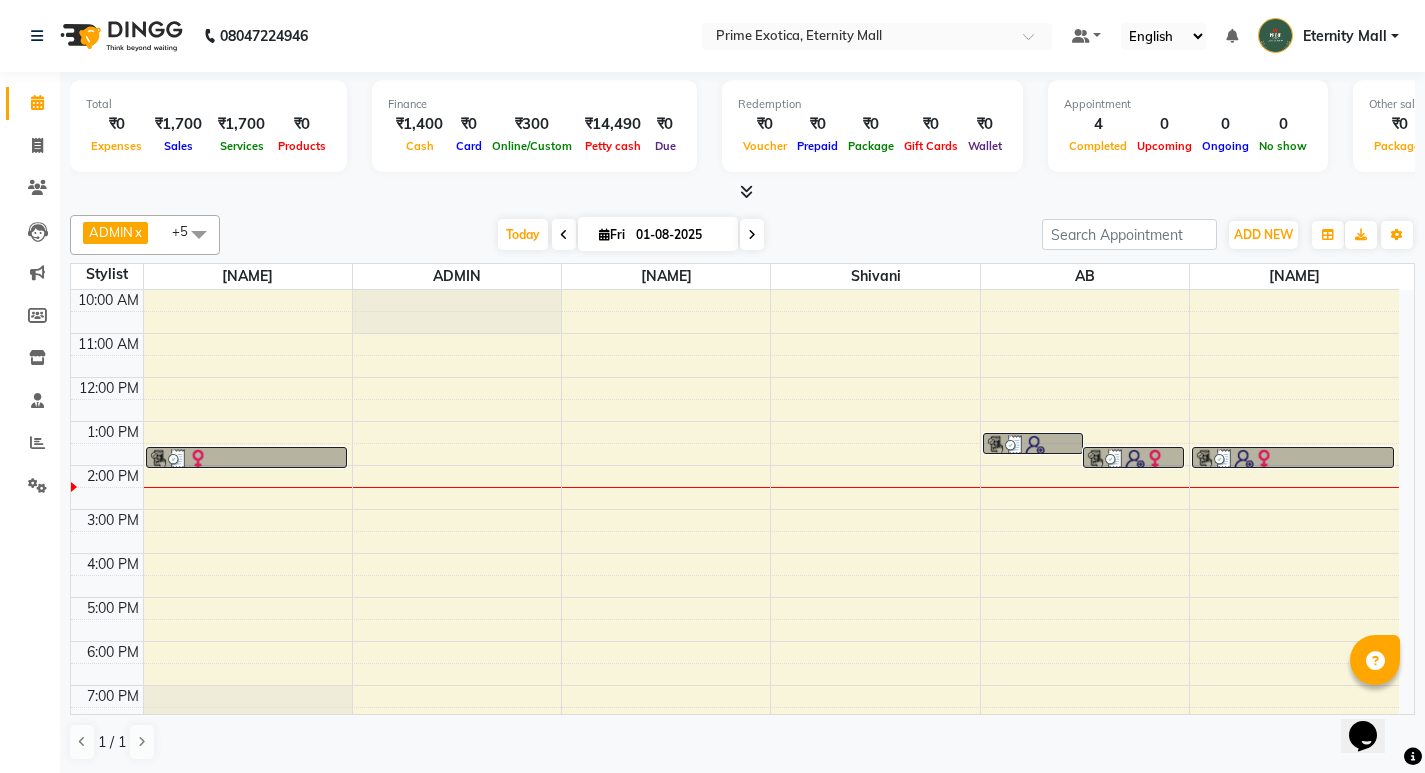 scroll, scrollTop: 103, scrollLeft: 0, axis: vertical 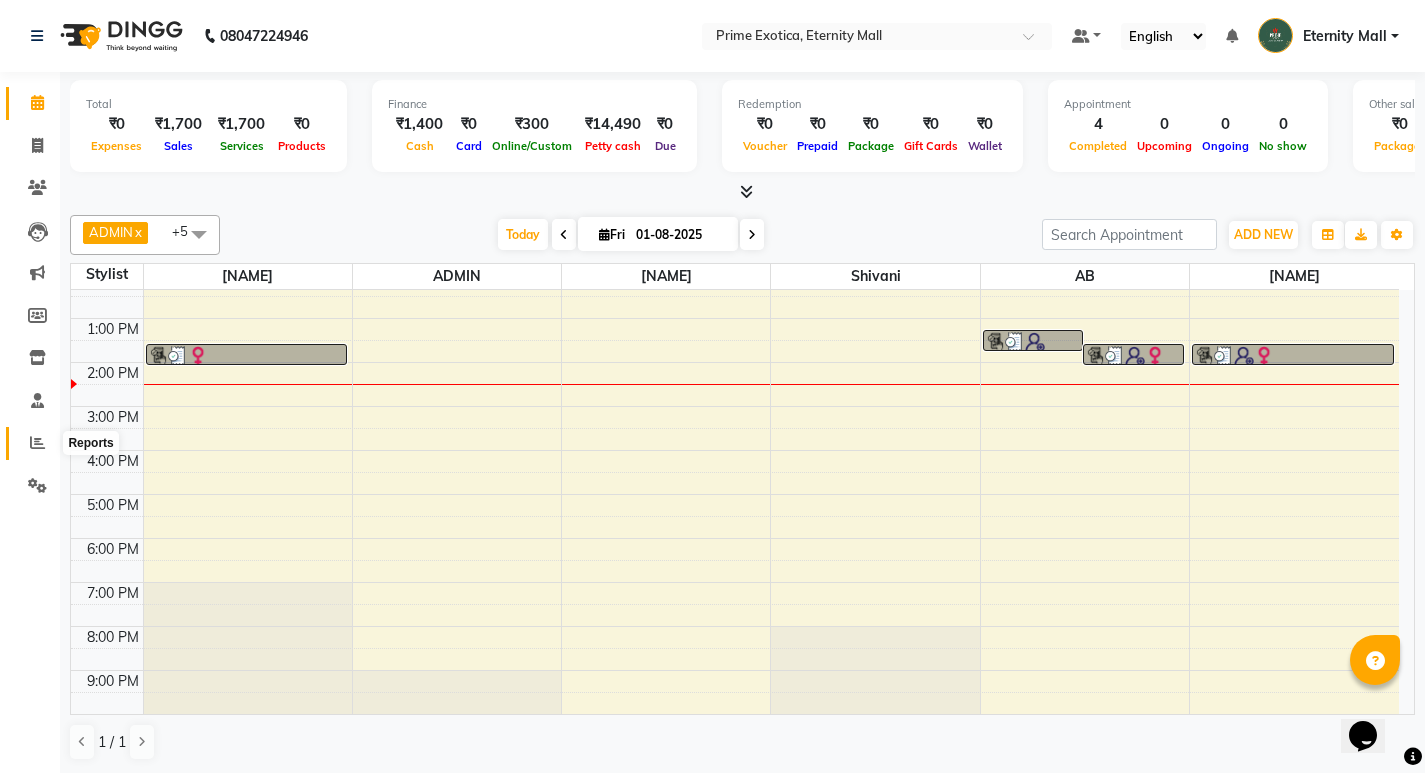 click 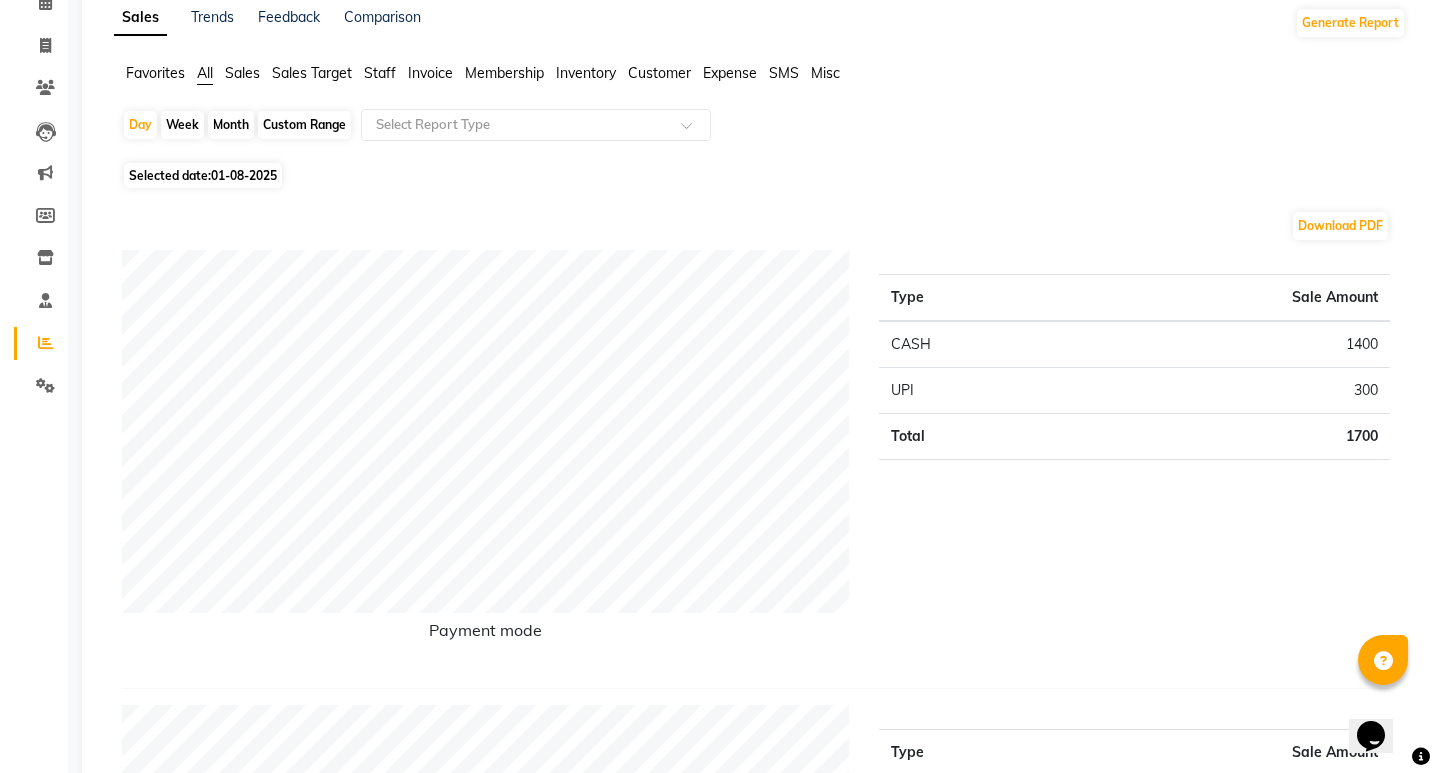 scroll, scrollTop: 0, scrollLeft: 0, axis: both 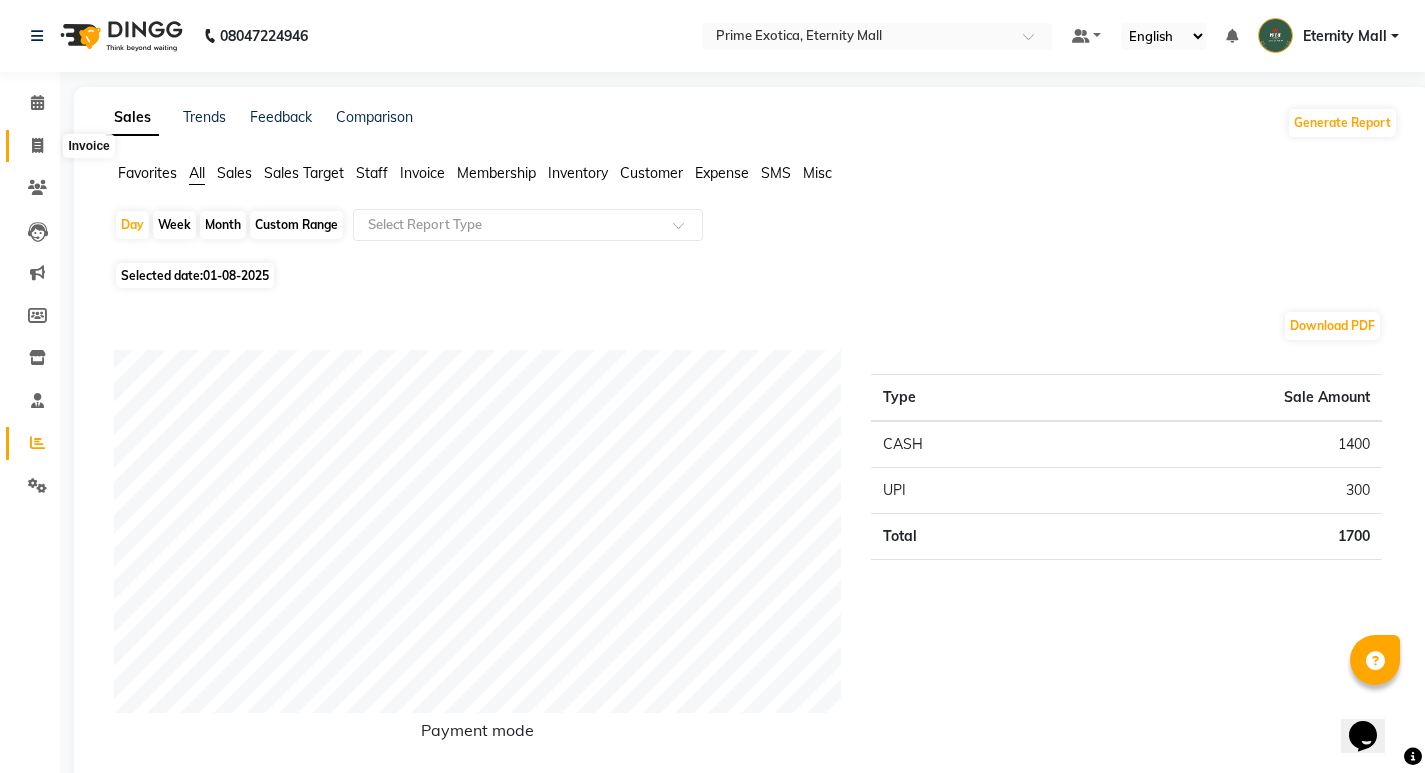 click 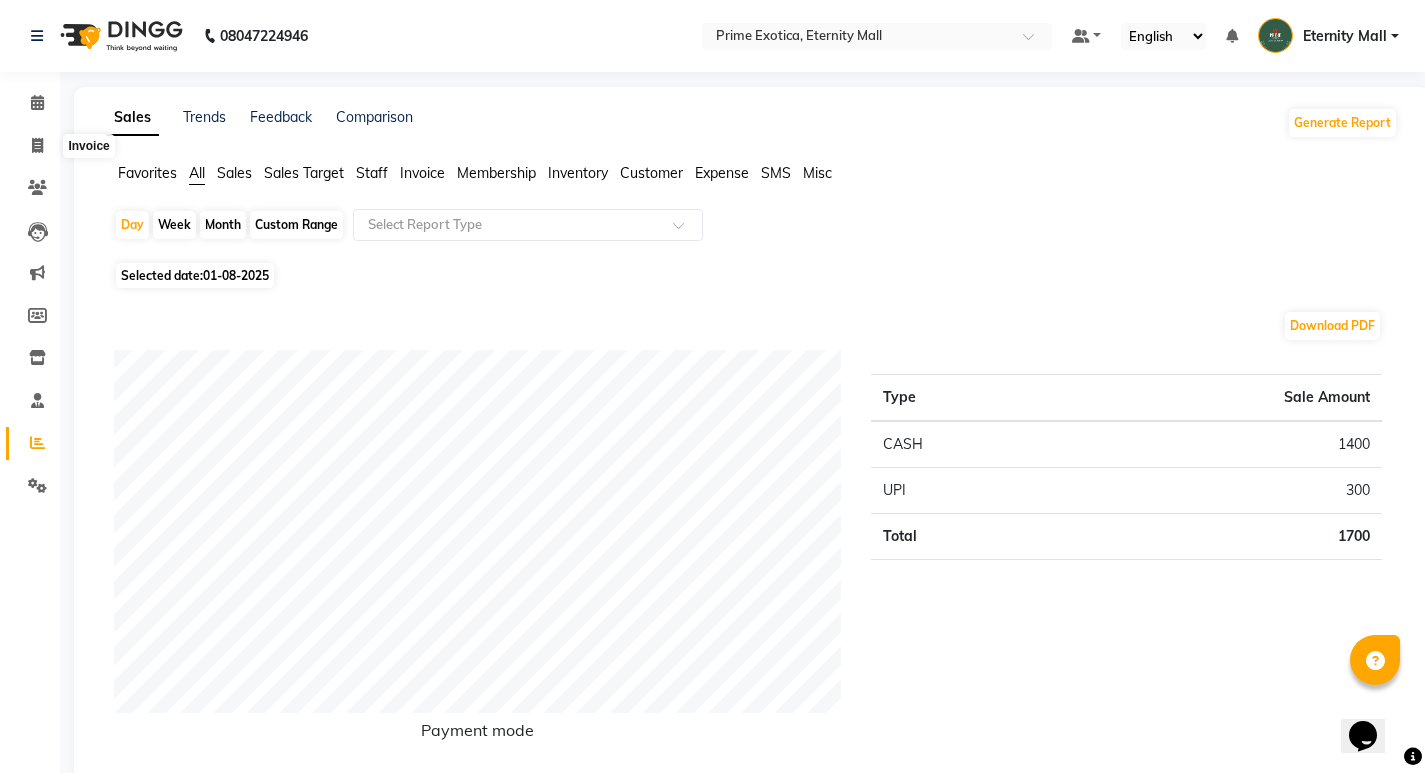 select on "service" 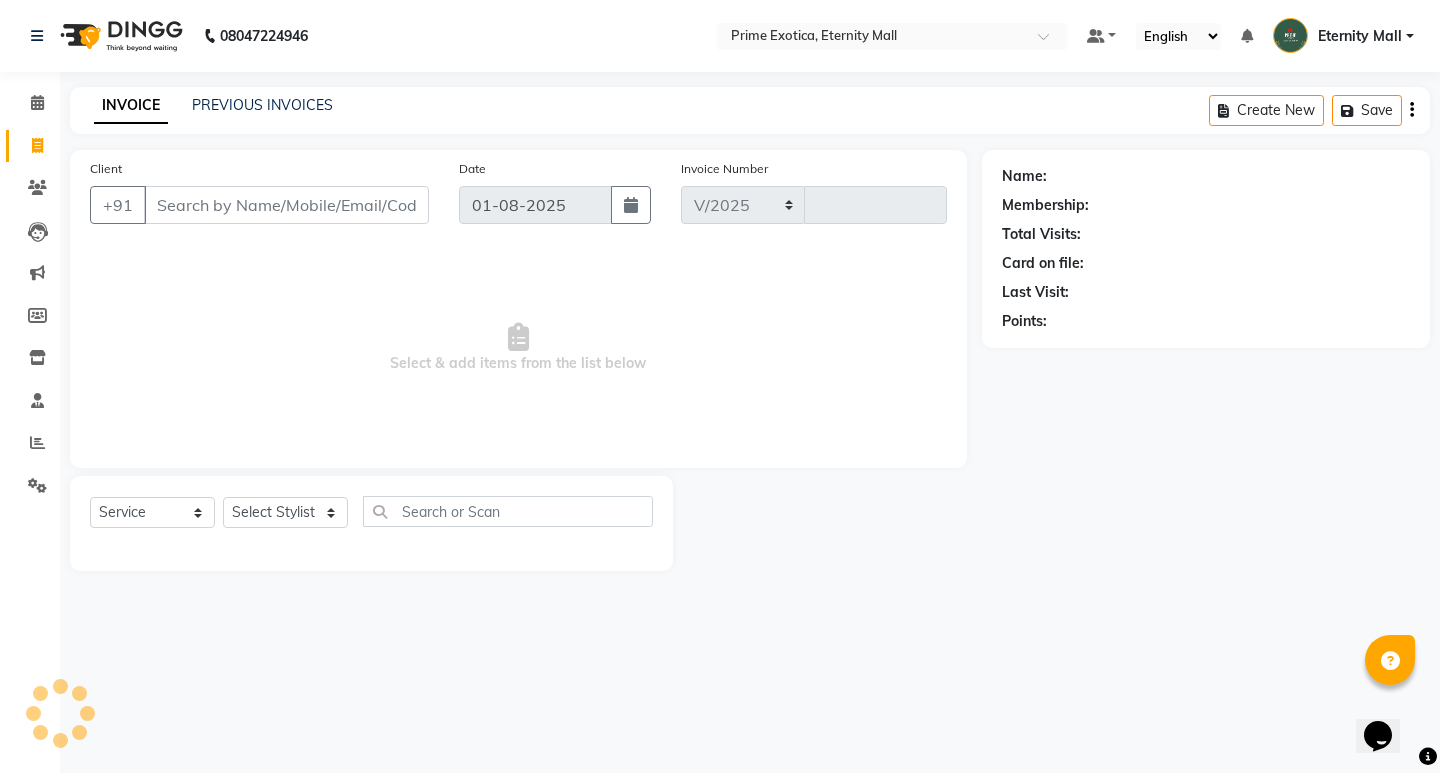 select on "5774" 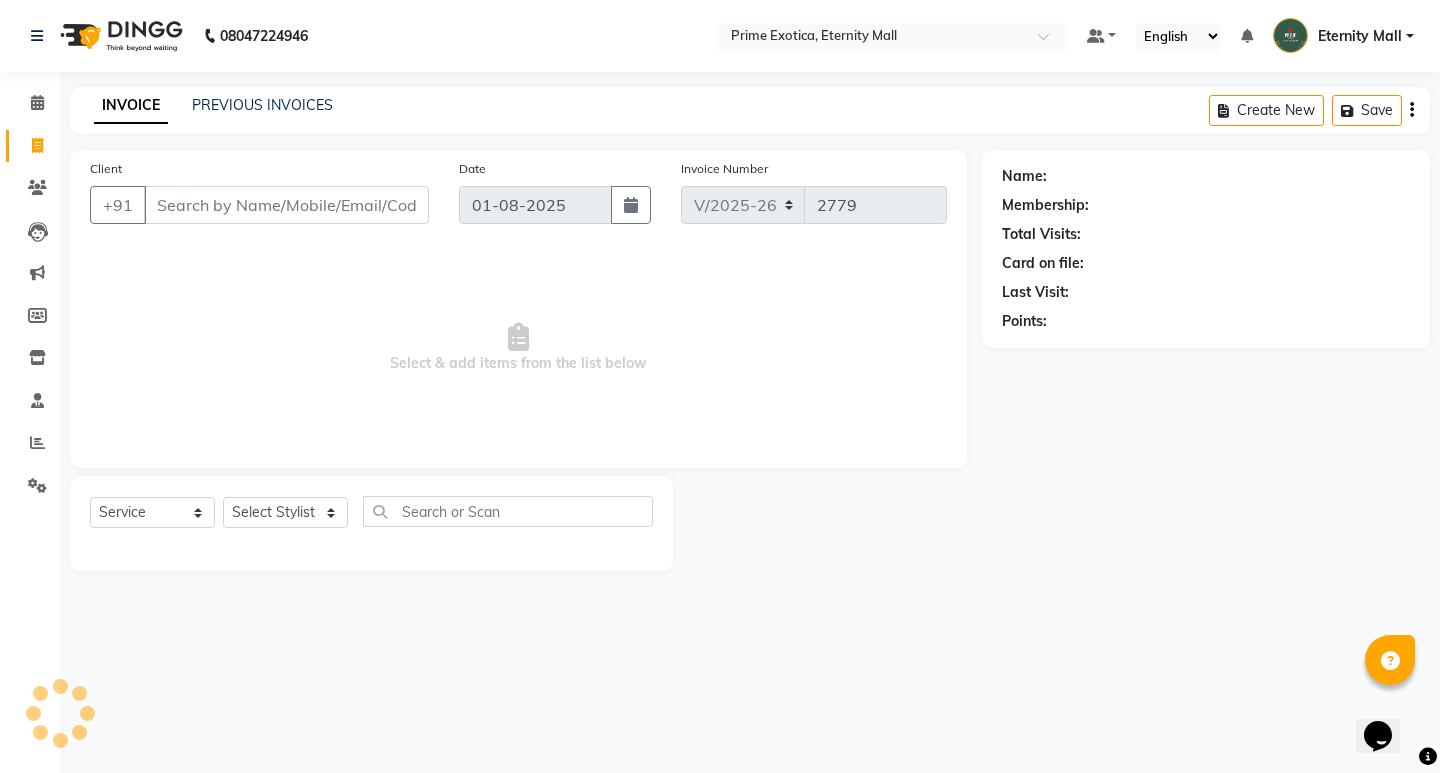 click on "Client" at bounding box center [286, 205] 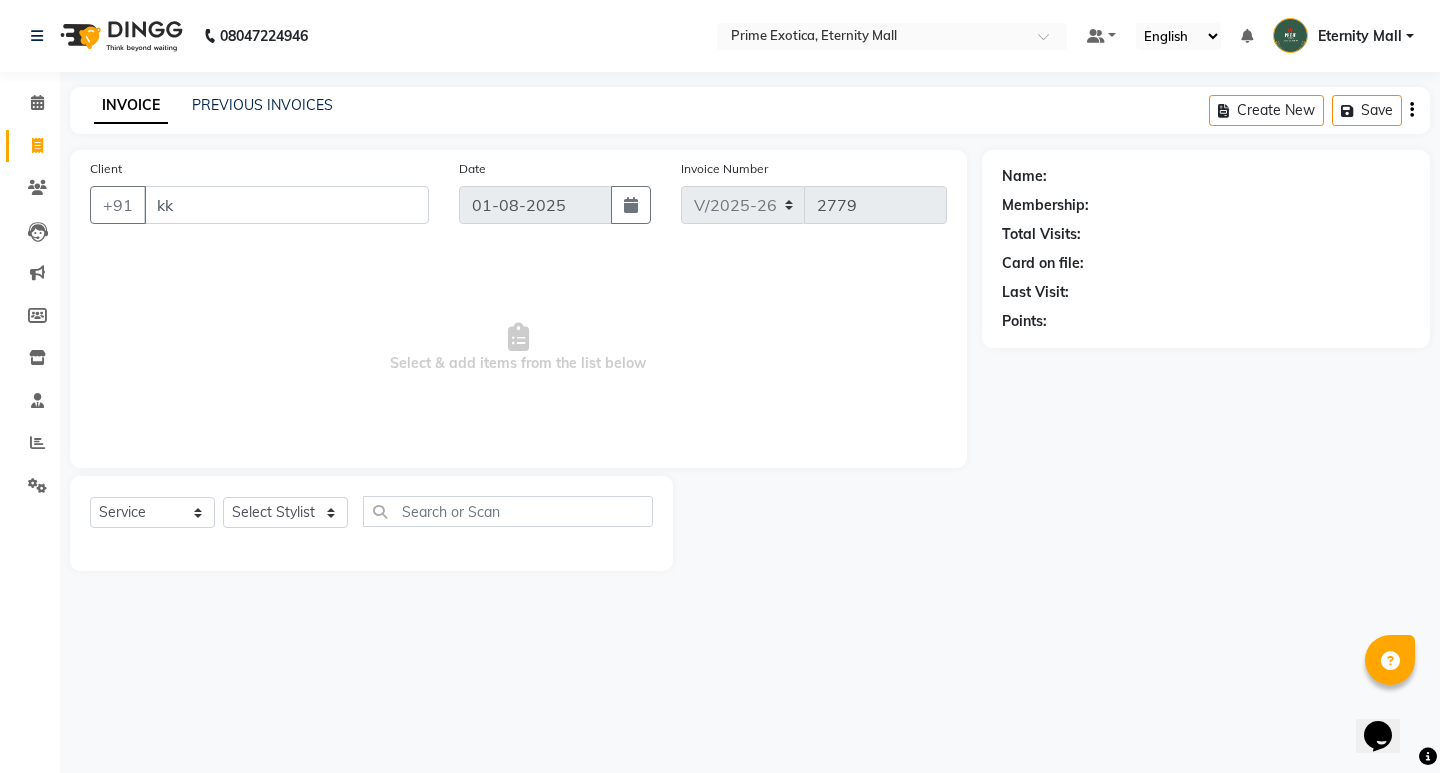 type on "k" 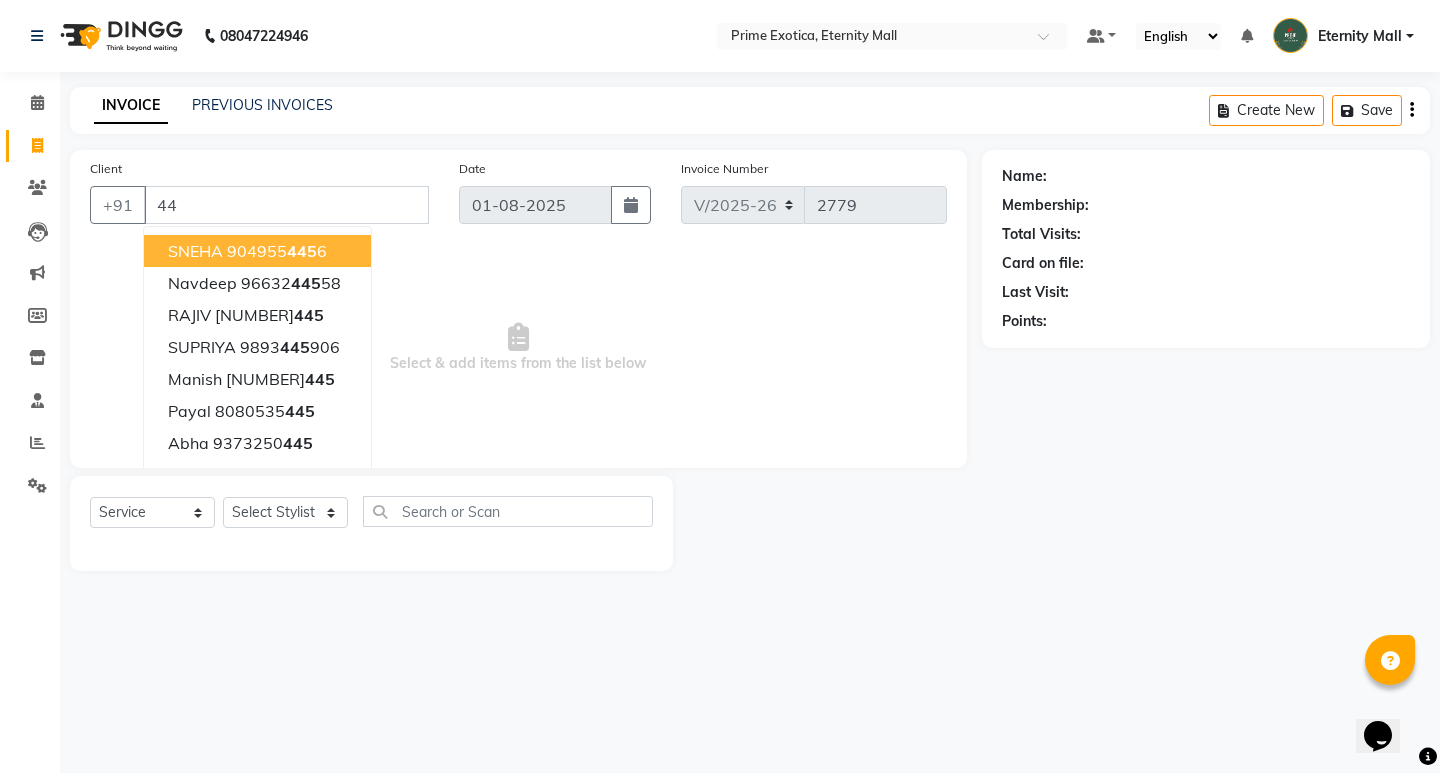 type on "4" 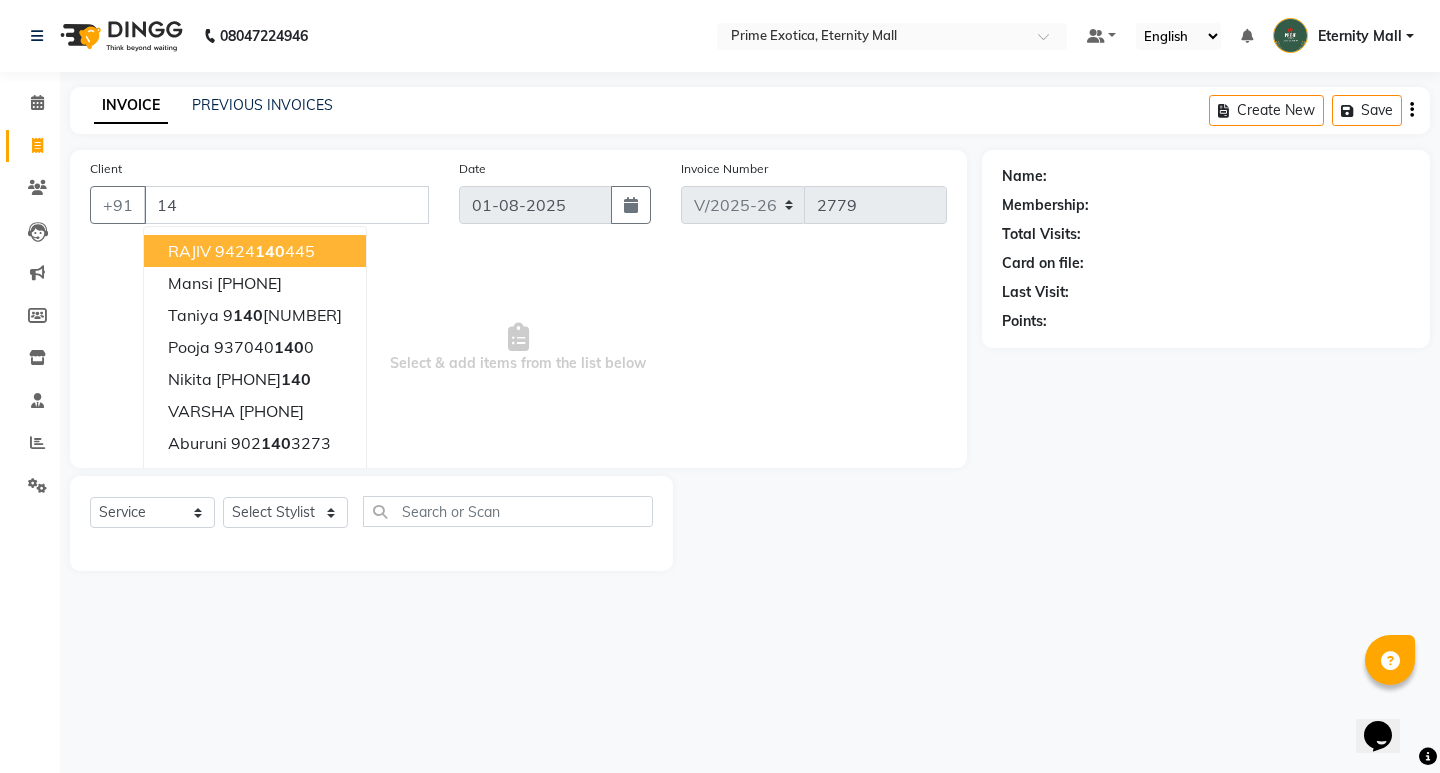 type on "1" 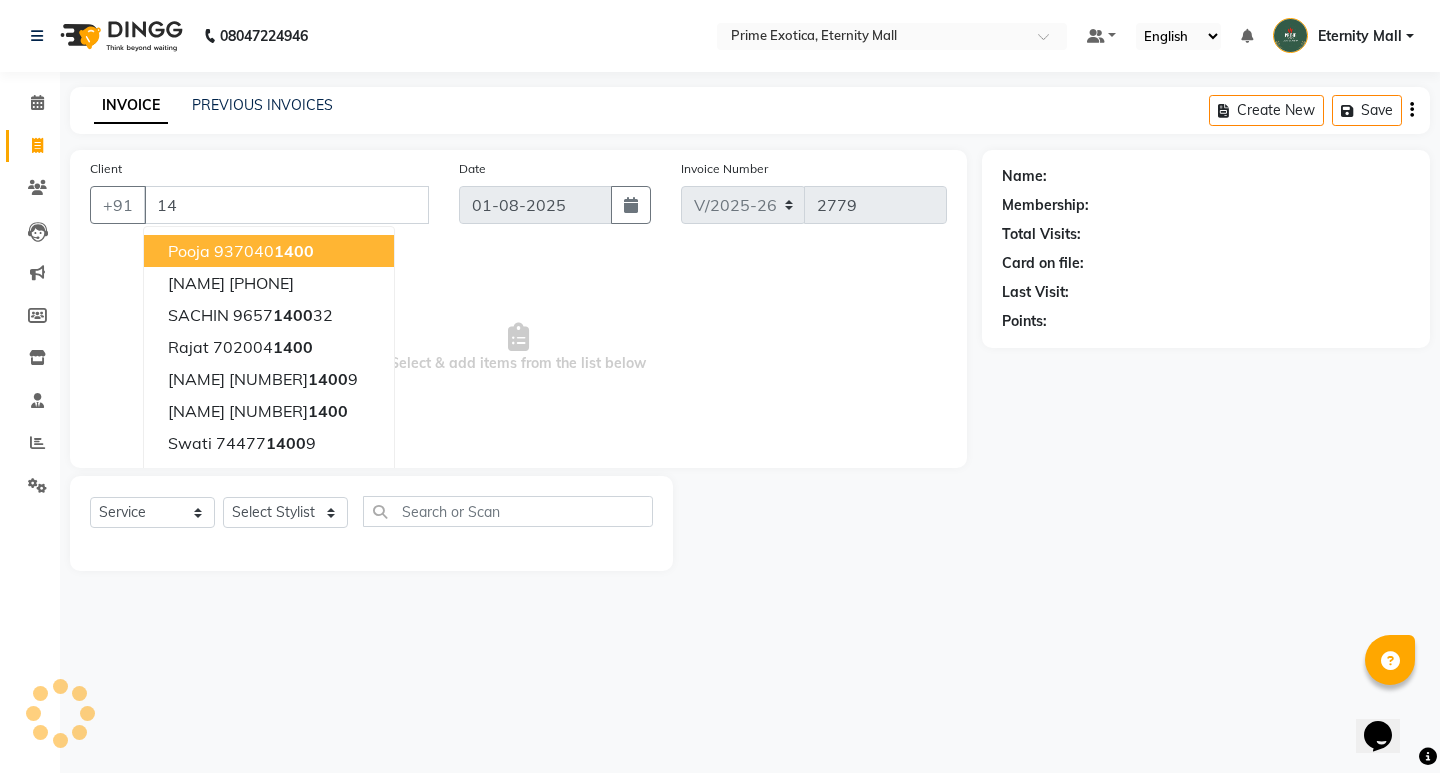 type on "1" 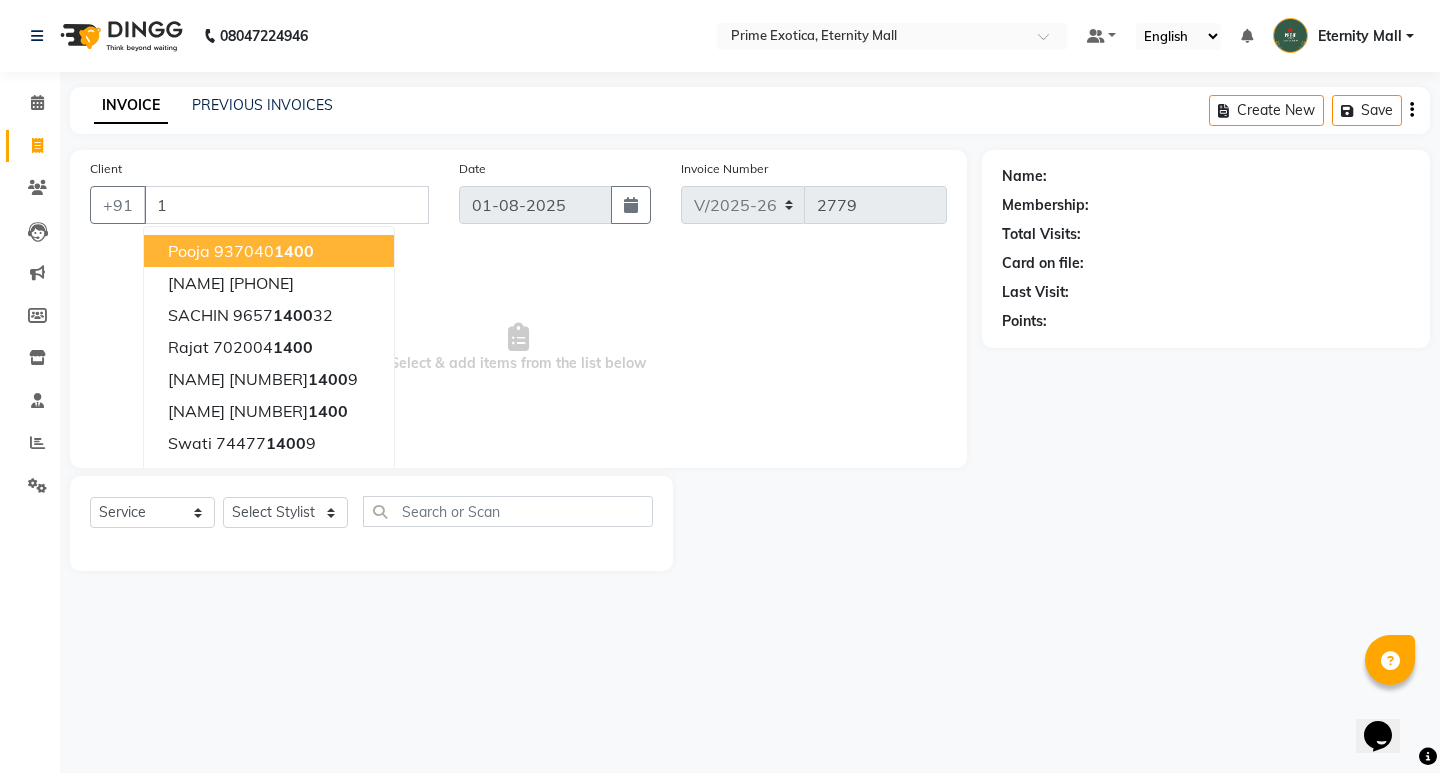 type 